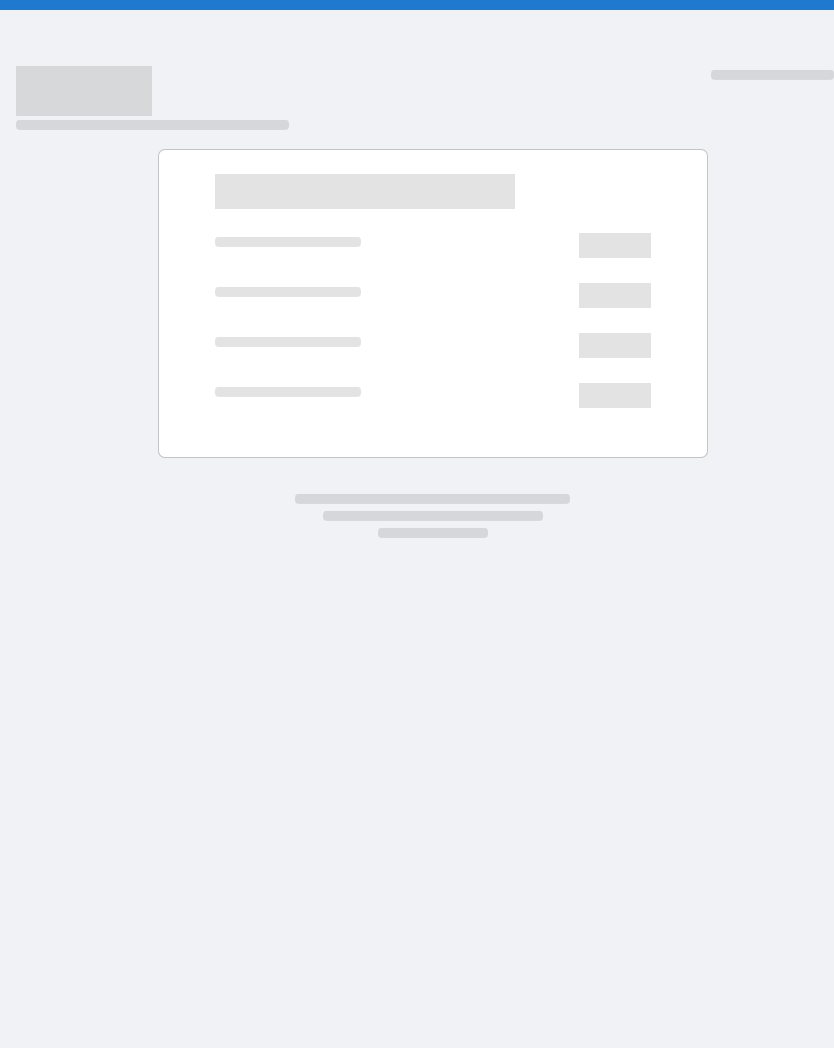 scroll, scrollTop: 0, scrollLeft: 0, axis: both 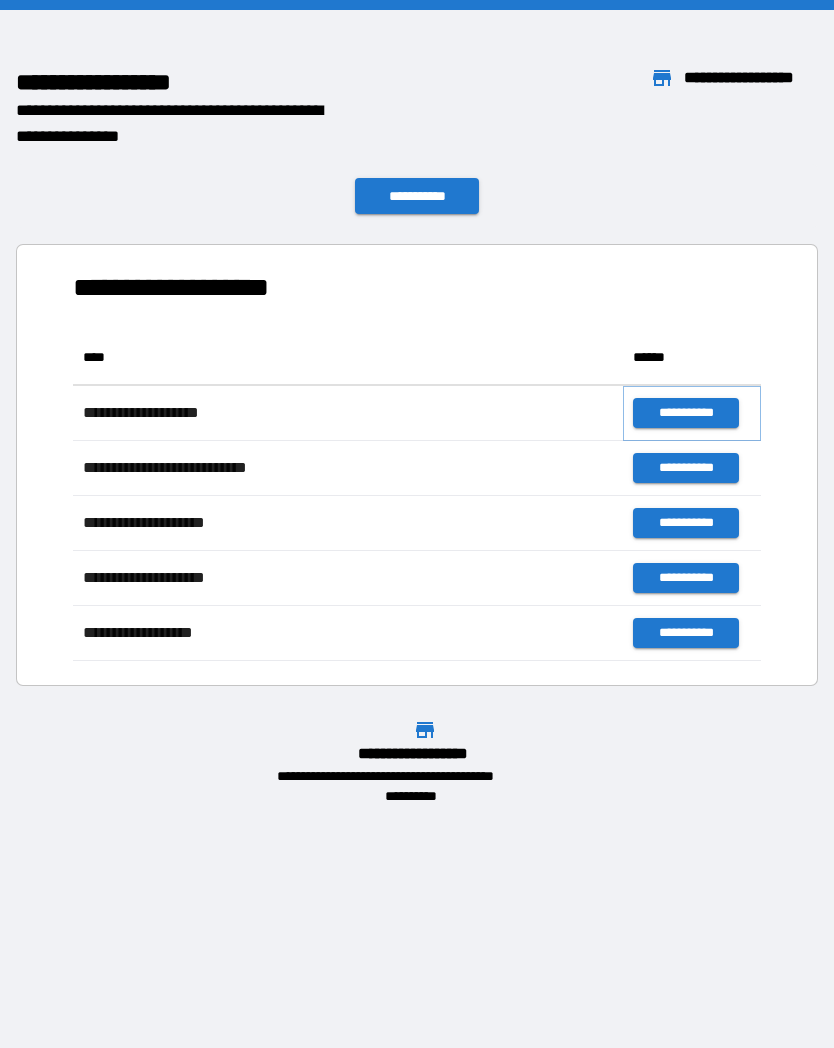 click on "**********" at bounding box center (685, 413) 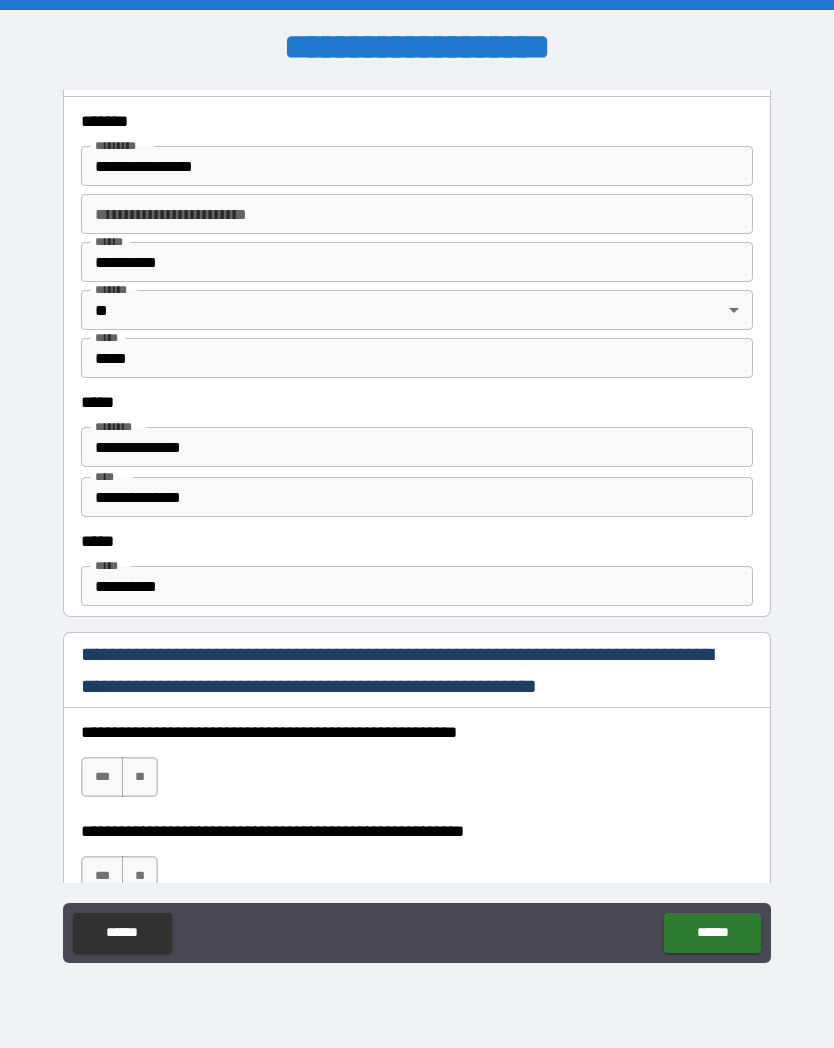 scroll, scrollTop: 524, scrollLeft: 0, axis: vertical 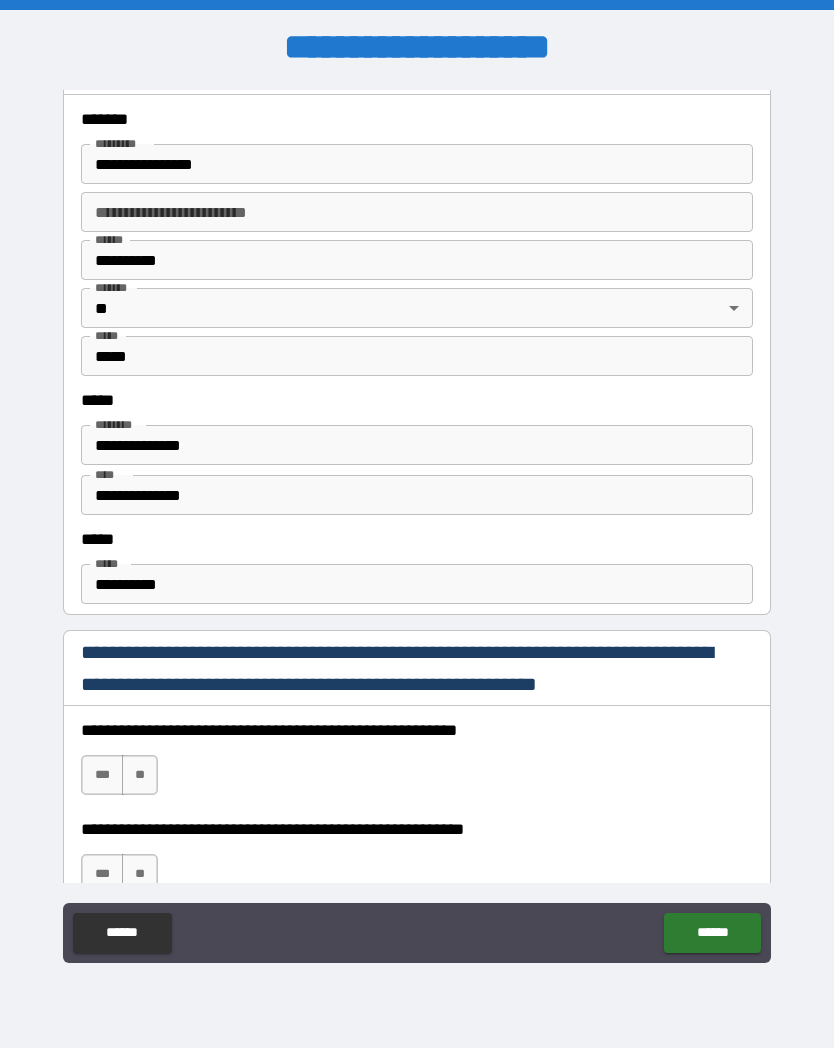 click on "**********" at bounding box center [417, 584] 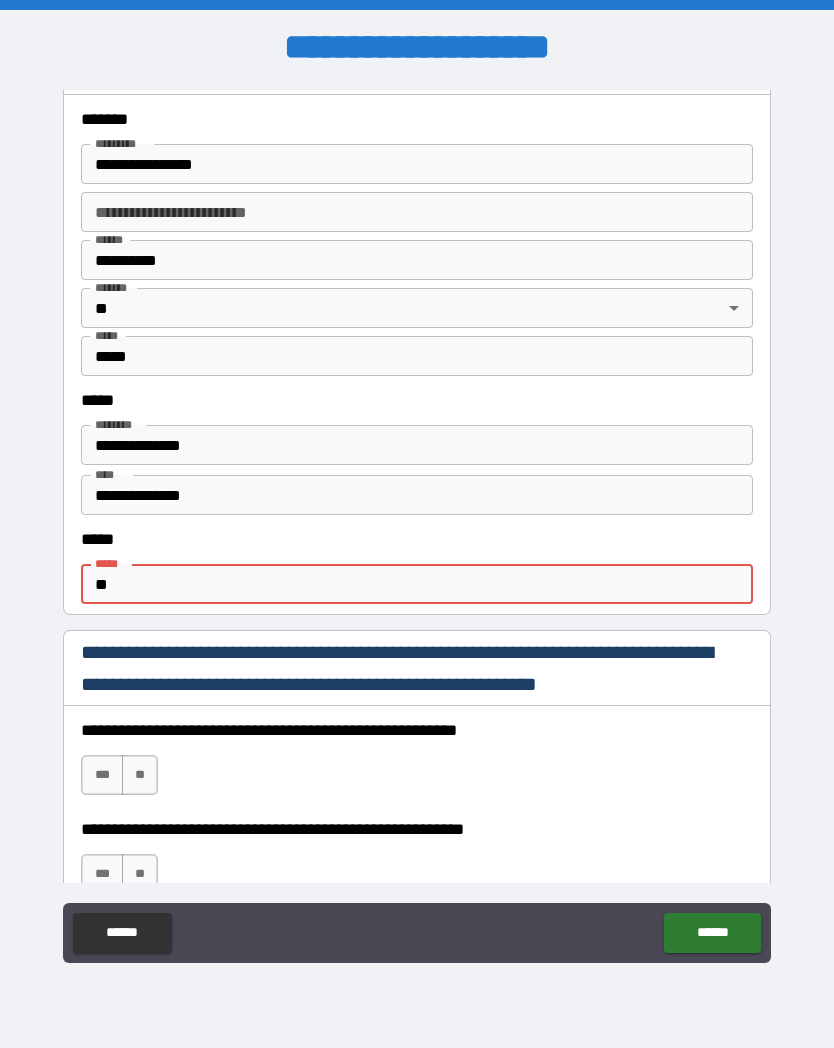 type on "*" 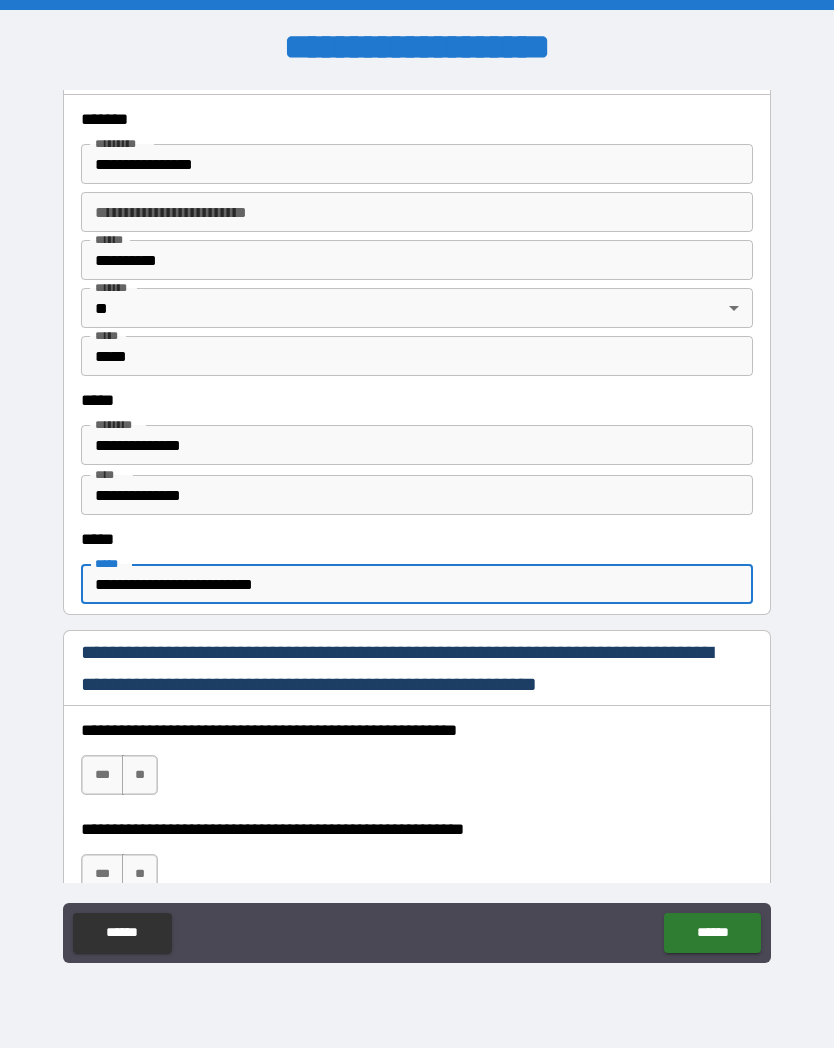 type on "**********" 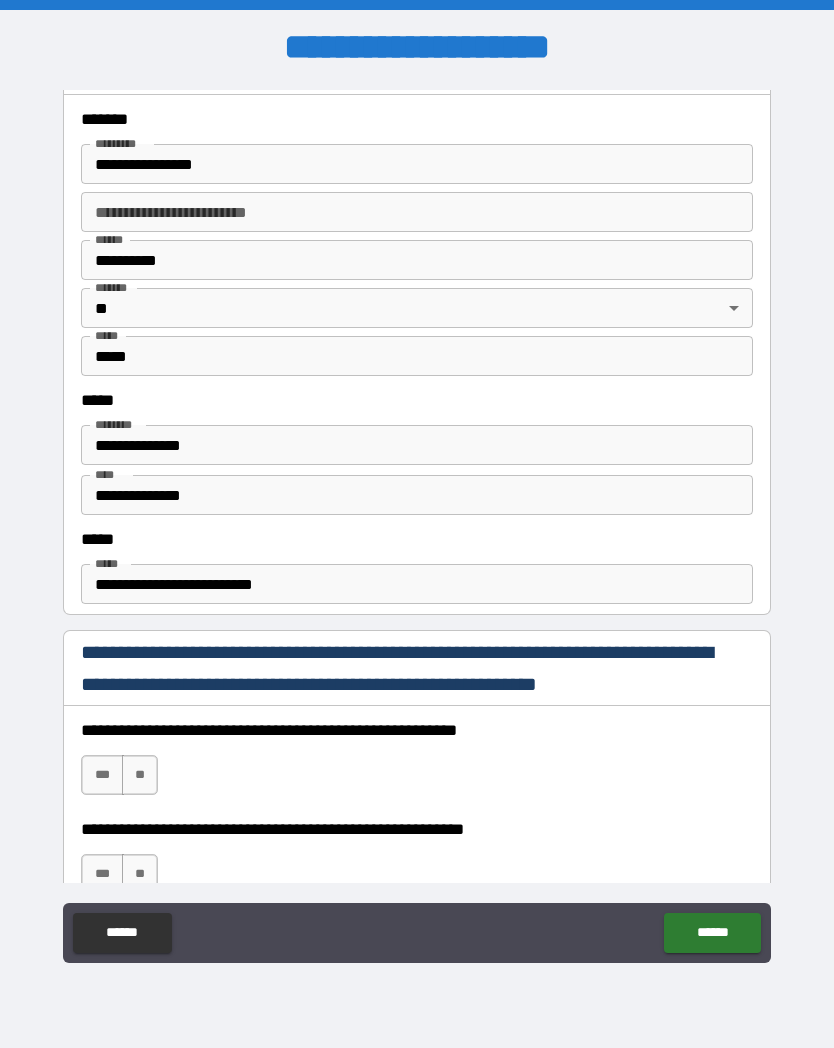 click on "***" at bounding box center [102, 775] 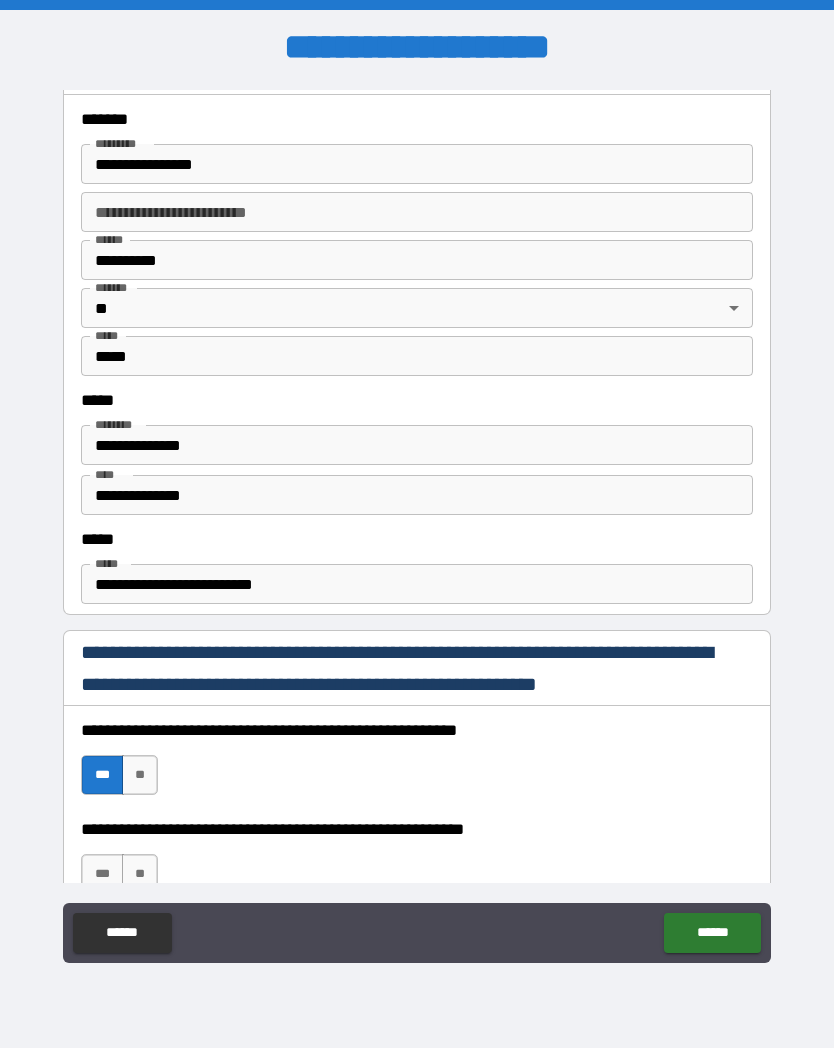 click on "***" at bounding box center [102, 874] 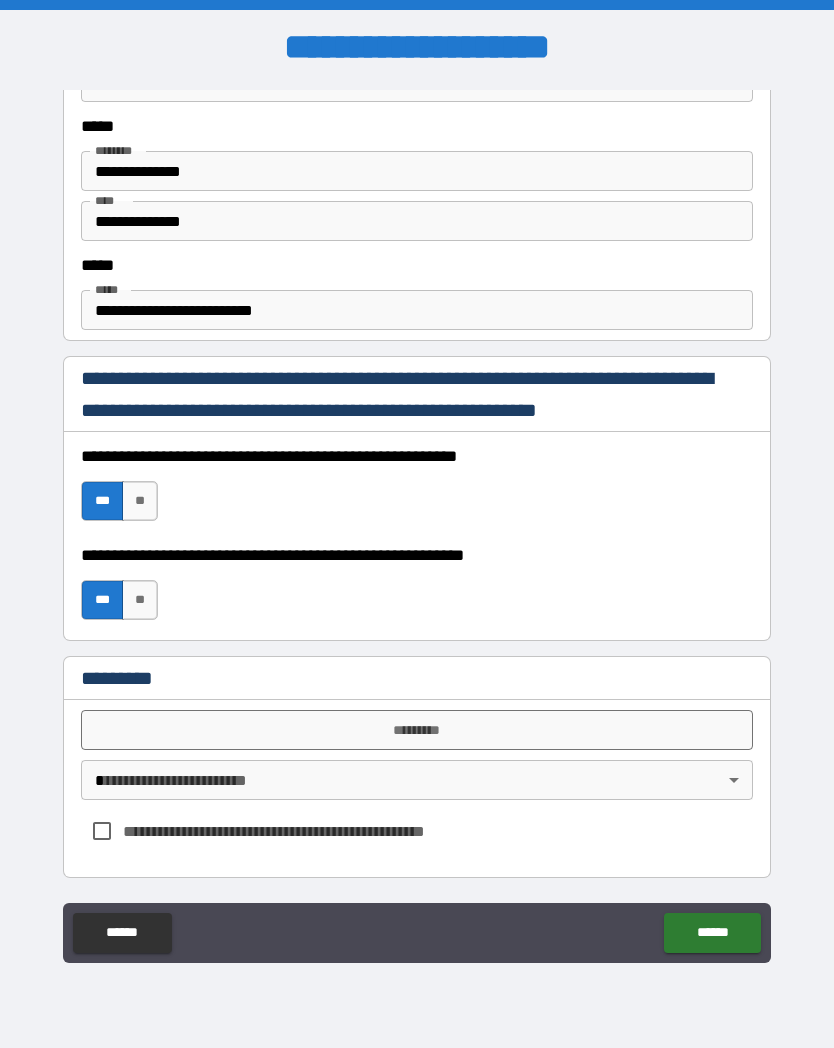 scroll, scrollTop: 798, scrollLeft: 0, axis: vertical 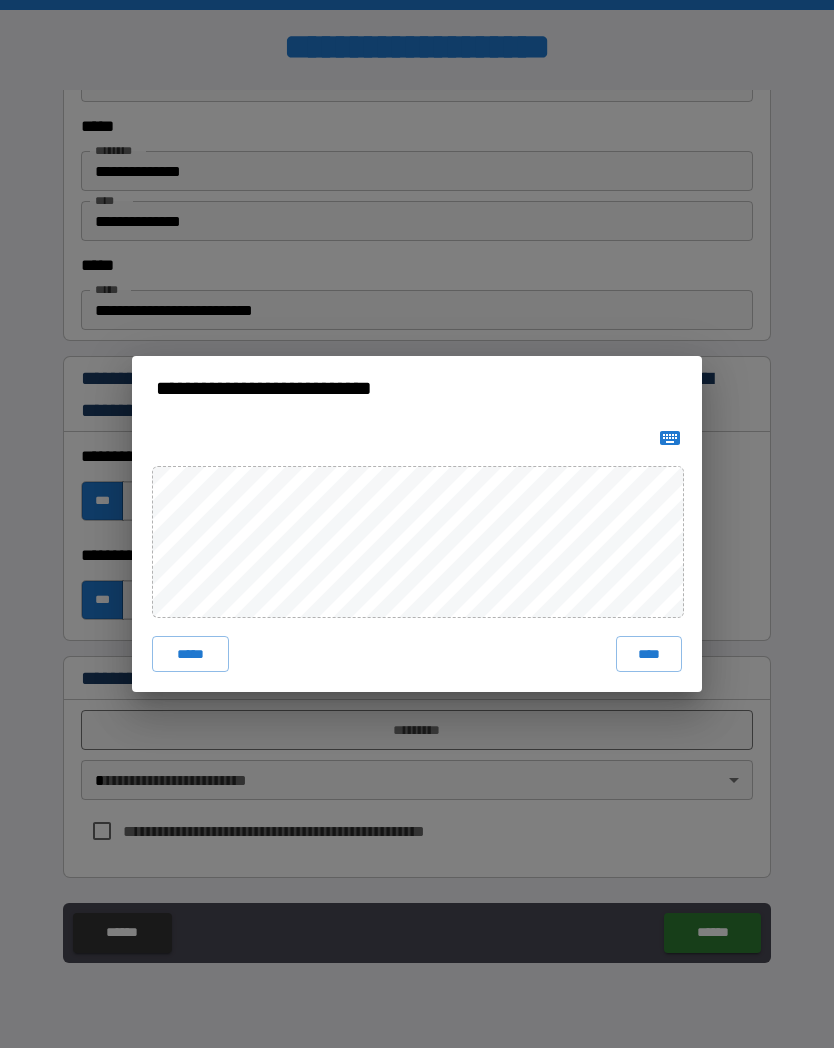 click on "****" at bounding box center (649, 654) 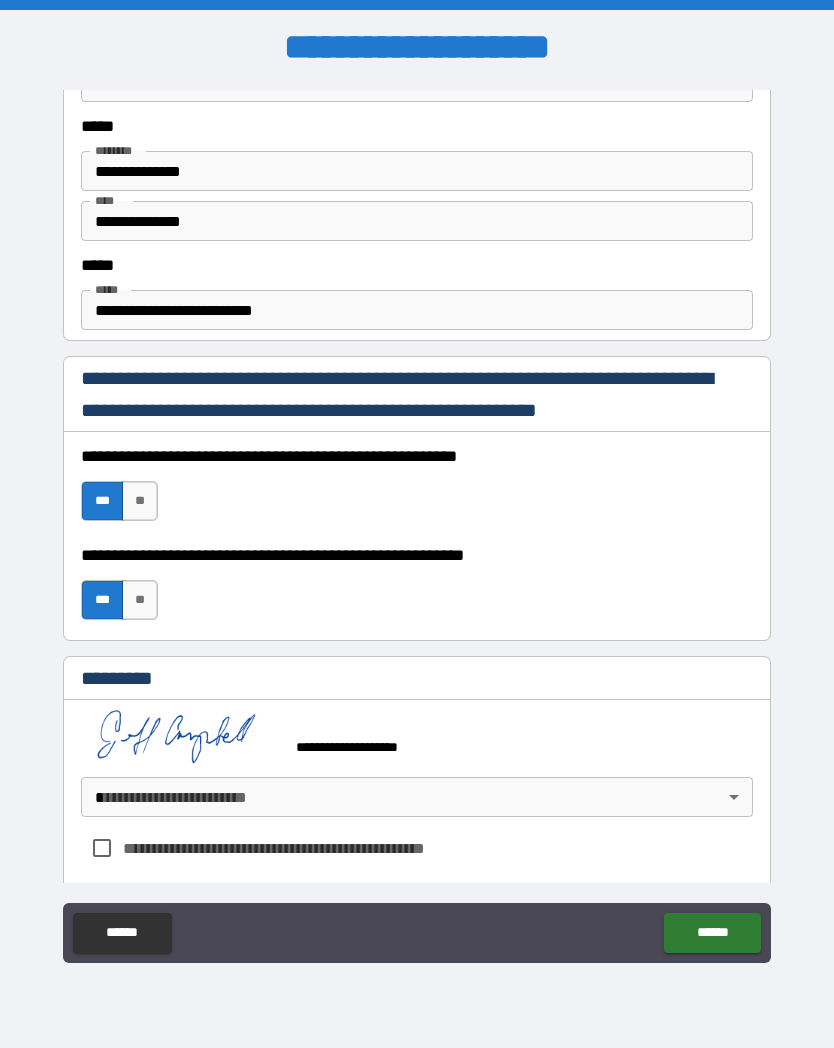 scroll, scrollTop: 788, scrollLeft: 0, axis: vertical 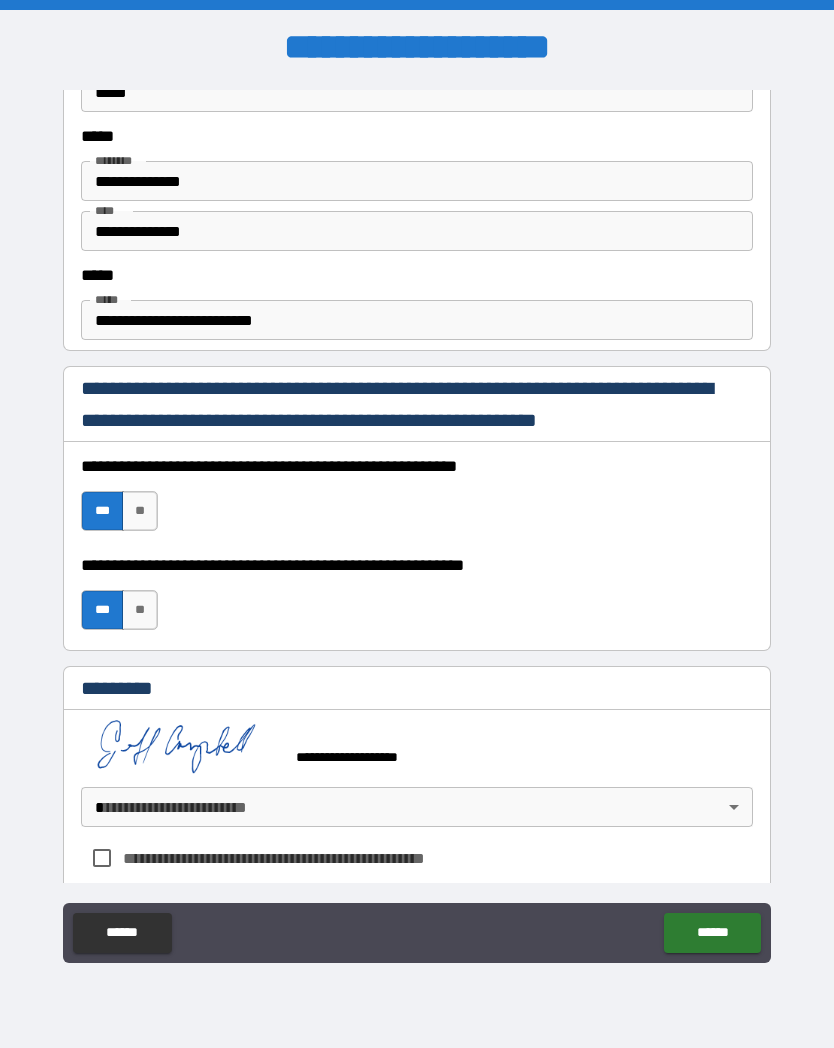 click on "**********" at bounding box center (417, 524) 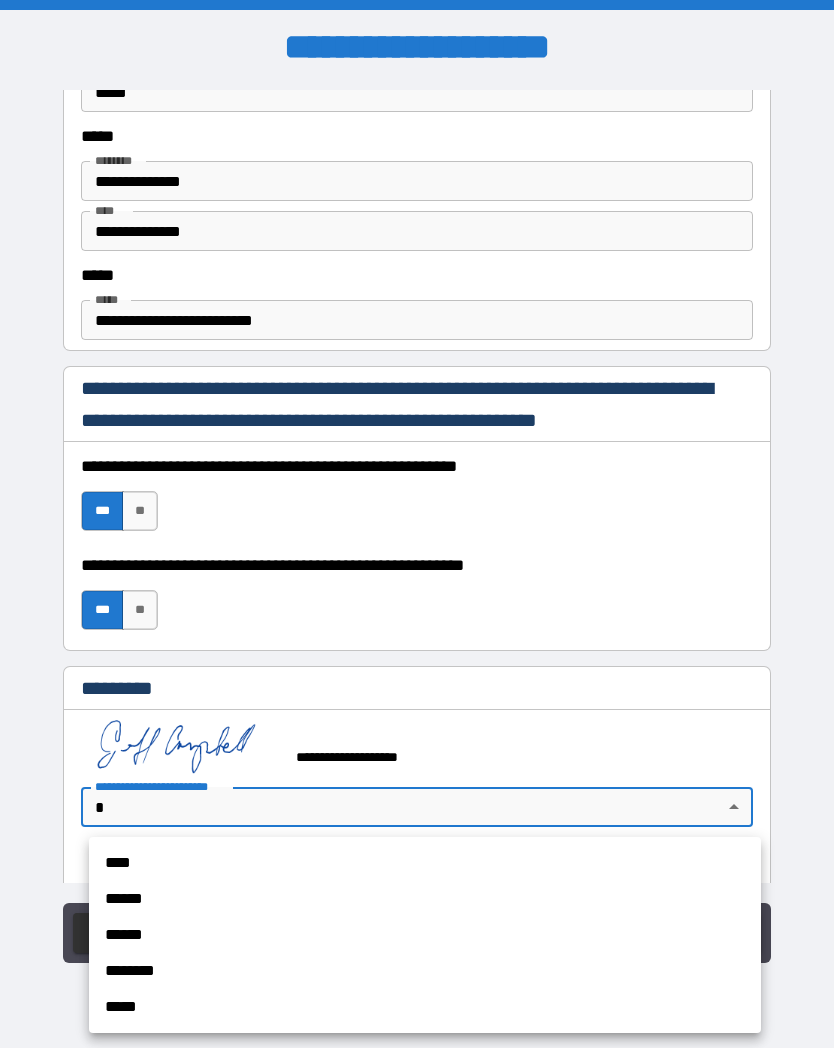 click on "******" at bounding box center (425, 899) 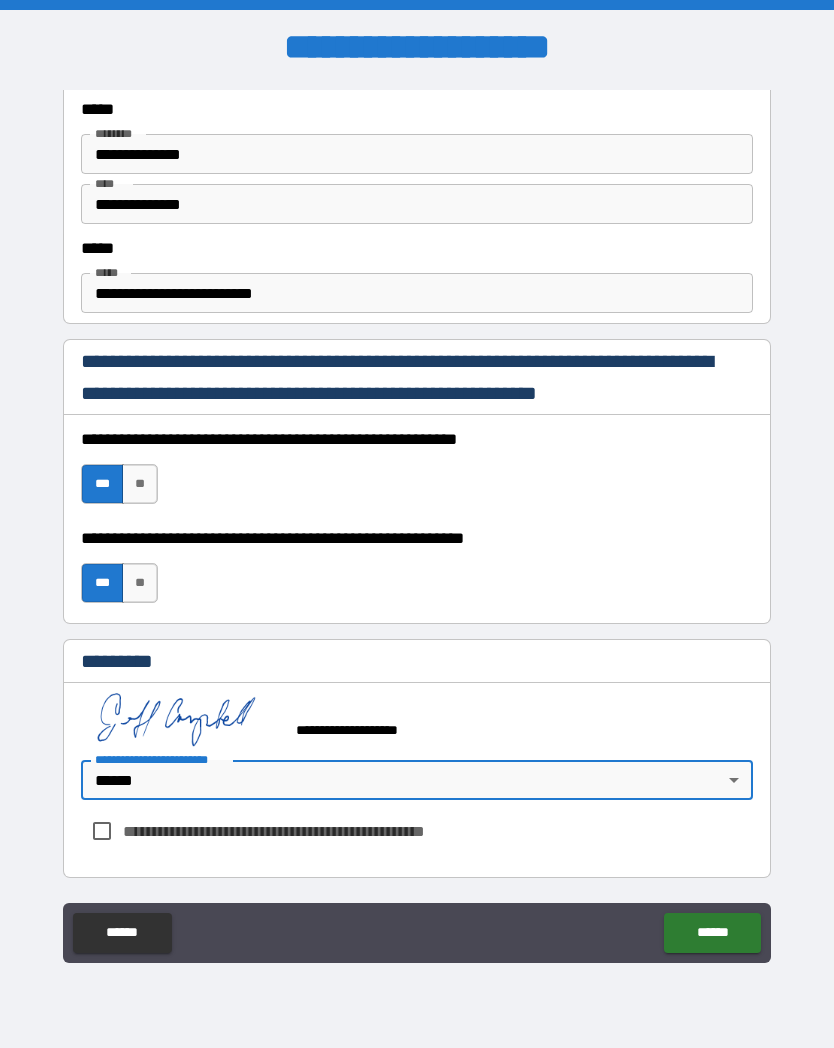 scroll, scrollTop: 815, scrollLeft: 0, axis: vertical 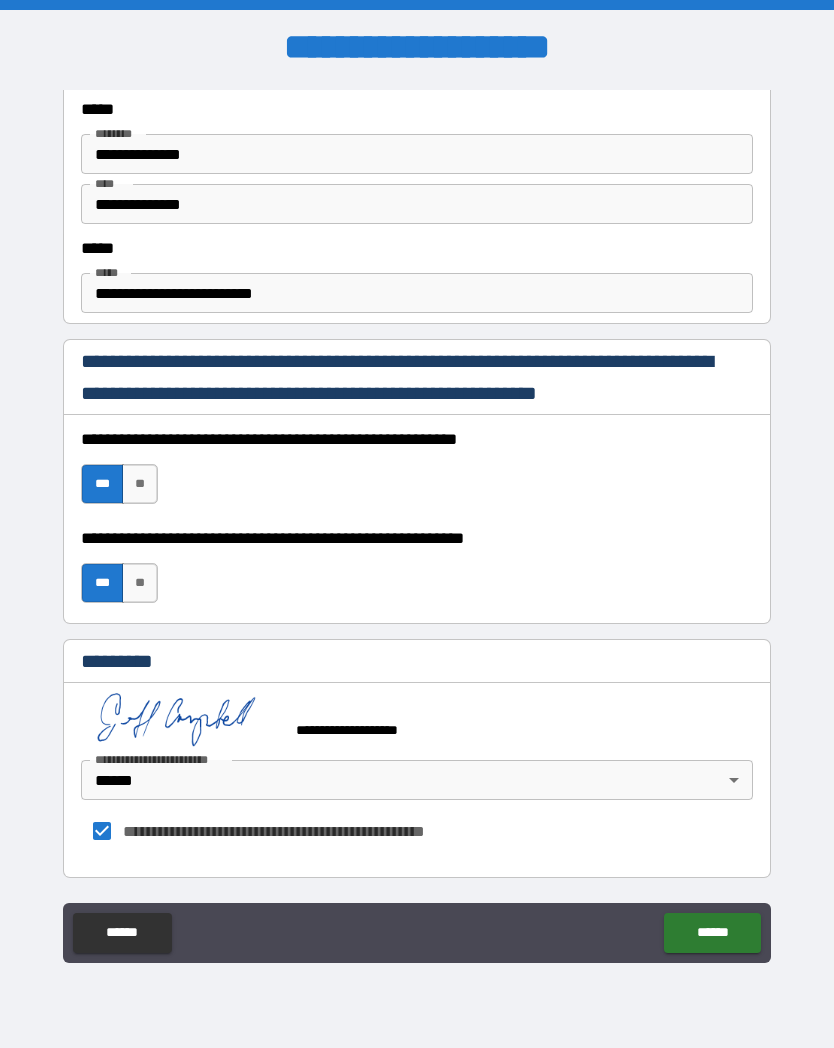 click on "******" at bounding box center [712, 933] 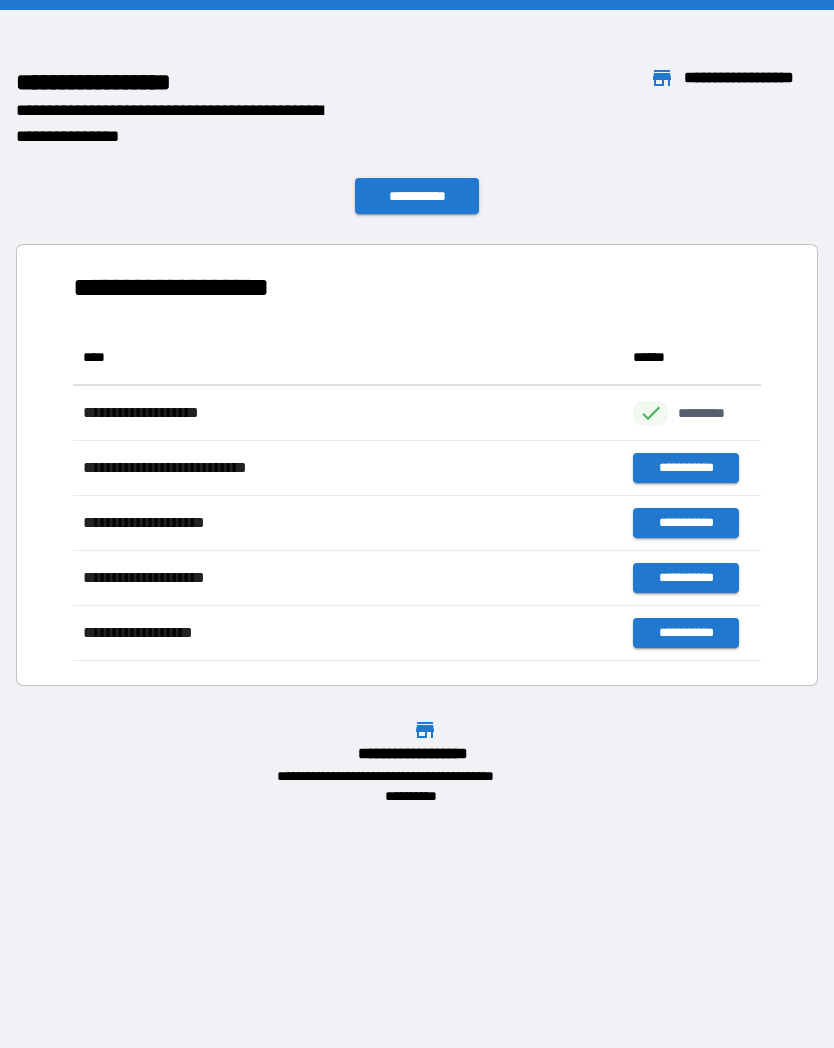 scroll, scrollTop: 1, scrollLeft: 1, axis: both 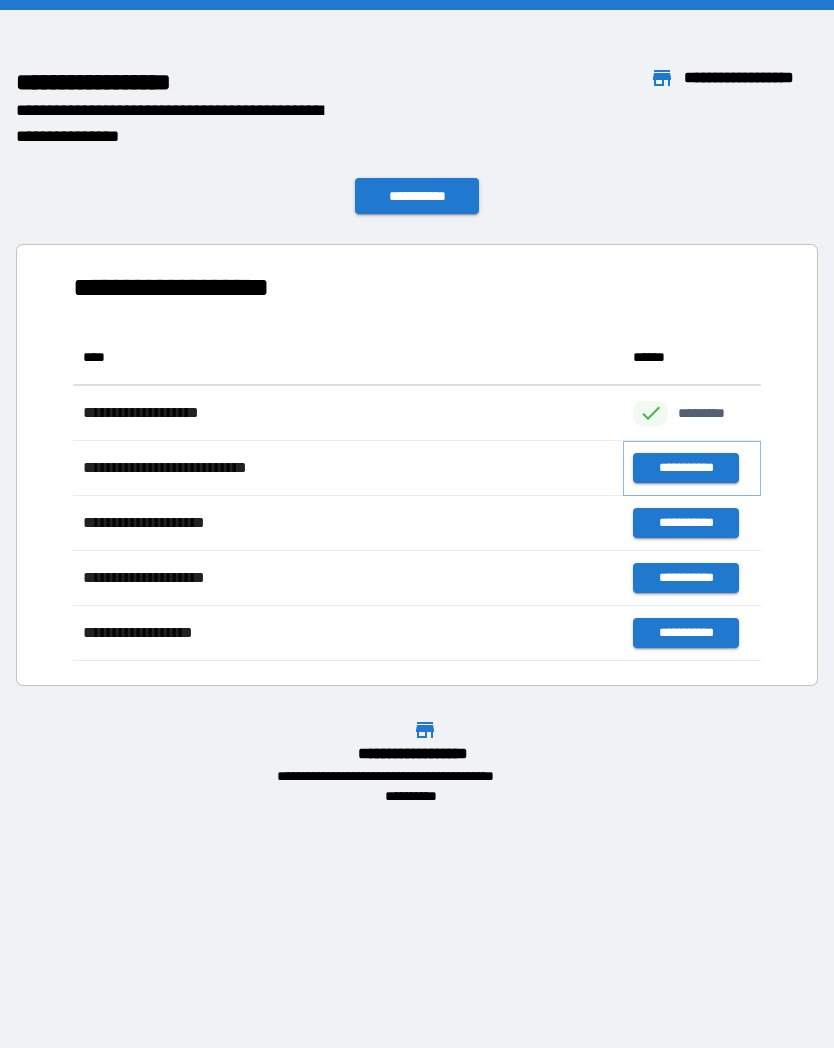 click on "**********" at bounding box center (685, 468) 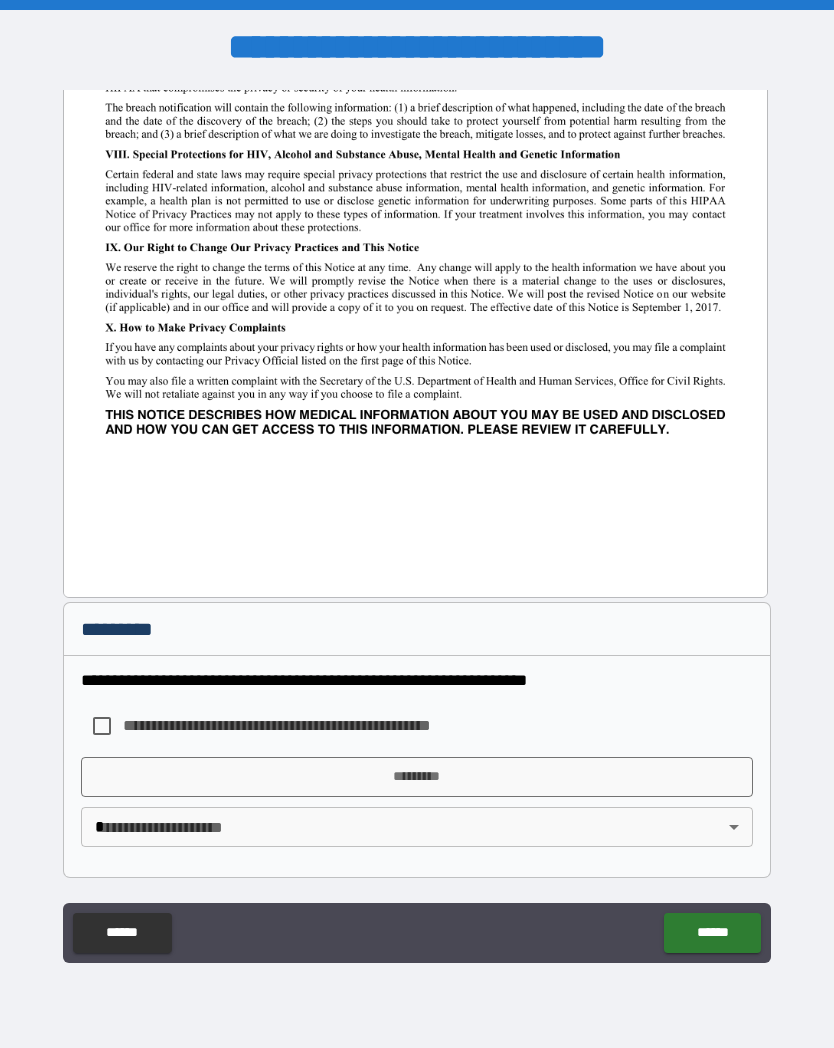 scroll, scrollTop: 2329, scrollLeft: 0, axis: vertical 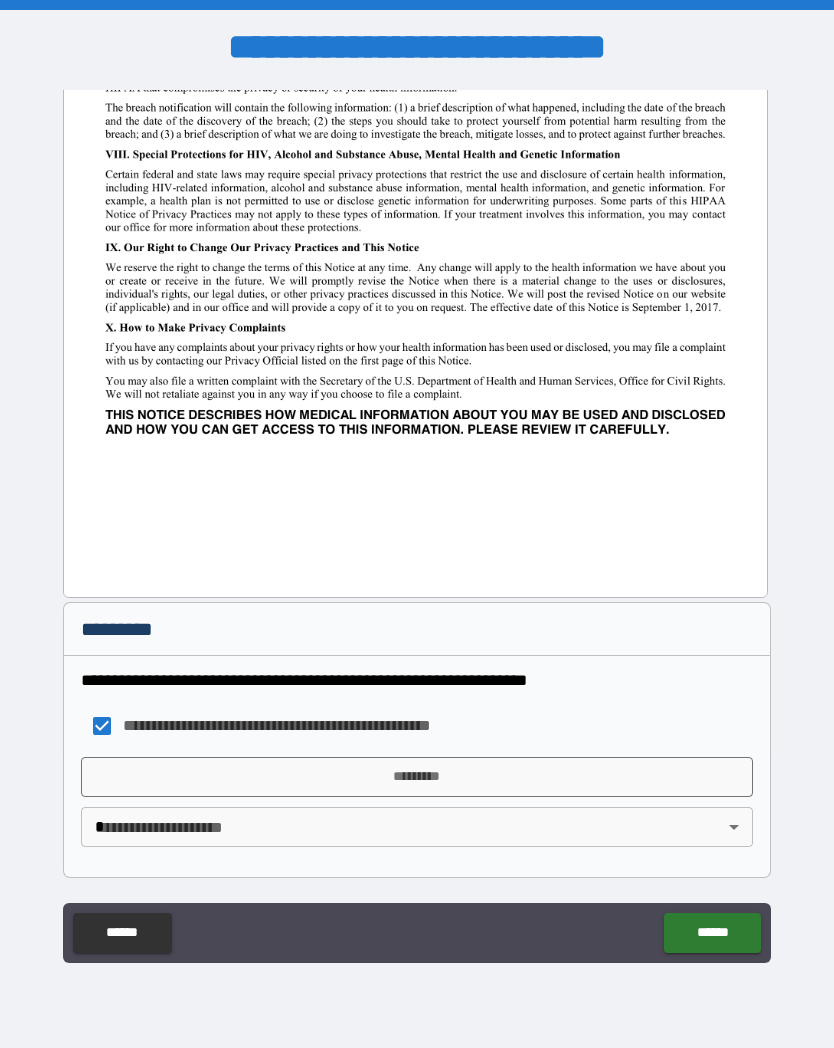 click on "*********" at bounding box center [417, 777] 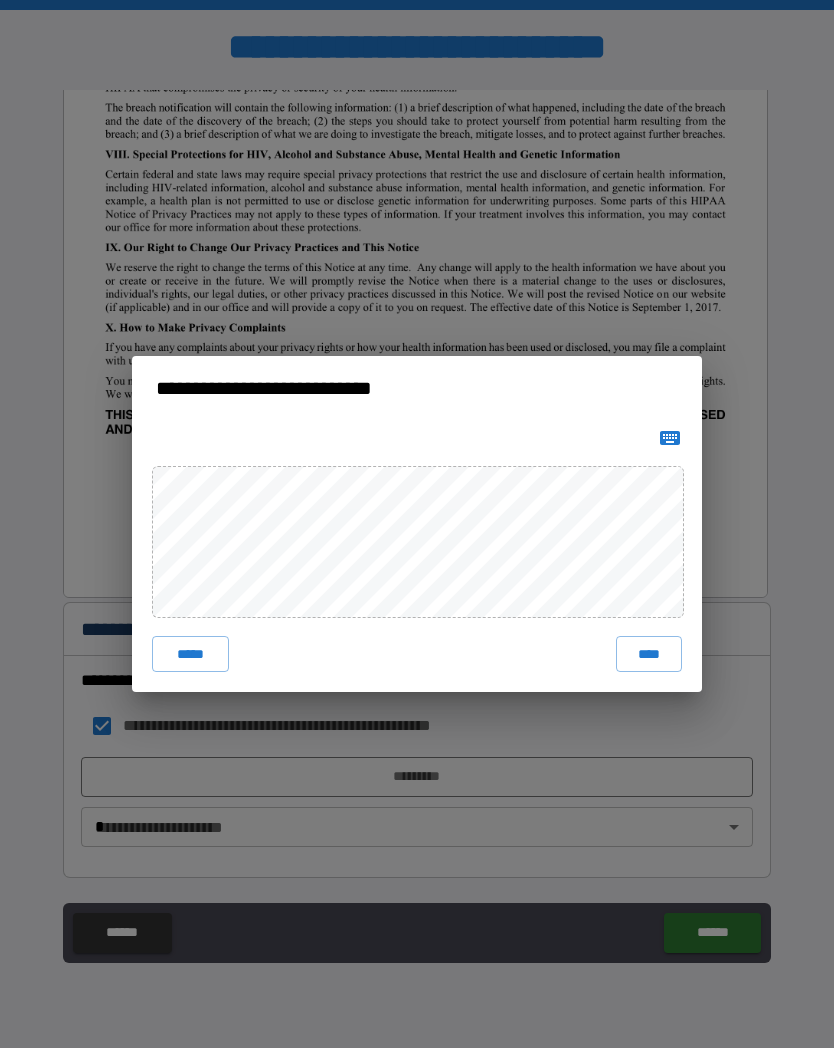 click on "****" at bounding box center [649, 654] 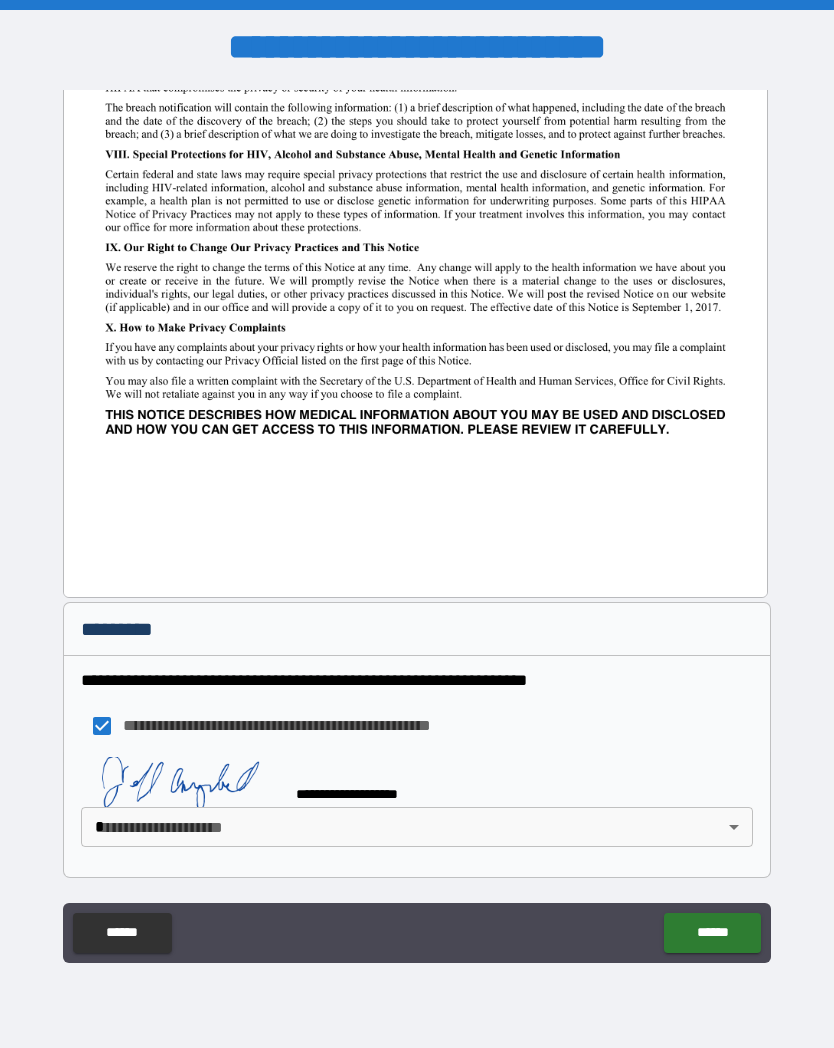 scroll, scrollTop: 2319, scrollLeft: 0, axis: vertical 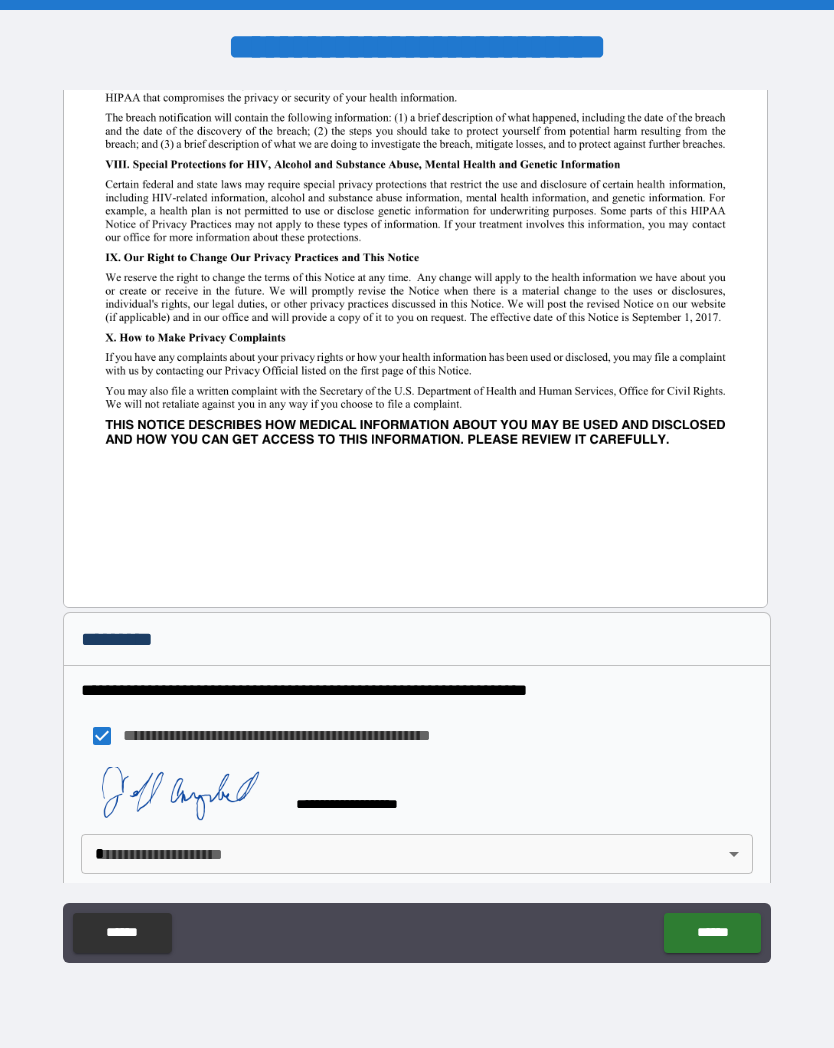 click on "**********" at bounding box center (417, 524) 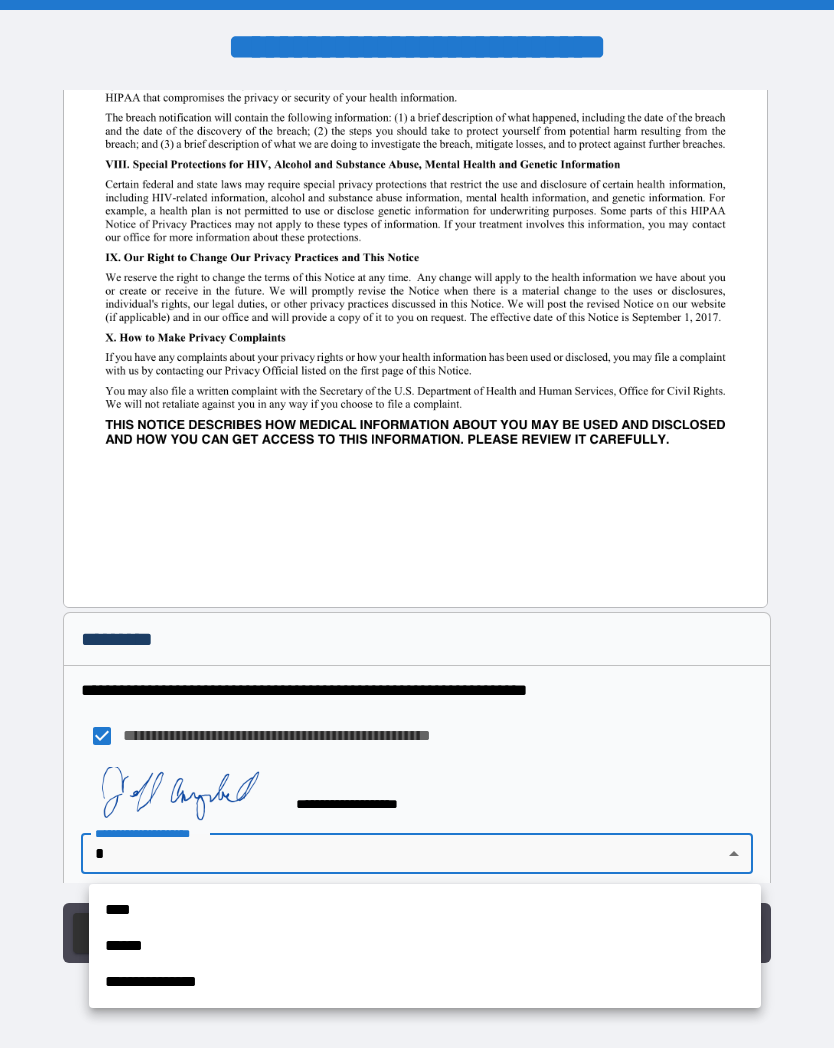 click on "**********" at bounding box center (425, 982) 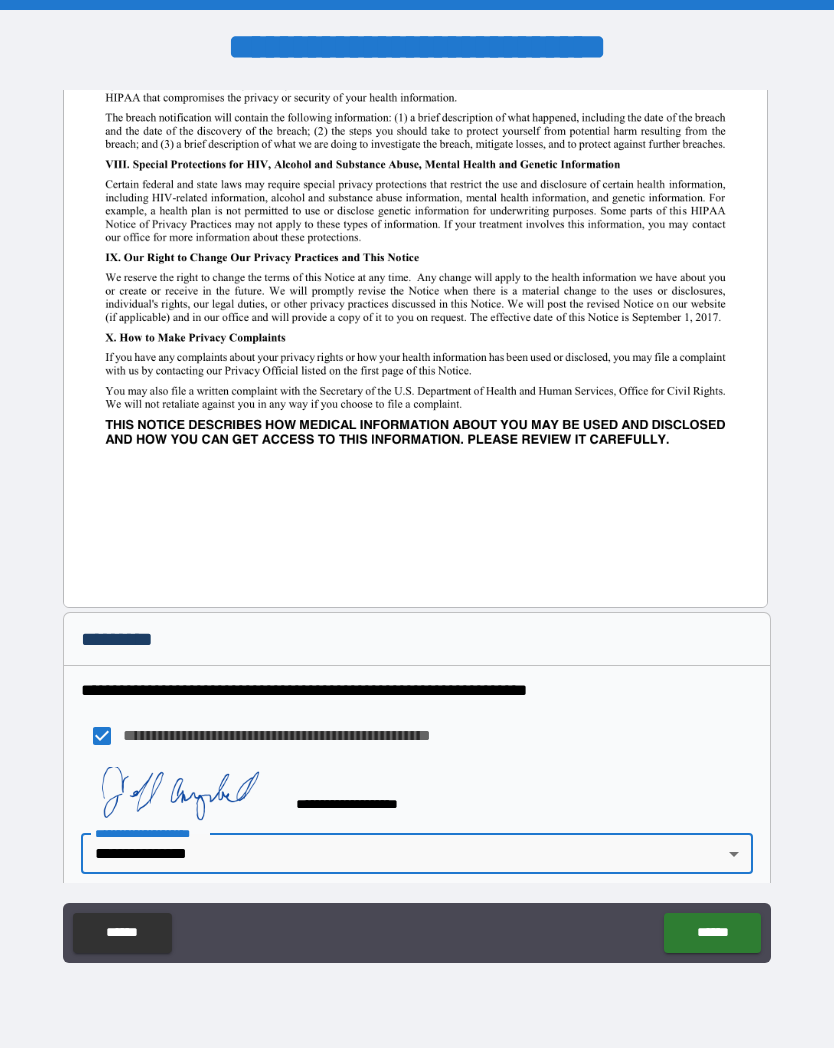 click on "******" at bounding box center [712, 933] 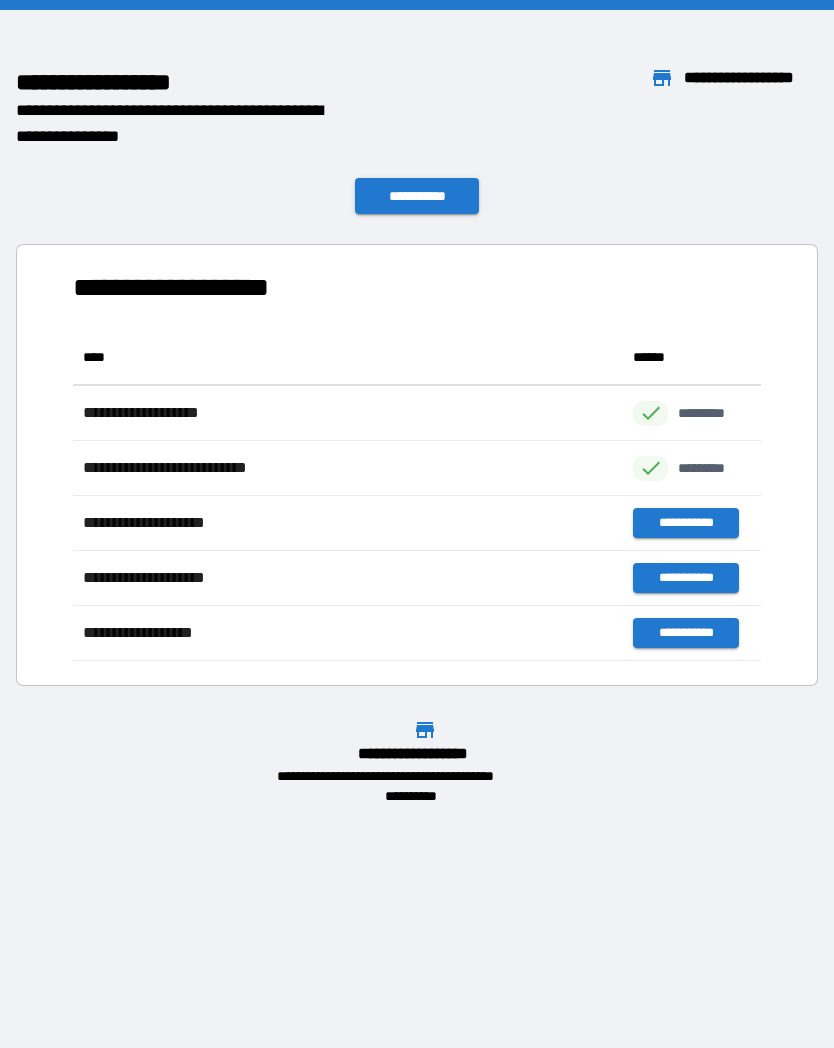 scroll, scrollTop: 1, scrollLeft: 1, axis: both 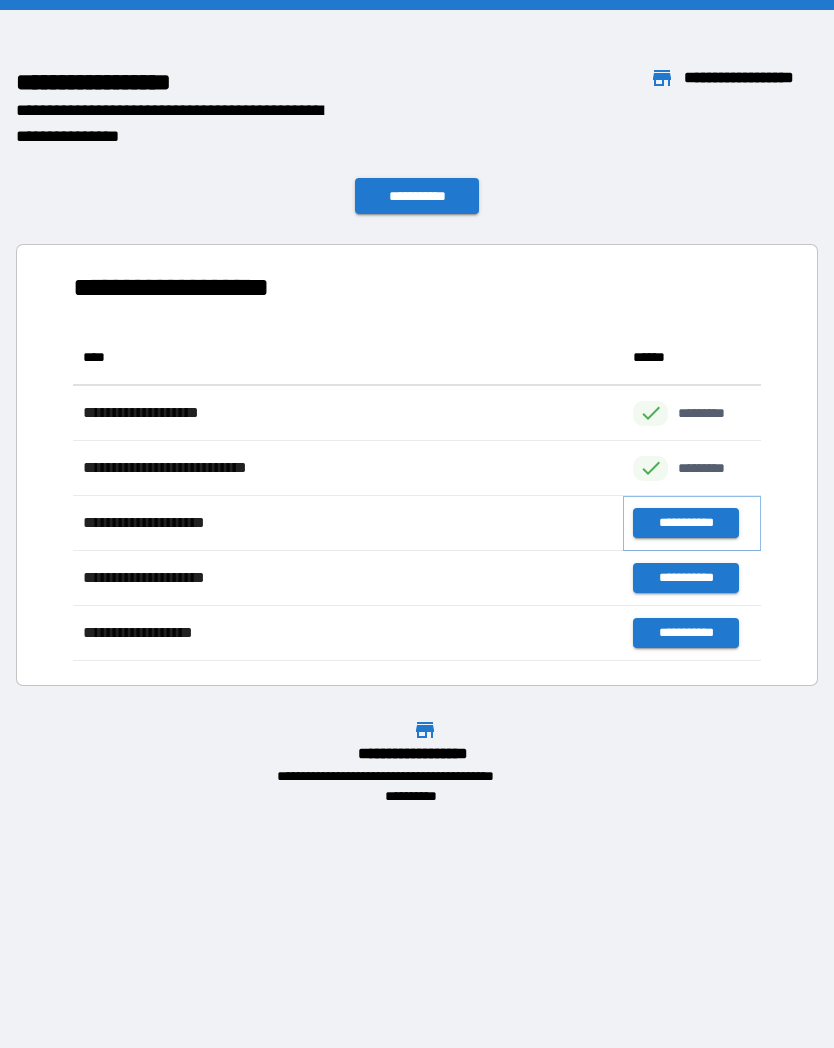 click on "**********" at bounding box center (685, 523) 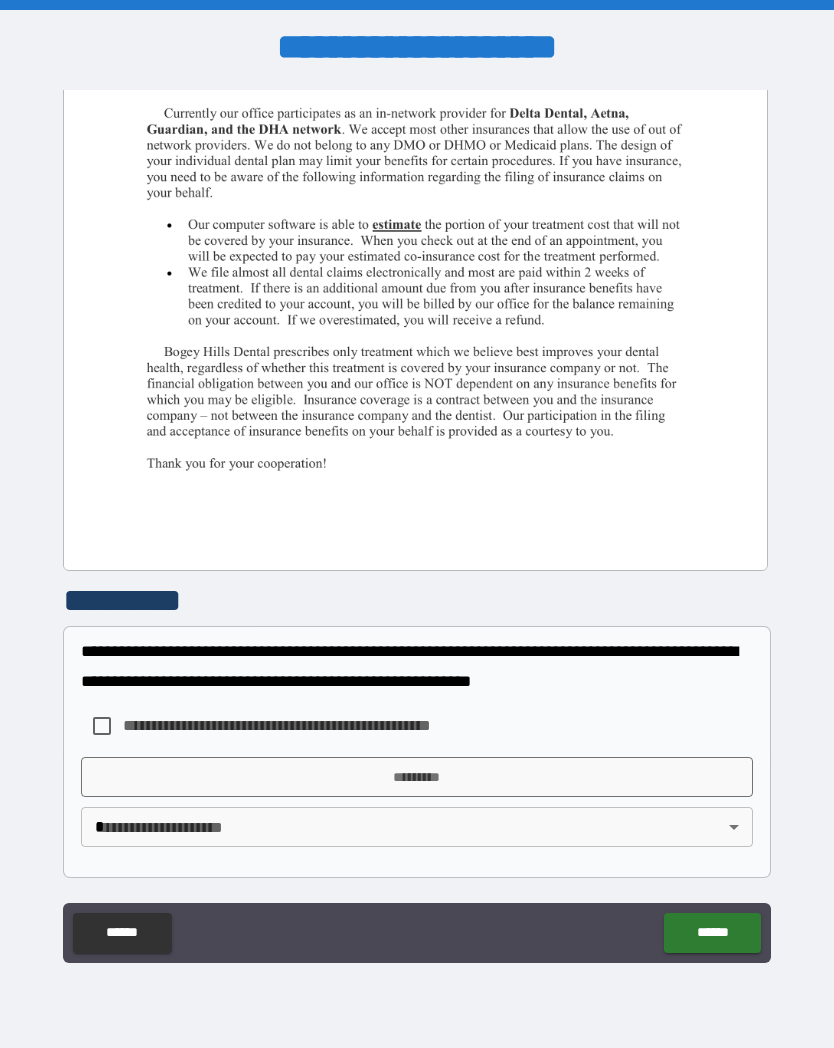 scroll, scrollTop: 462, scrollLeft: 0, axis: vertical 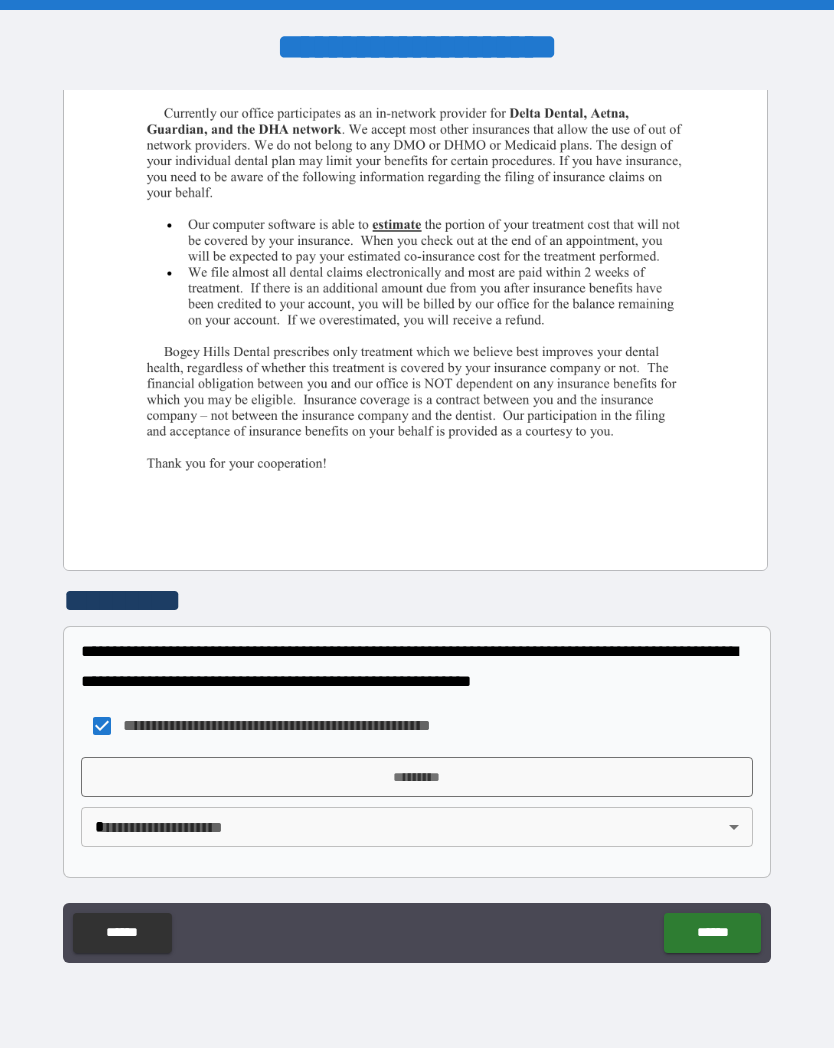 click on "*********" at bounding box center [417, 777] 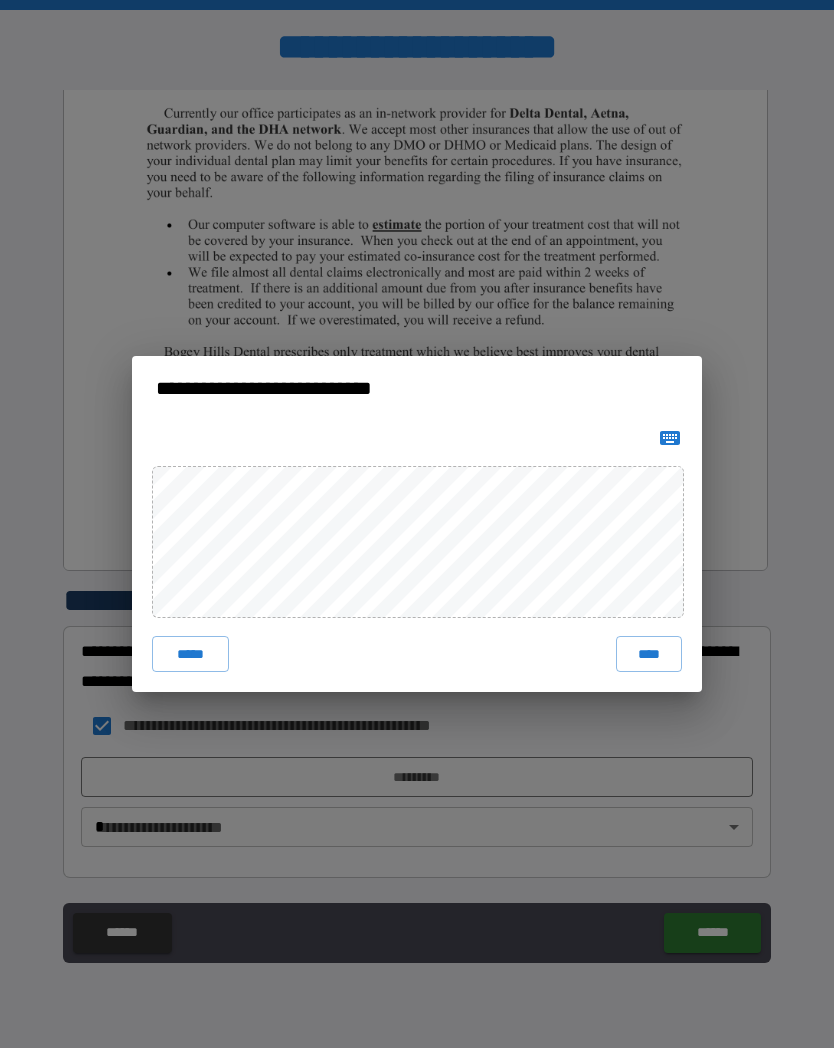 click on "****" at bounding box center [649, 654] 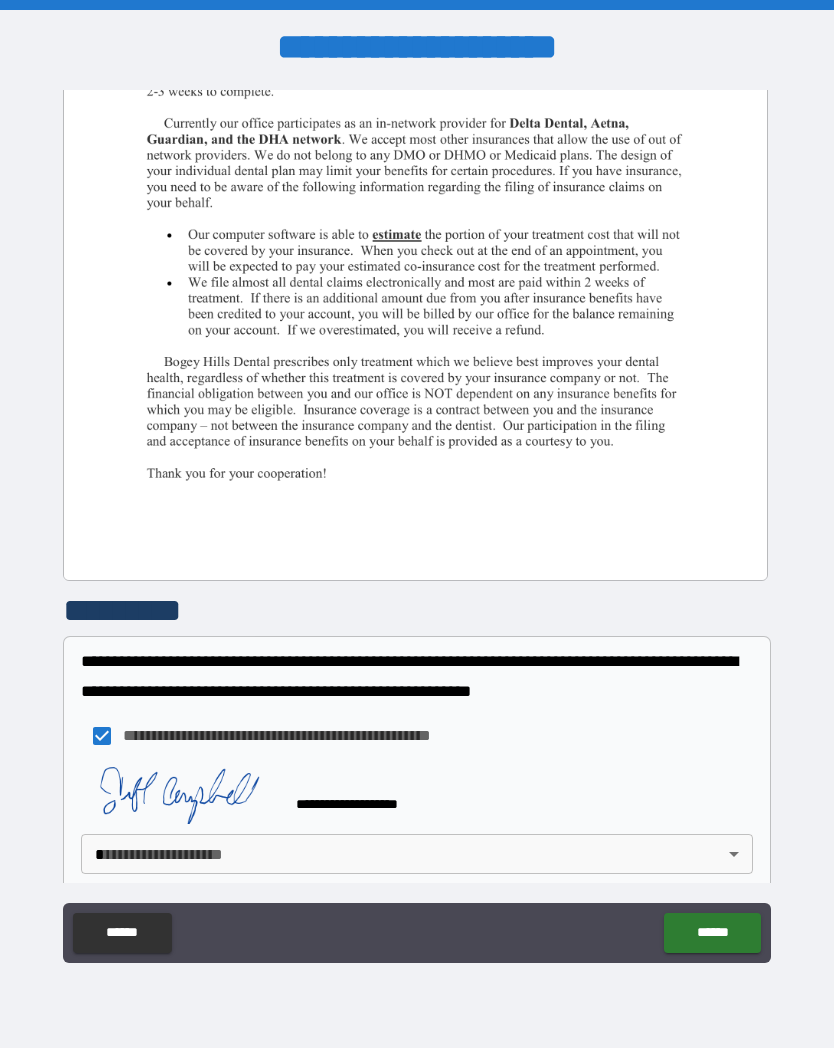 click on "**********" at bounding box center [417, 524] 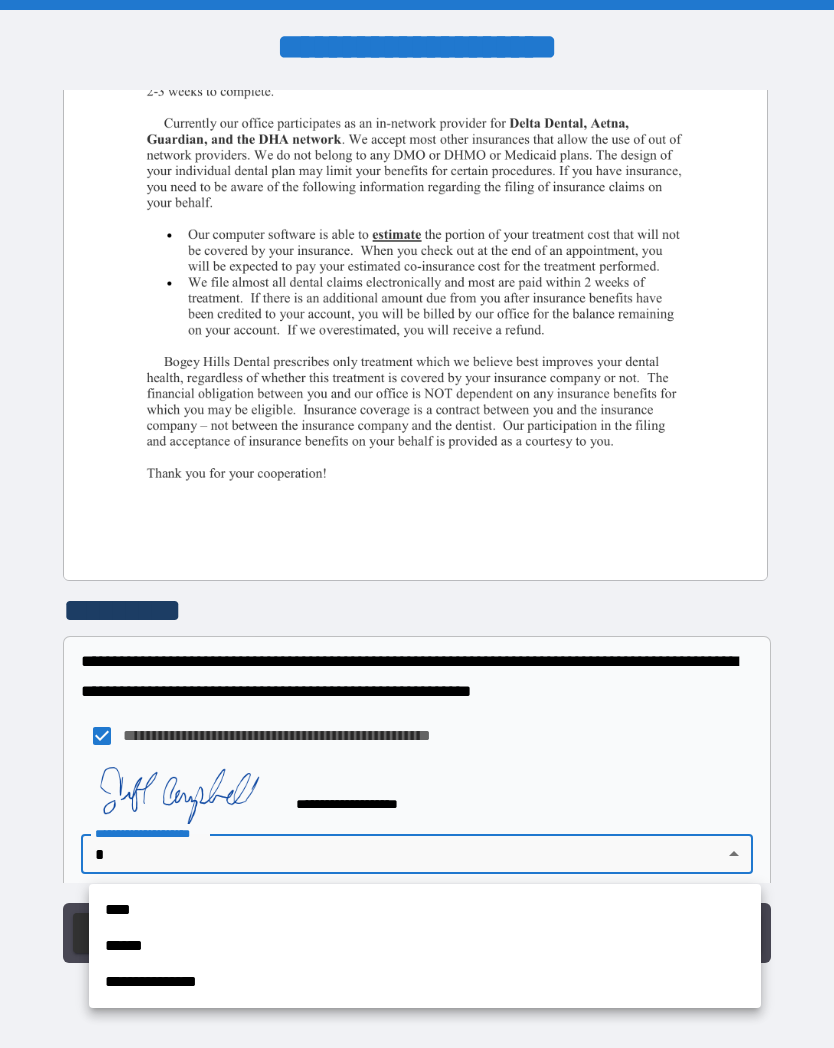 click on "**********" at bounding box center [425, 982] 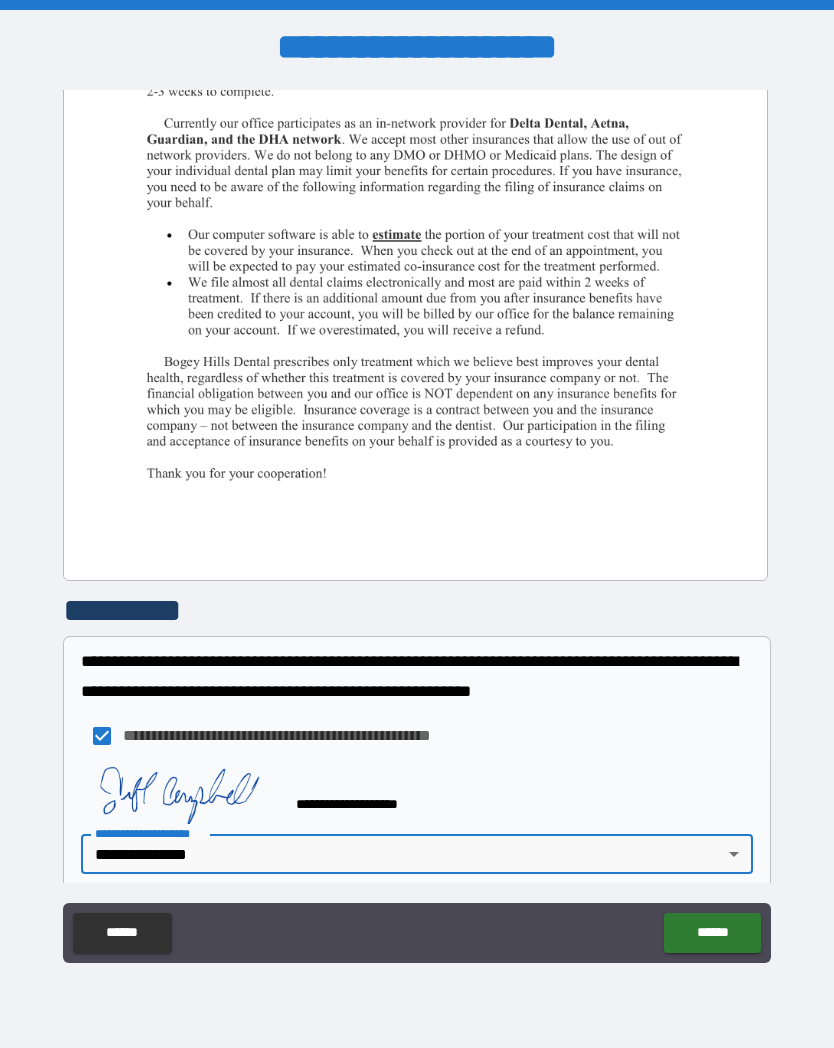 click on "******" at bounding box center [712, 933] 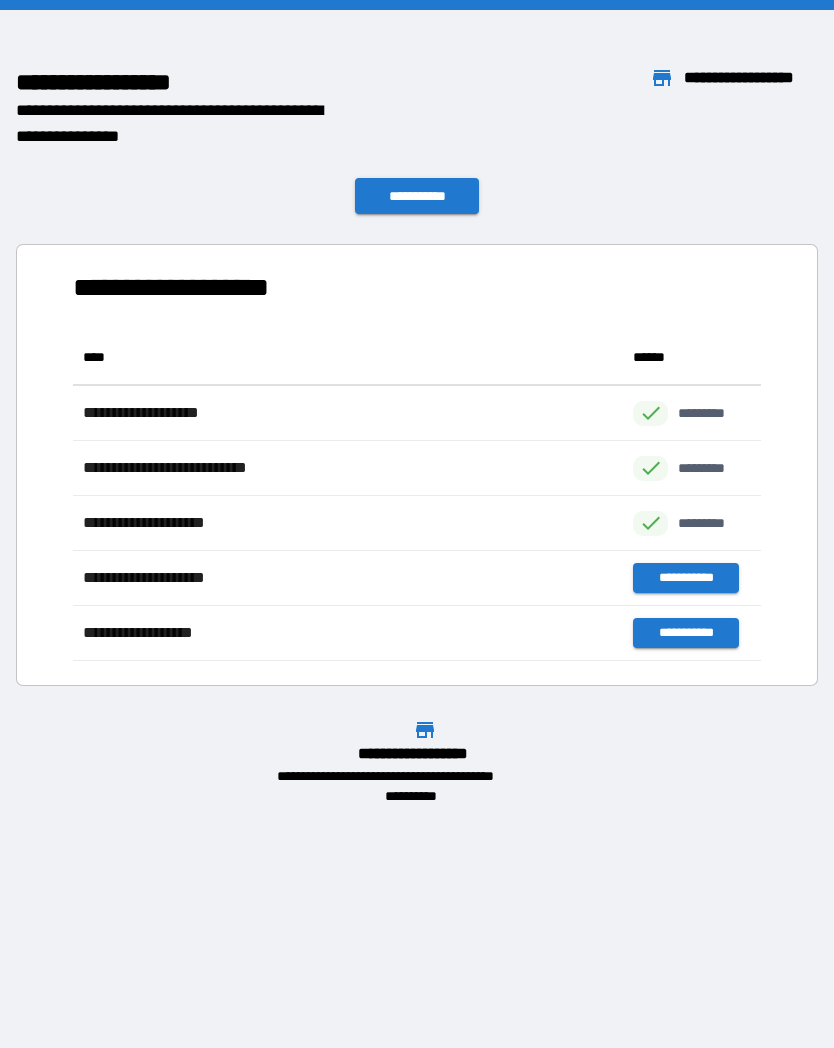 scroll, scrollTop: 1, scrollLeft: 1, axis: both 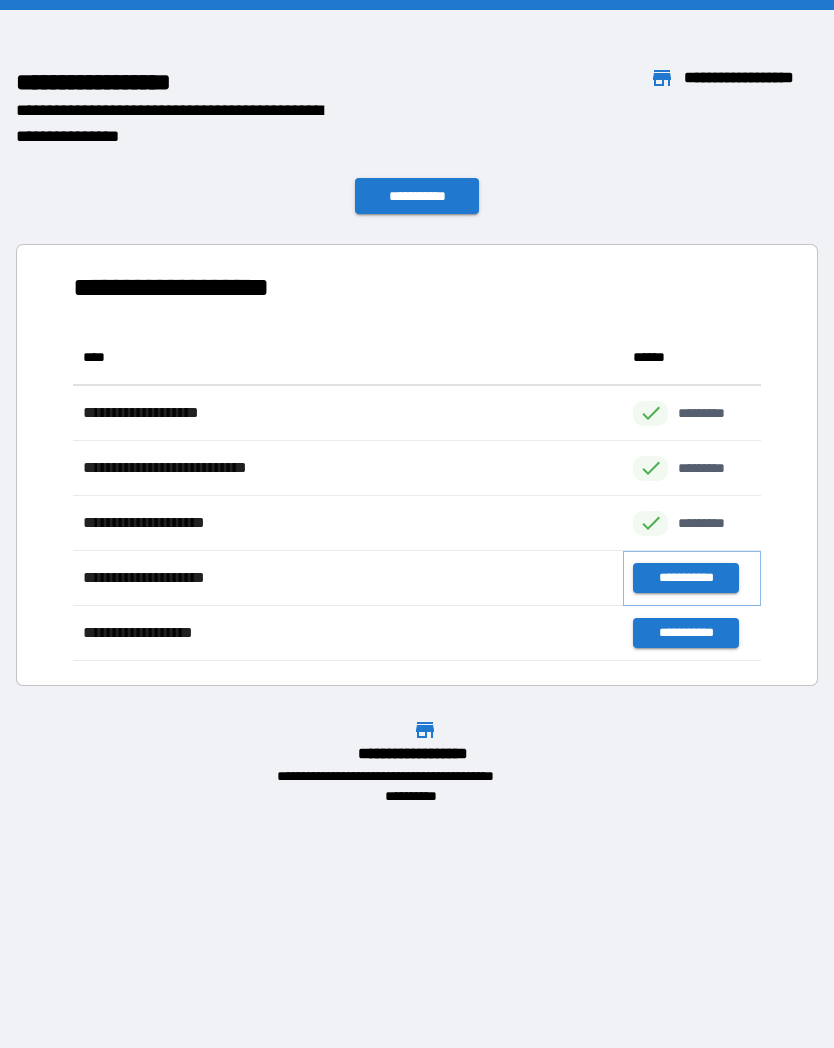 click on "**********" at bounding box center [685, 578] 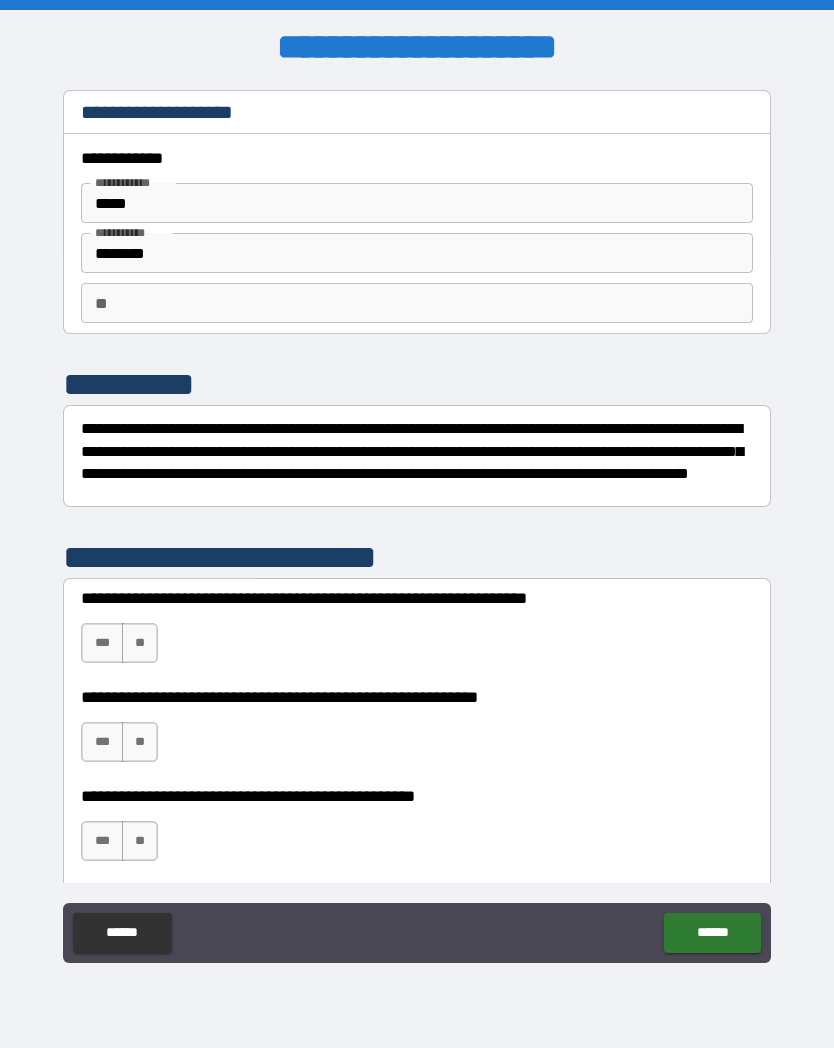 click on "**" at bounding box center (417, 303) 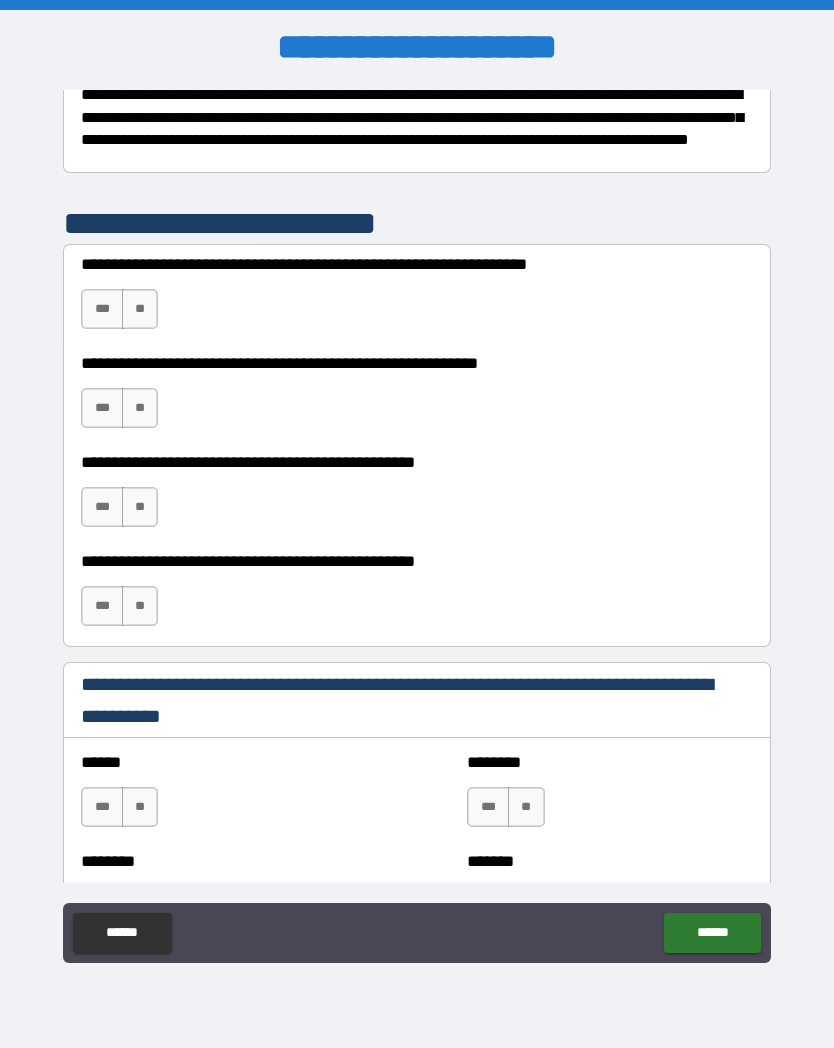scroll, scrollTop: 335, scrollLeft: 0, axis: vertical 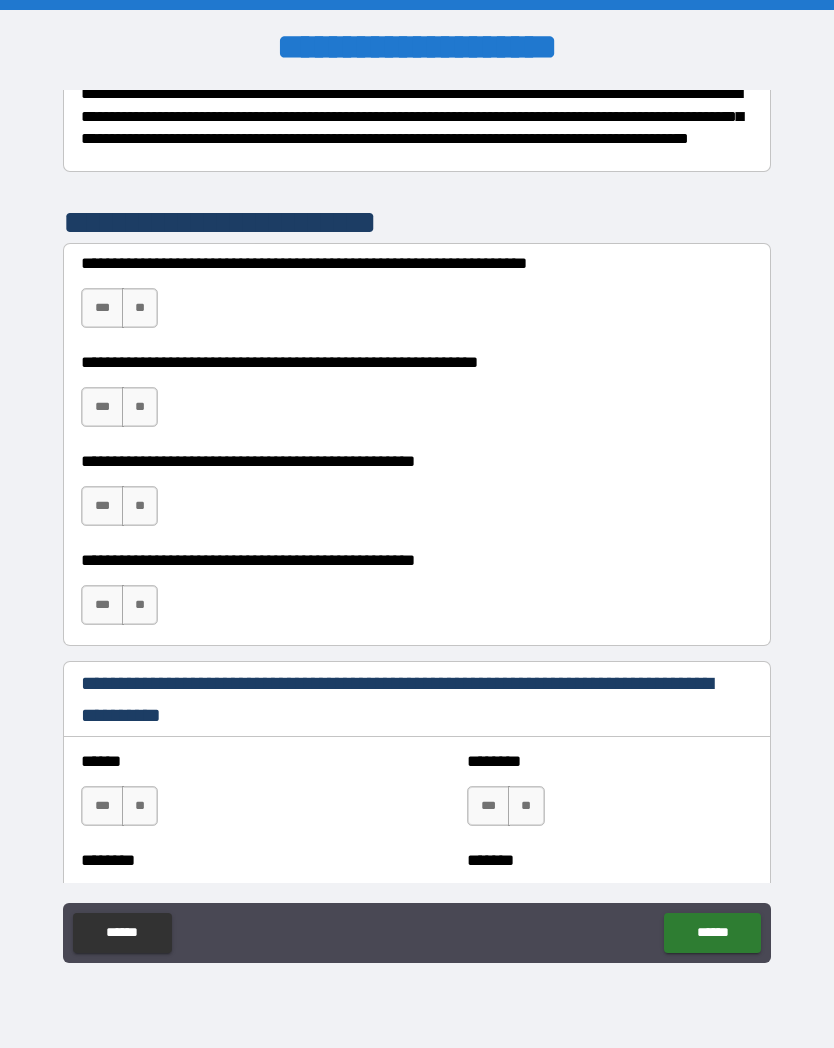 type on "**" 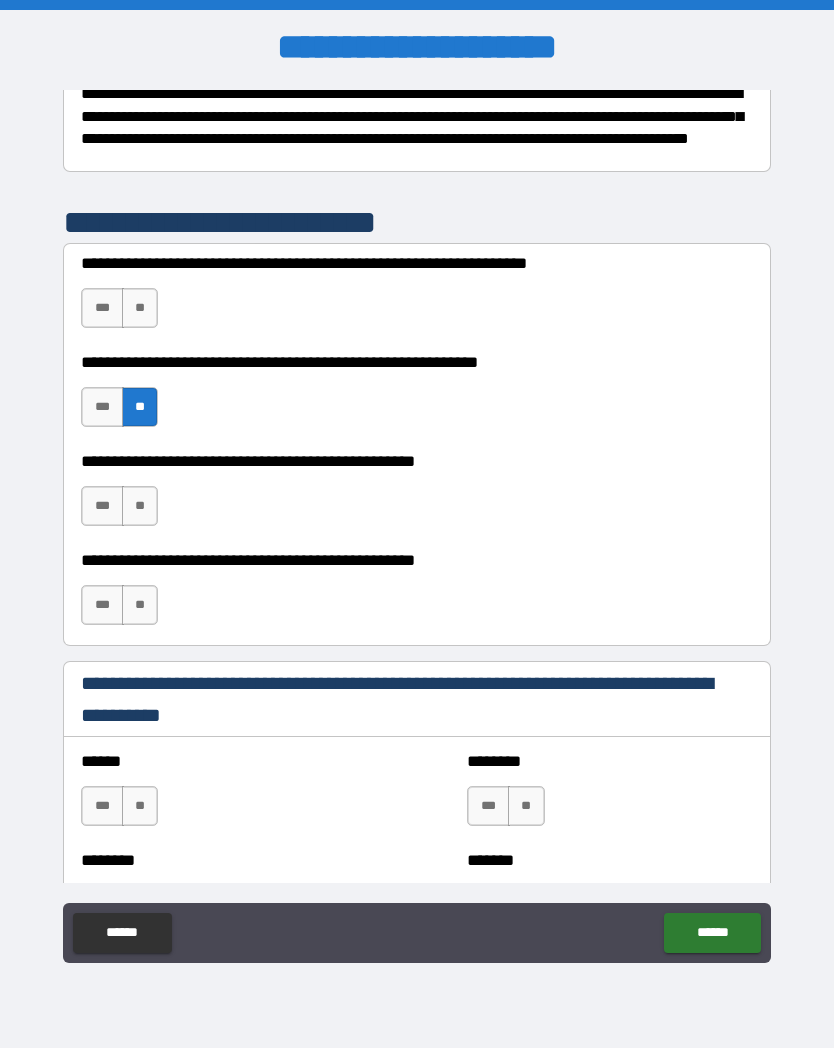 click on "**" at bounding box center (140, 506) 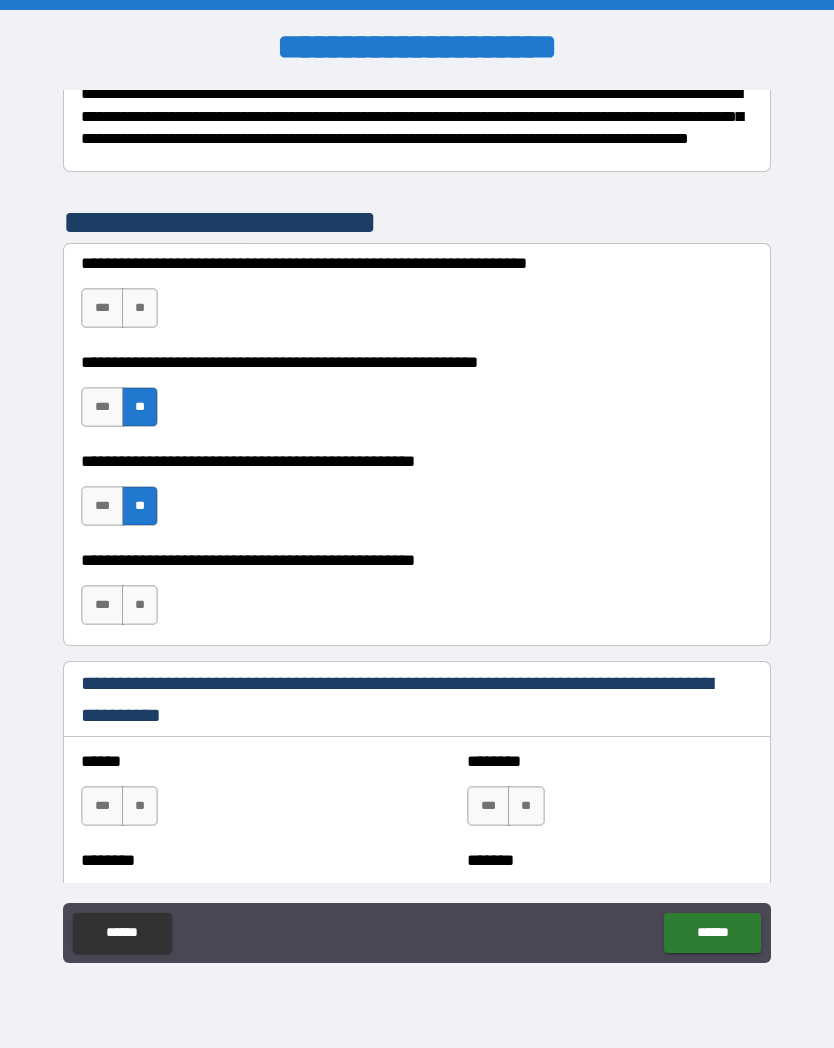 click on "**" at bounding box center (140, 605) 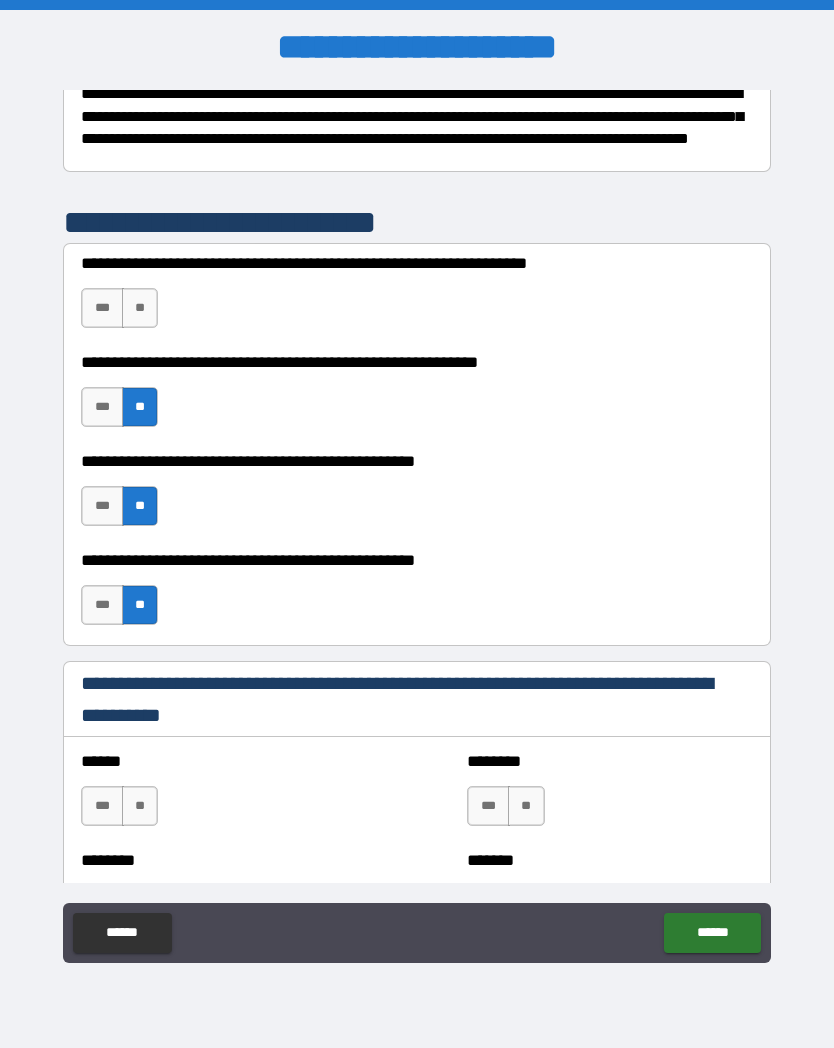 click on "**" at bounding box center [140, 308] 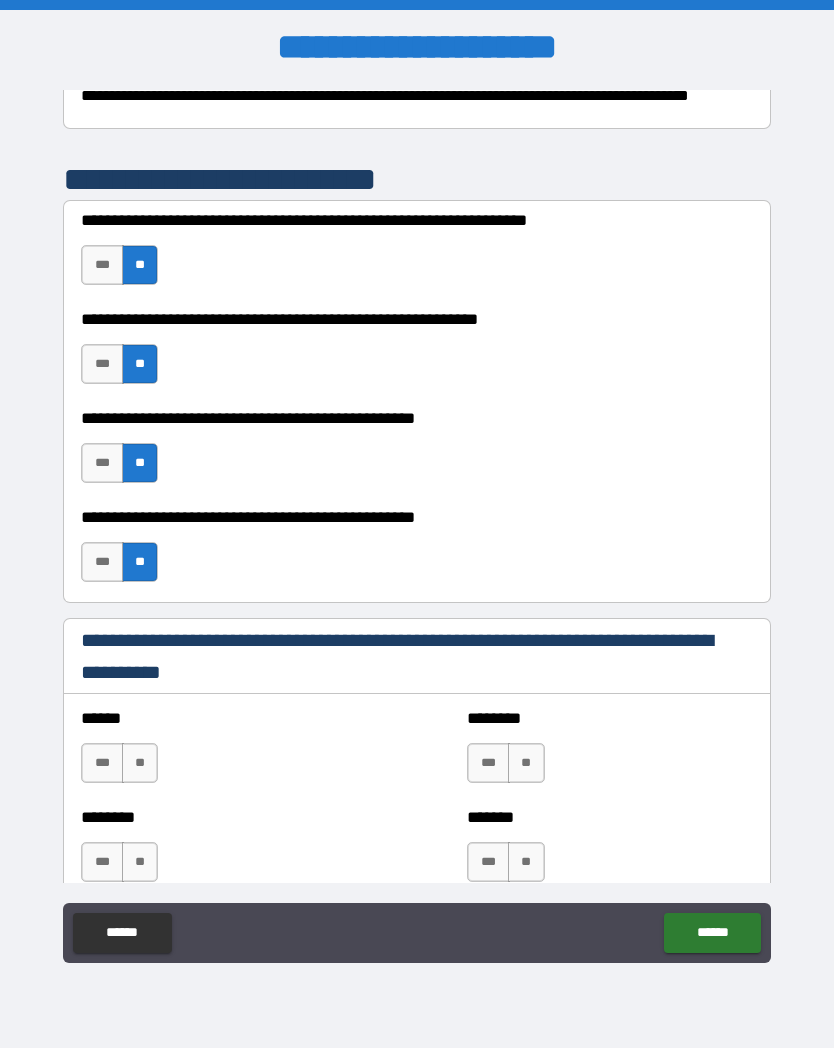 scroll, scrollTop: 379, scrollLeft: 0, axis: vertical 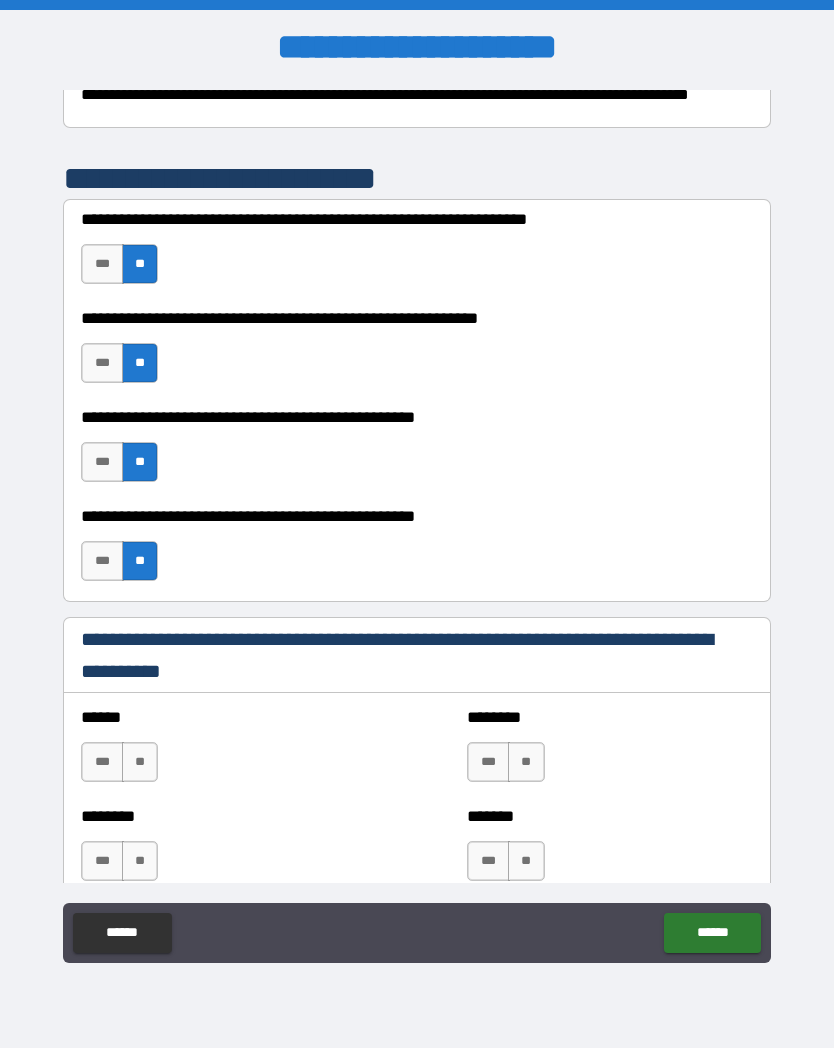 click on "***" at bounding box center (102, 264) 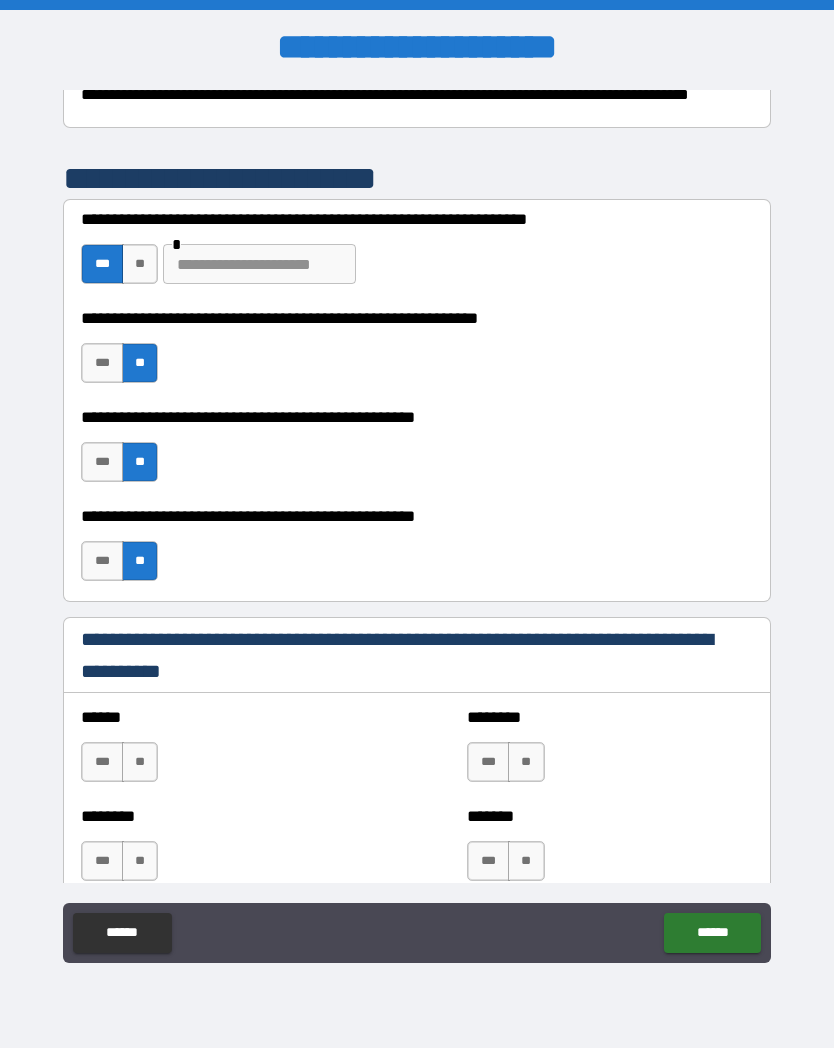 click at bounding box center (259, 264) 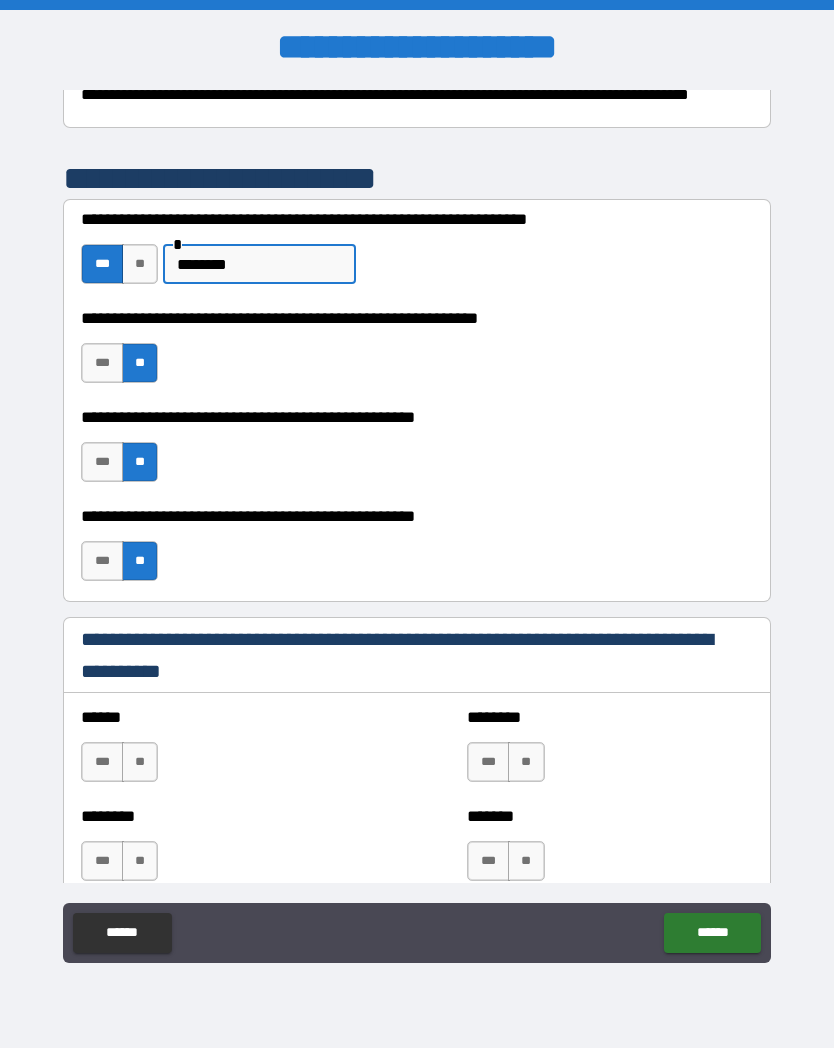 click on "**********" at bounding box center [417, 551] 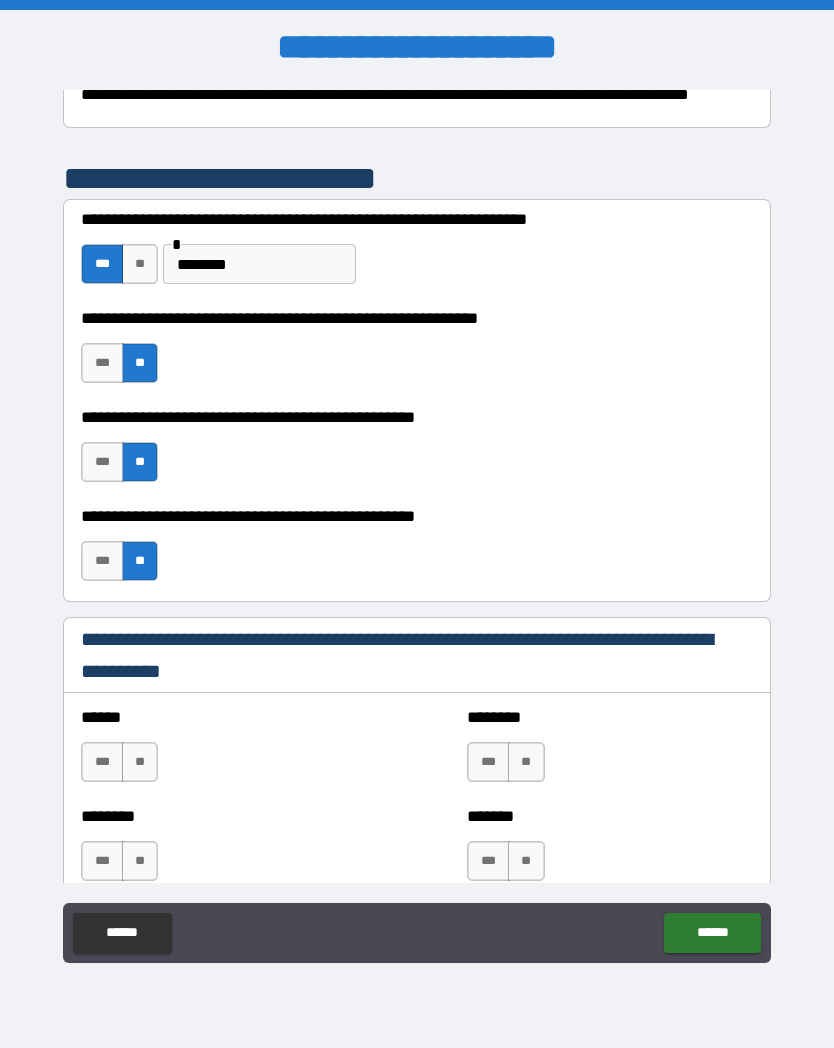 click on "********" at bounding box center [259, 264] 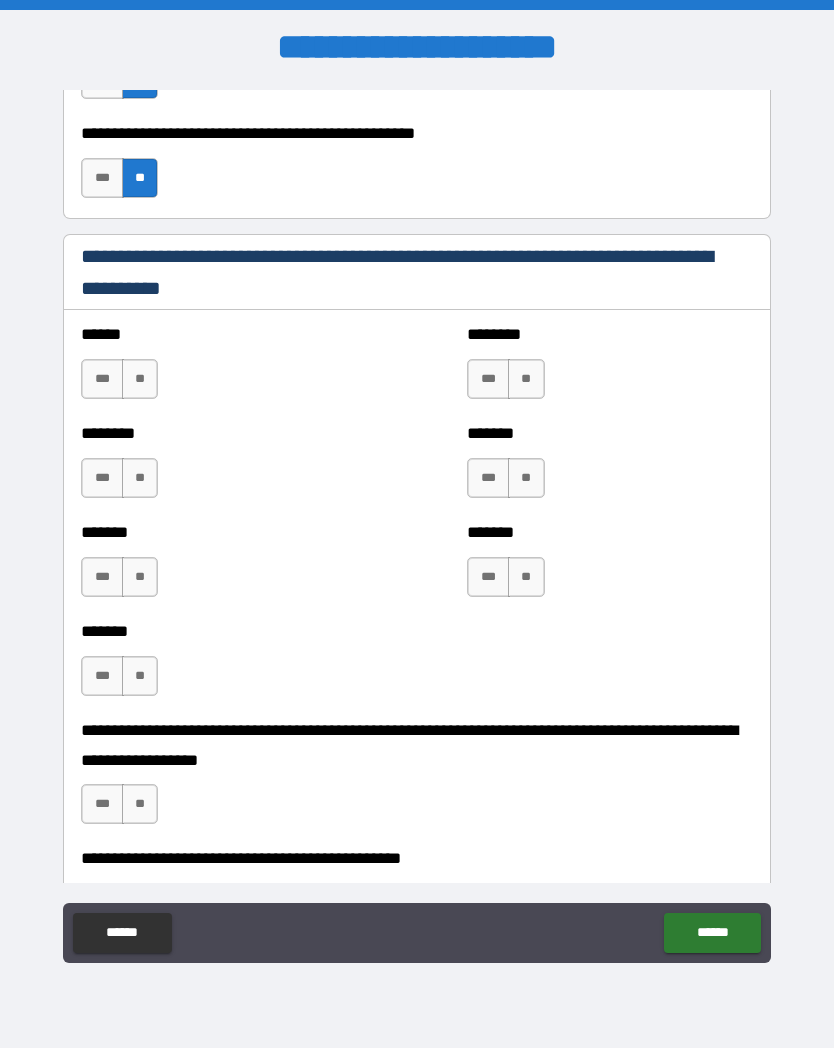 scroll, scrollTop: 770, scrollLeft: 0, axis: vertical 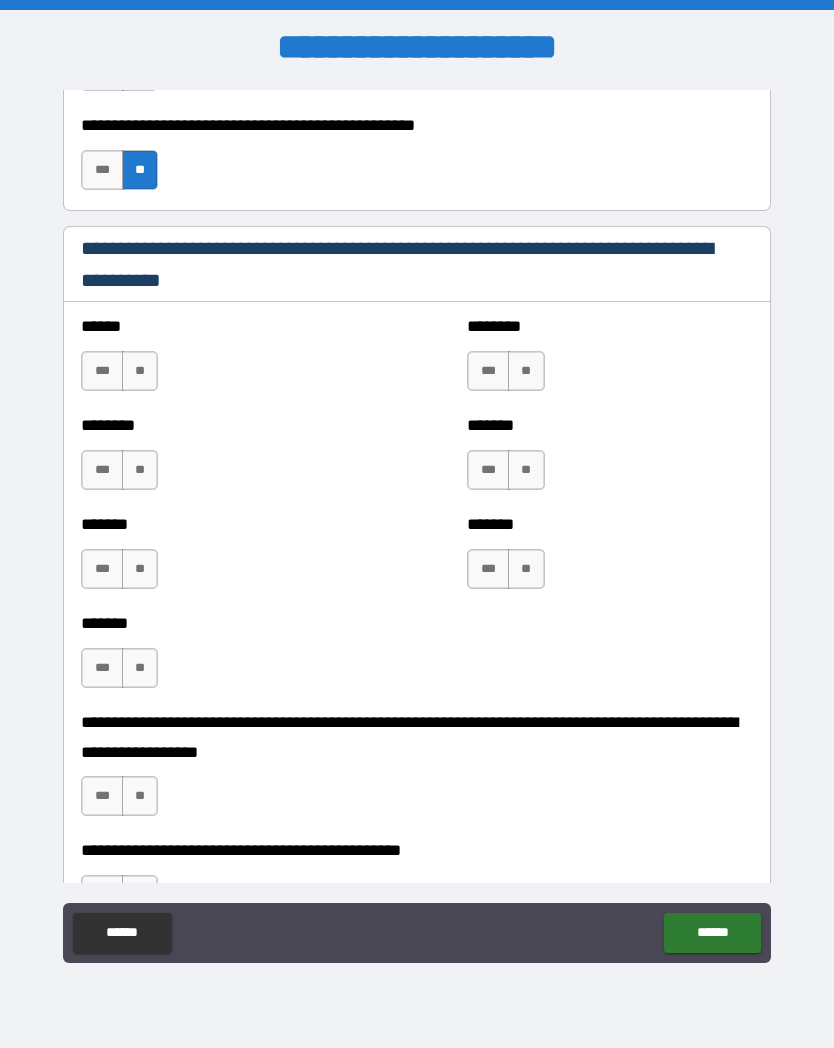 type on "*********" 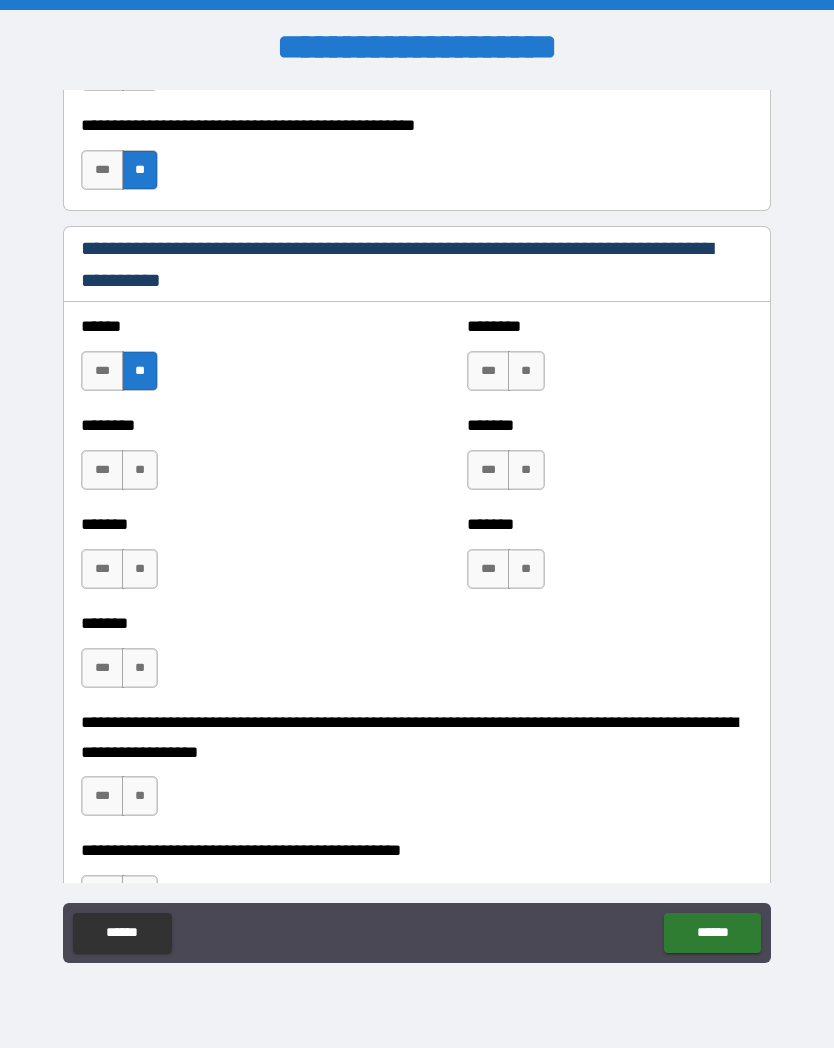 click on "**" at bounding box center [140, 470] 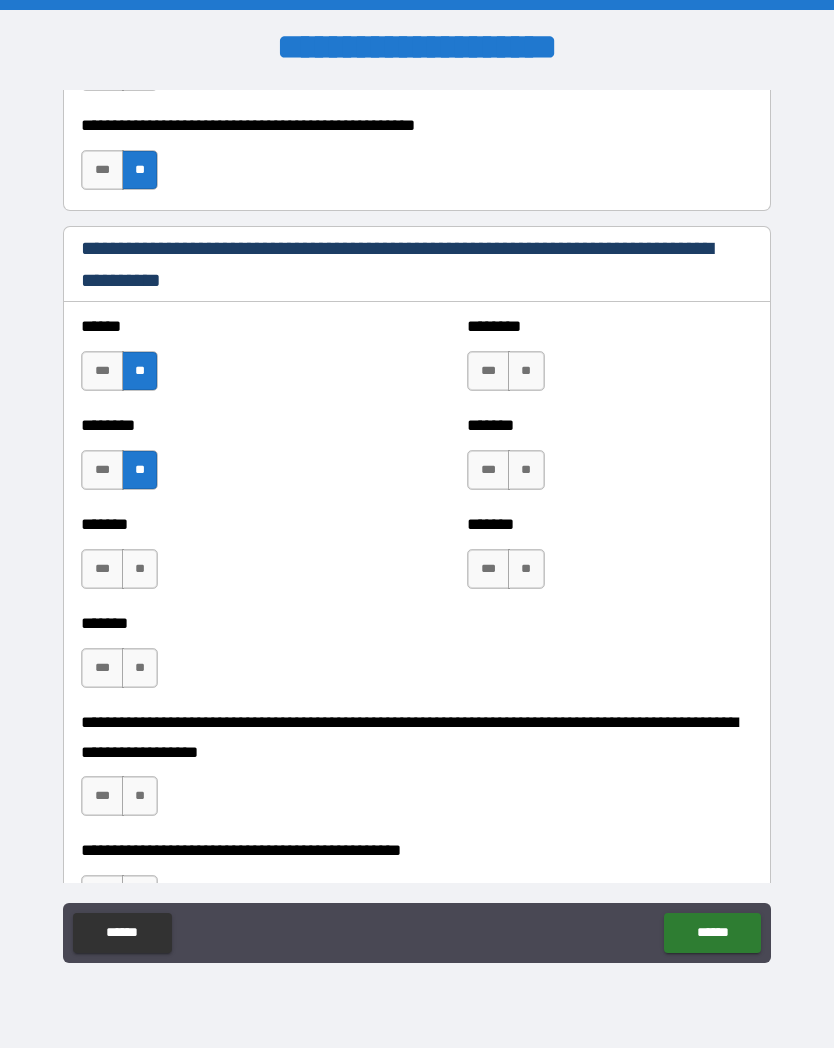 click on "**" at bounding box center [140, 569] 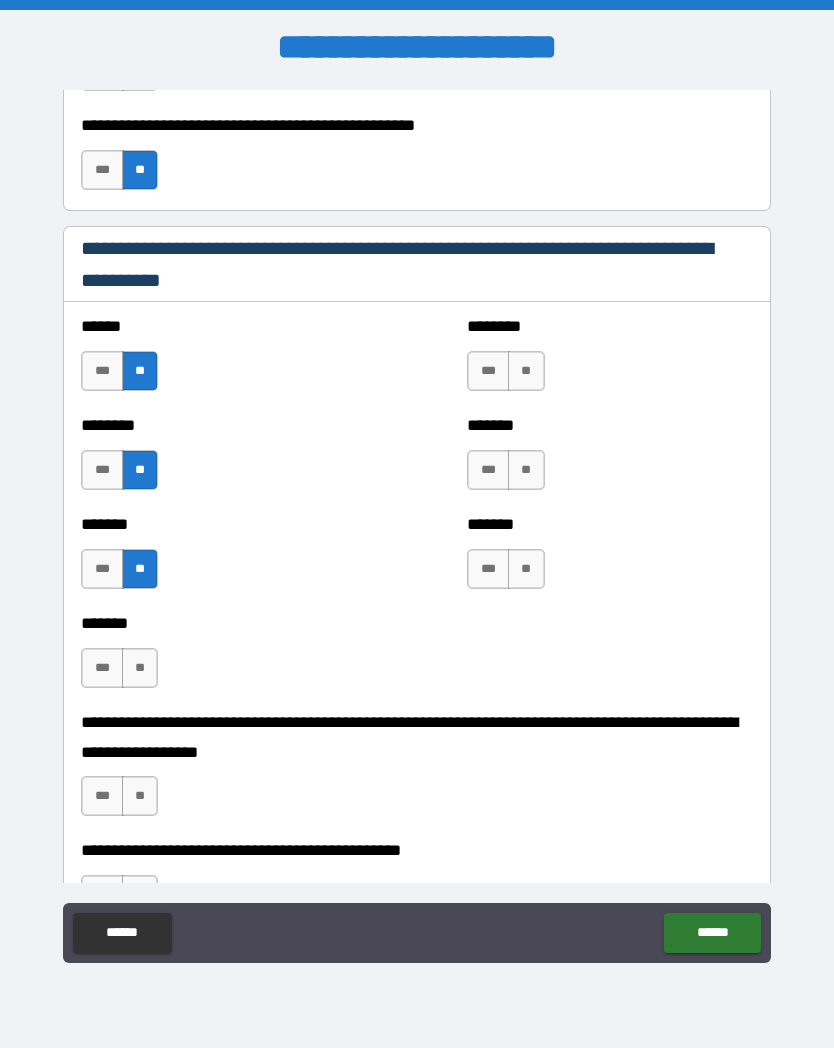 click on "**" at bounding box center (140, 668) 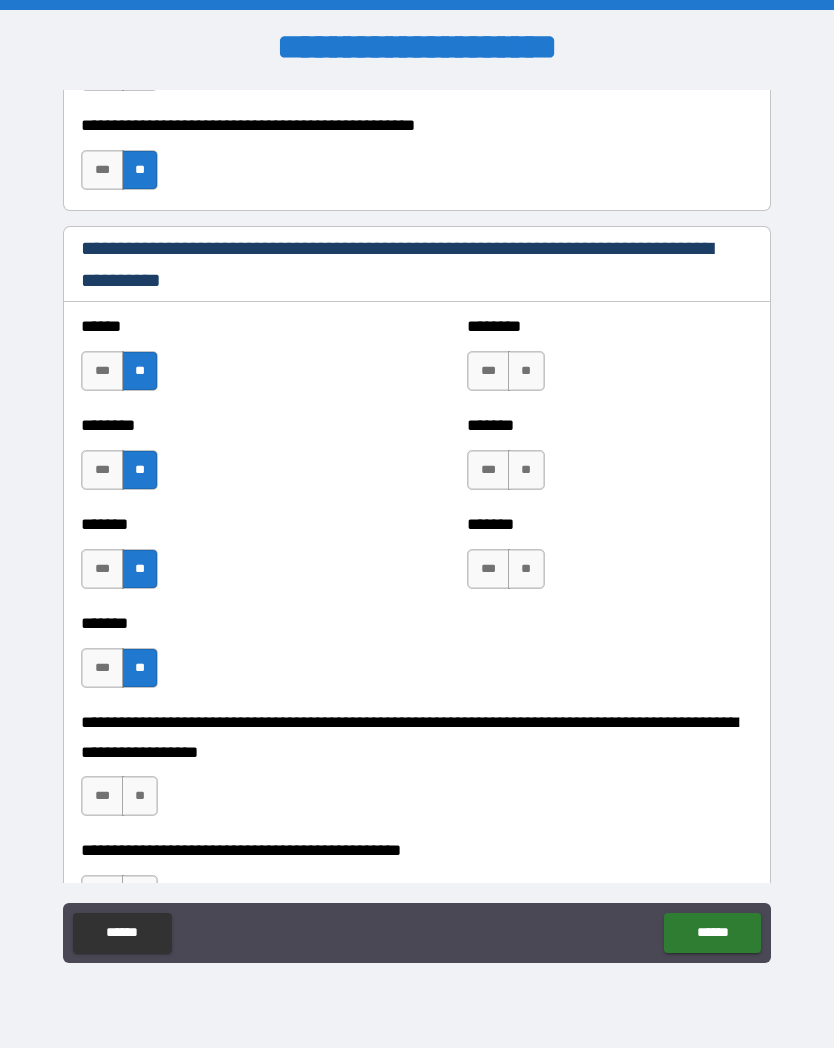click on "**" at bounding box center [526, 371] 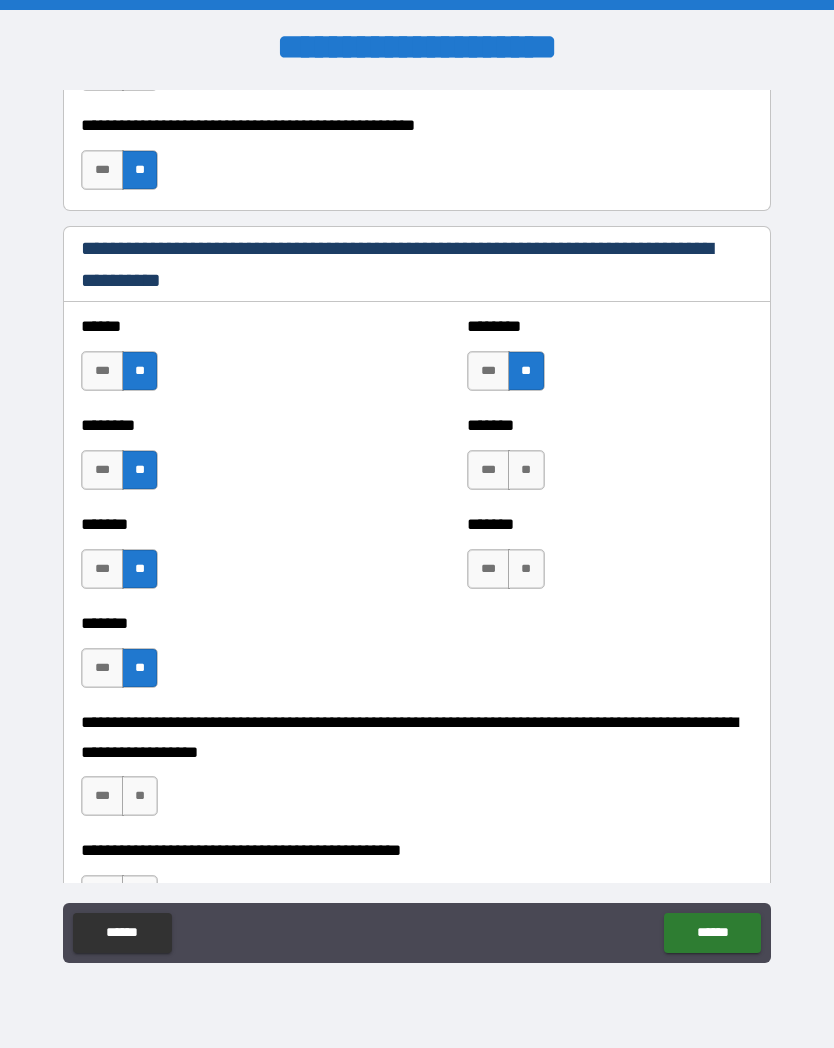 click on "**" at bounding box center (526, 470) 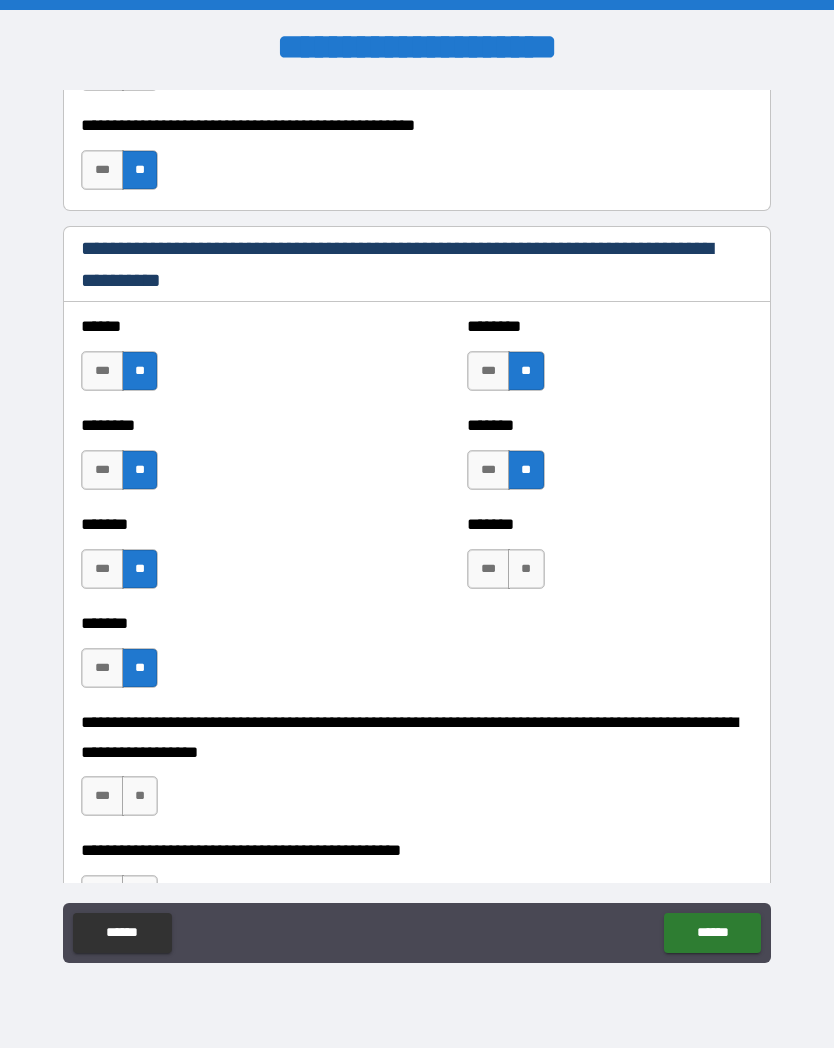 click on "**" at bounding box center [526, 569] 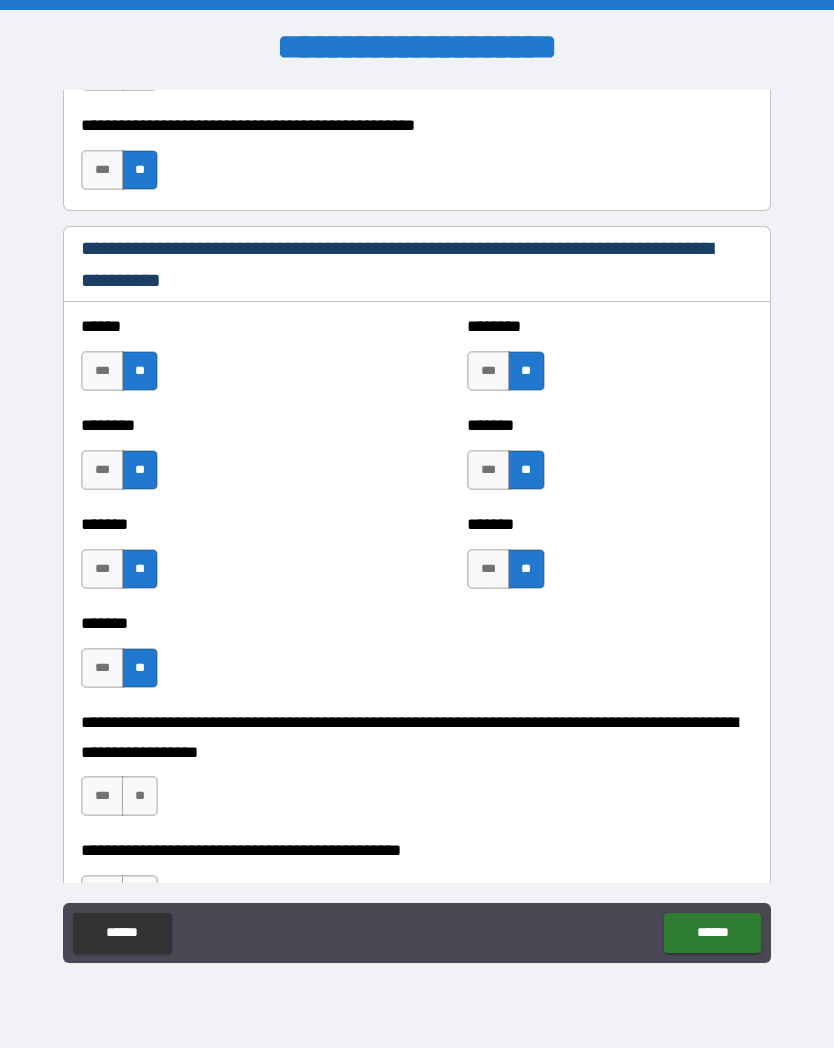 click on "**" at bounding box center (140, 796) 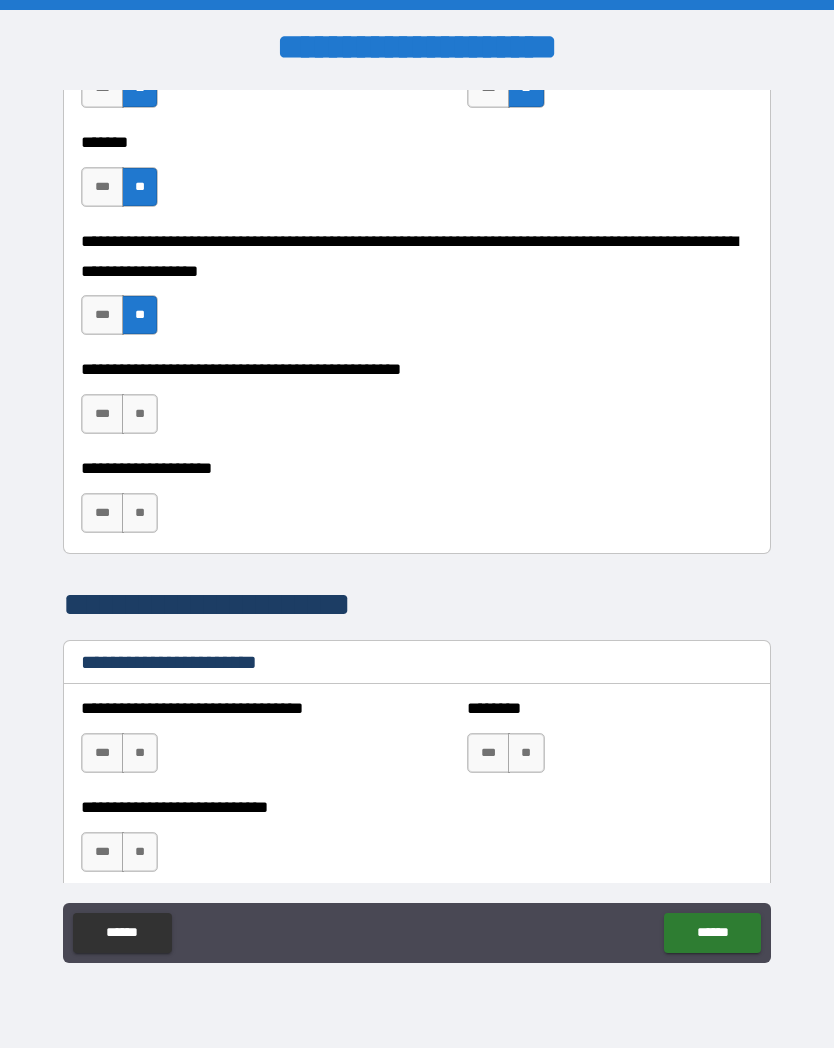 scroll, scrollTop: 1252, scrollLeft: 0, axis: vertical 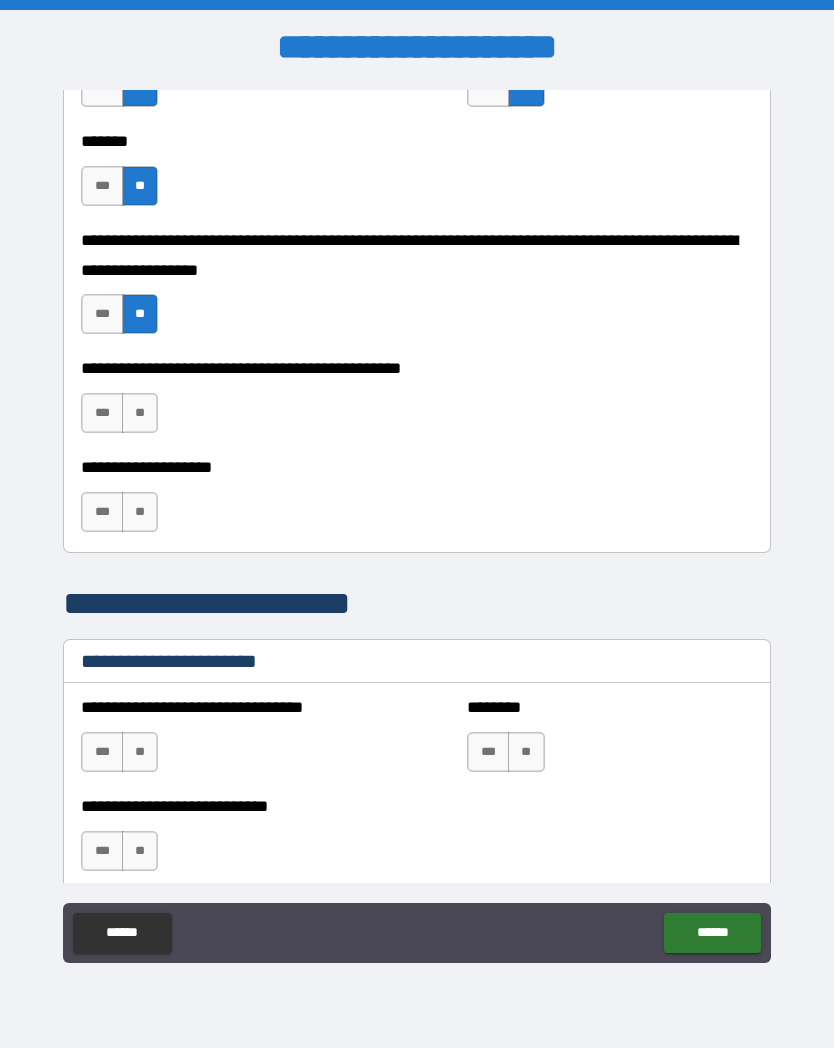 click on "**" at bounding box center [140, 413] 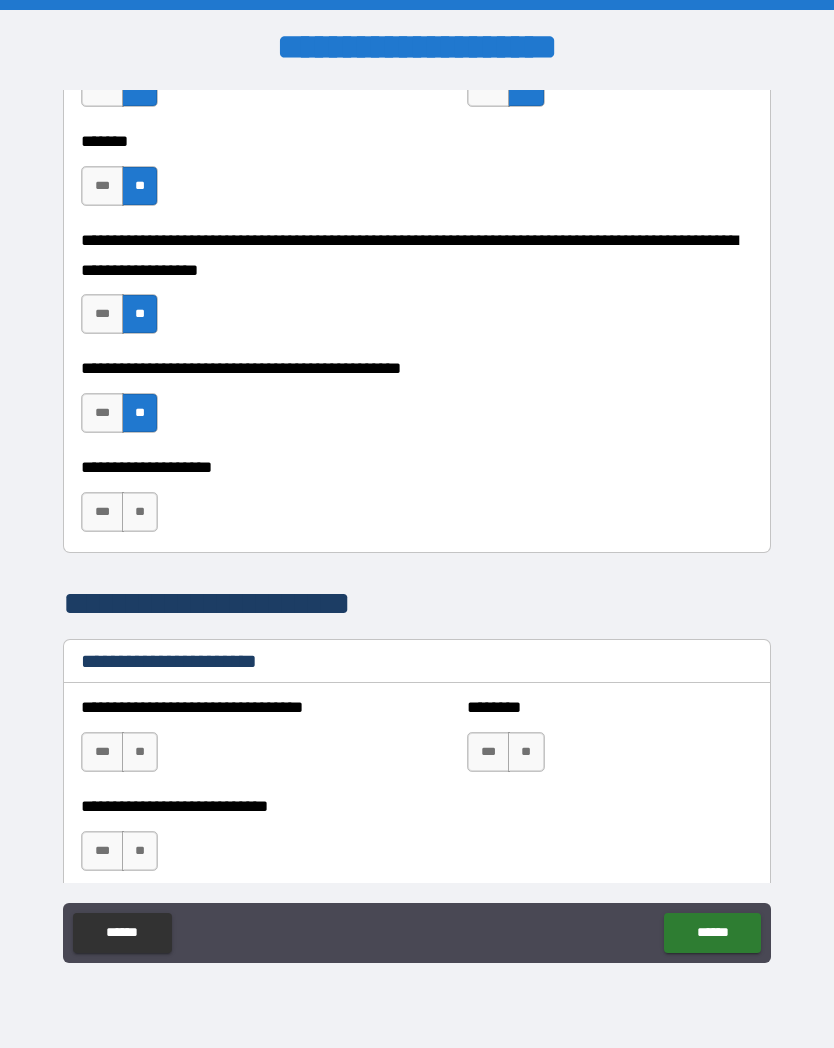 click on "**" at bounding box center [140, 512] 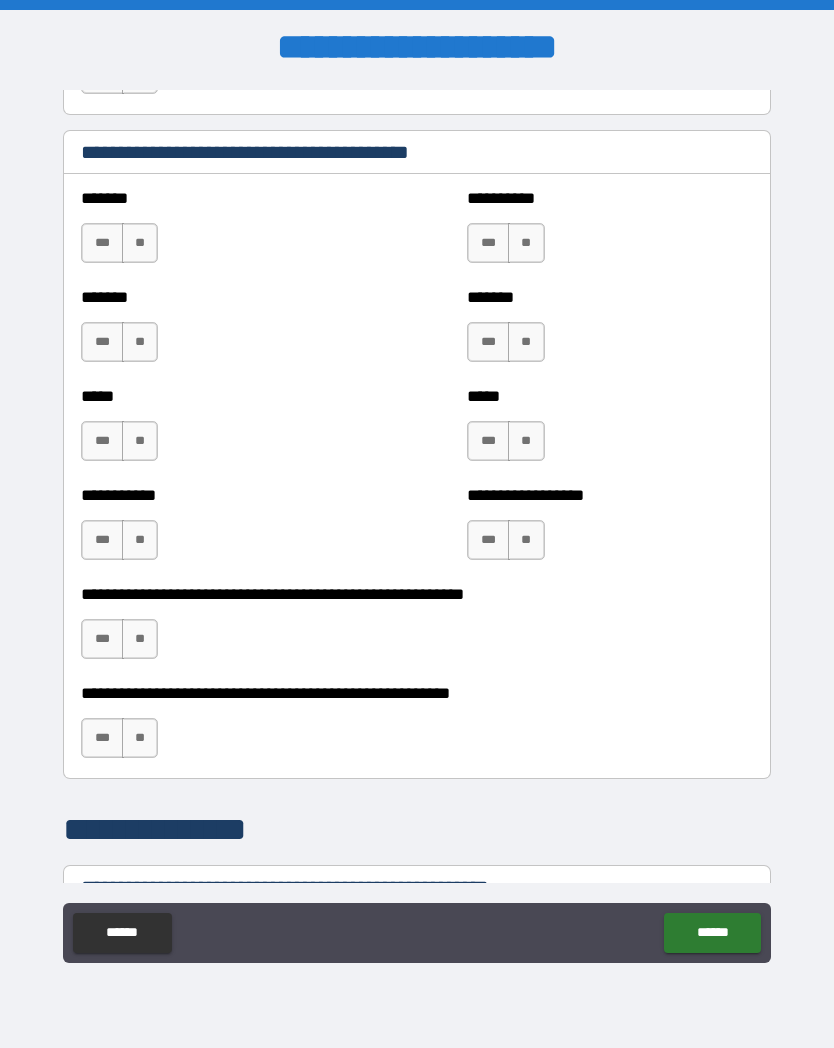 scroll, scrollTop: 2031, scrollLeft: 0, axis: vertical 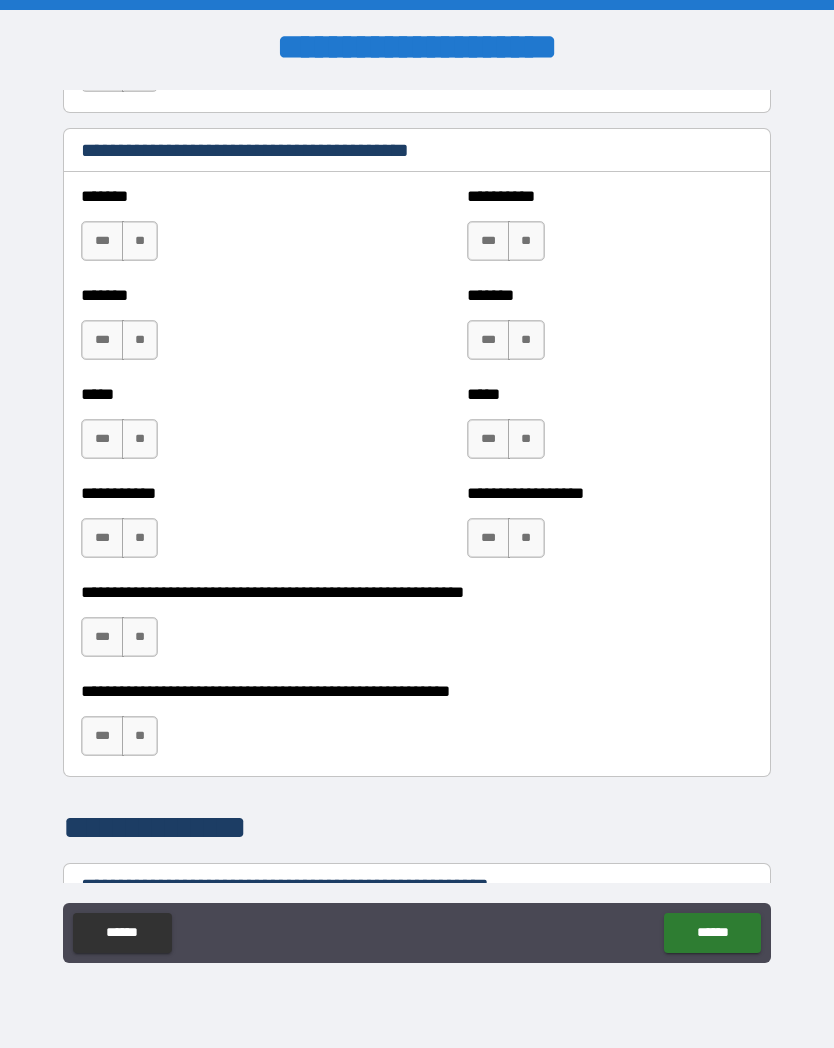 click on "**" at bounding box center (140, 241) 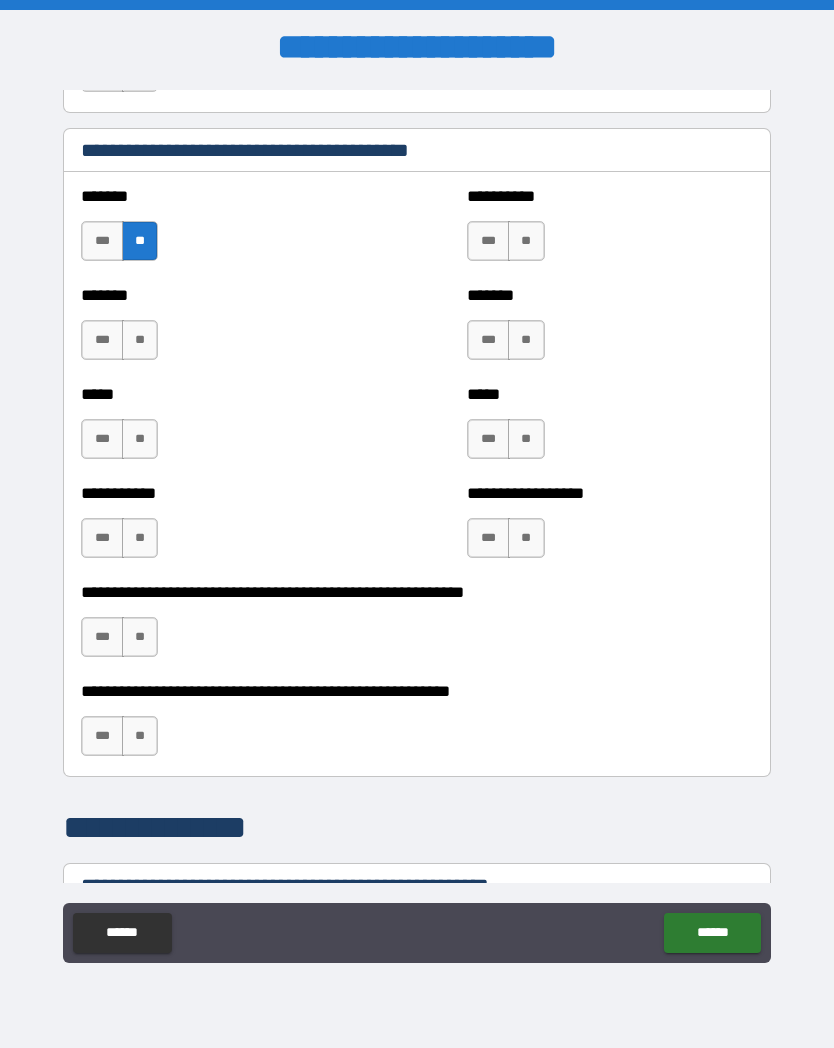 click on "**" at bounding box center (140, 340) 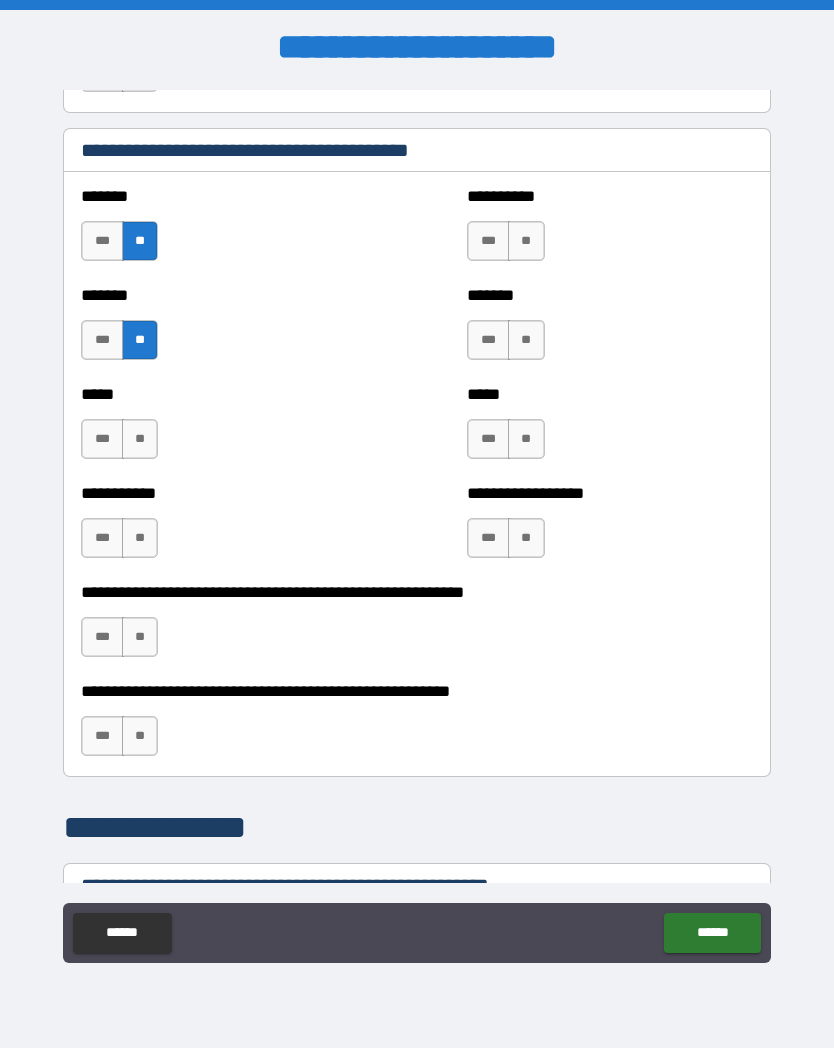 click on "**" at bounding box center (140, 439) 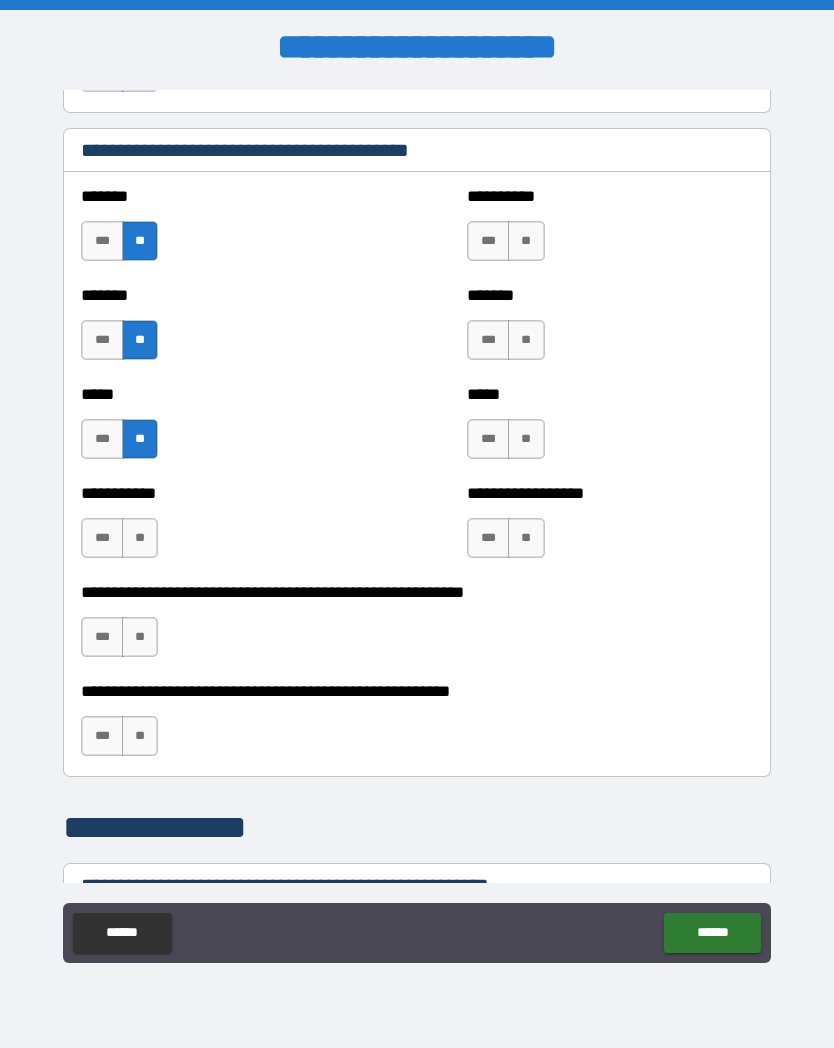 click on "**" at bounding box center [140, 538] 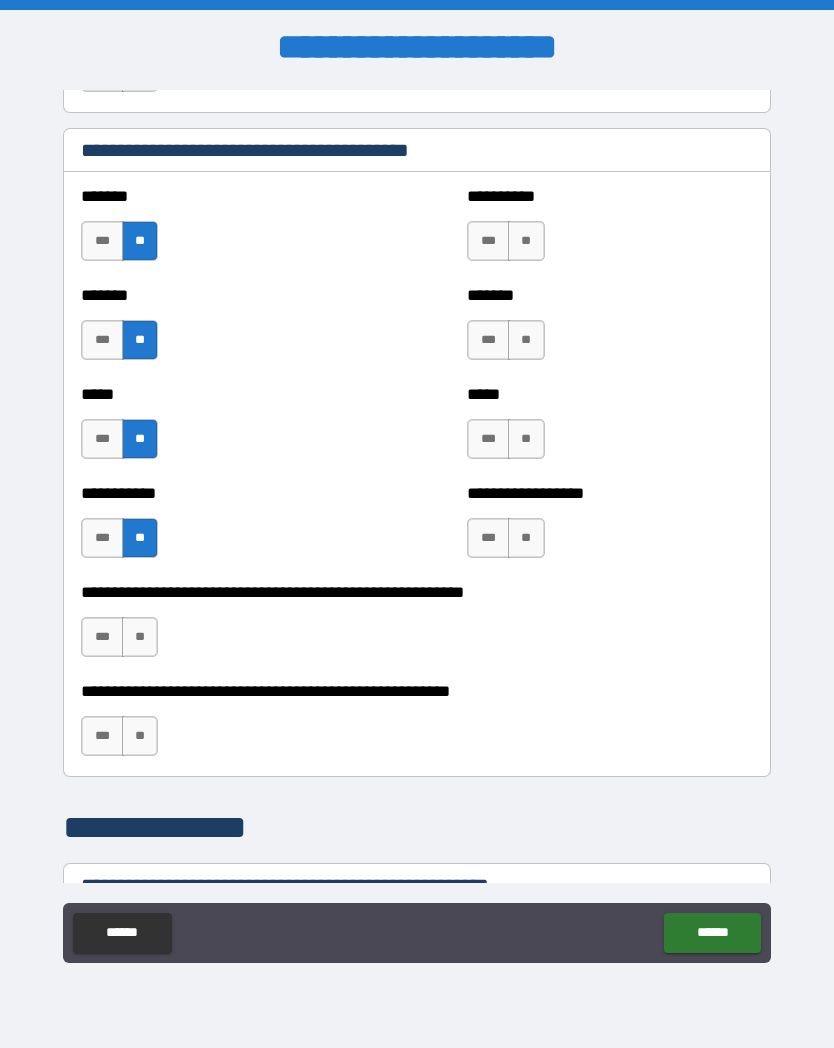 click on "**" at bounding box center [526, 241] 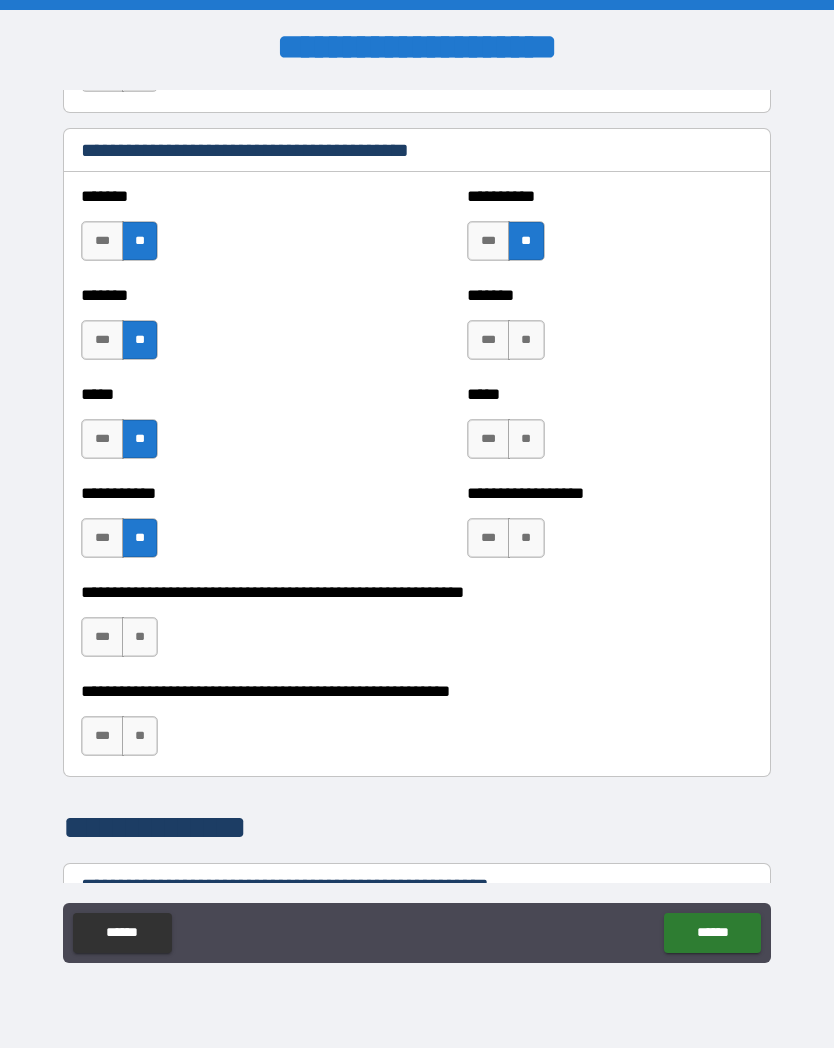 click on "**" at bounding box center (526, 340) 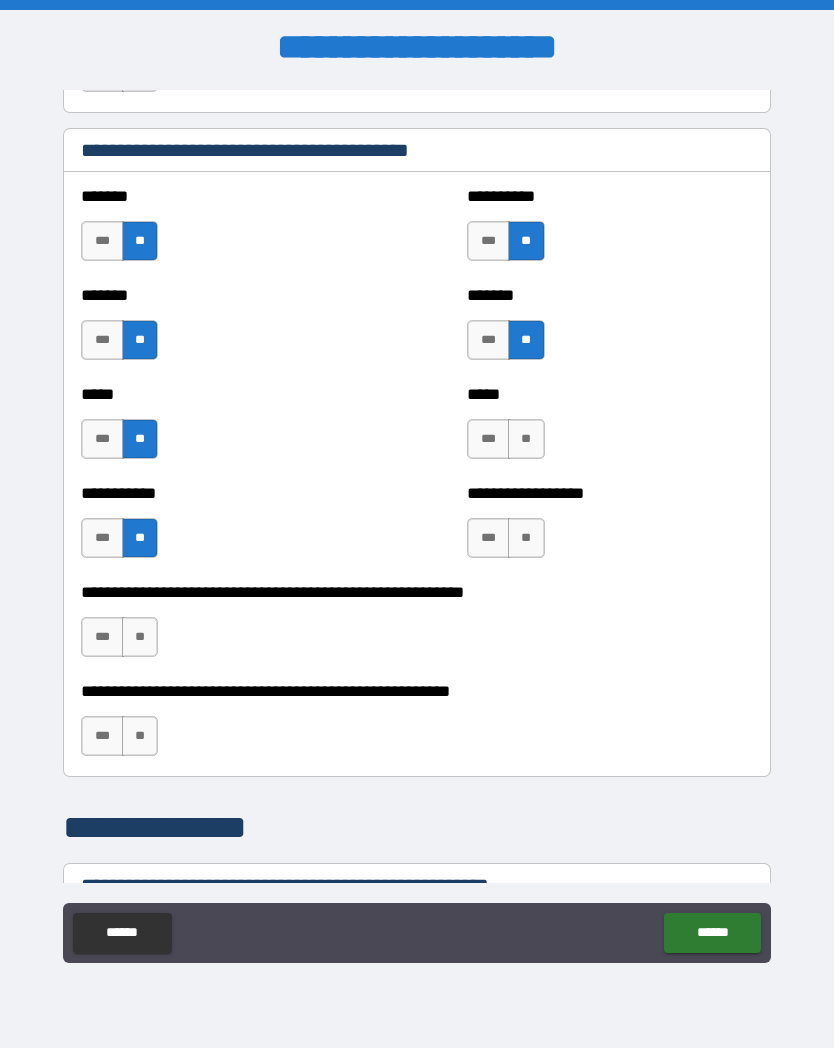 click on "**" at bounding box center [526, 439] 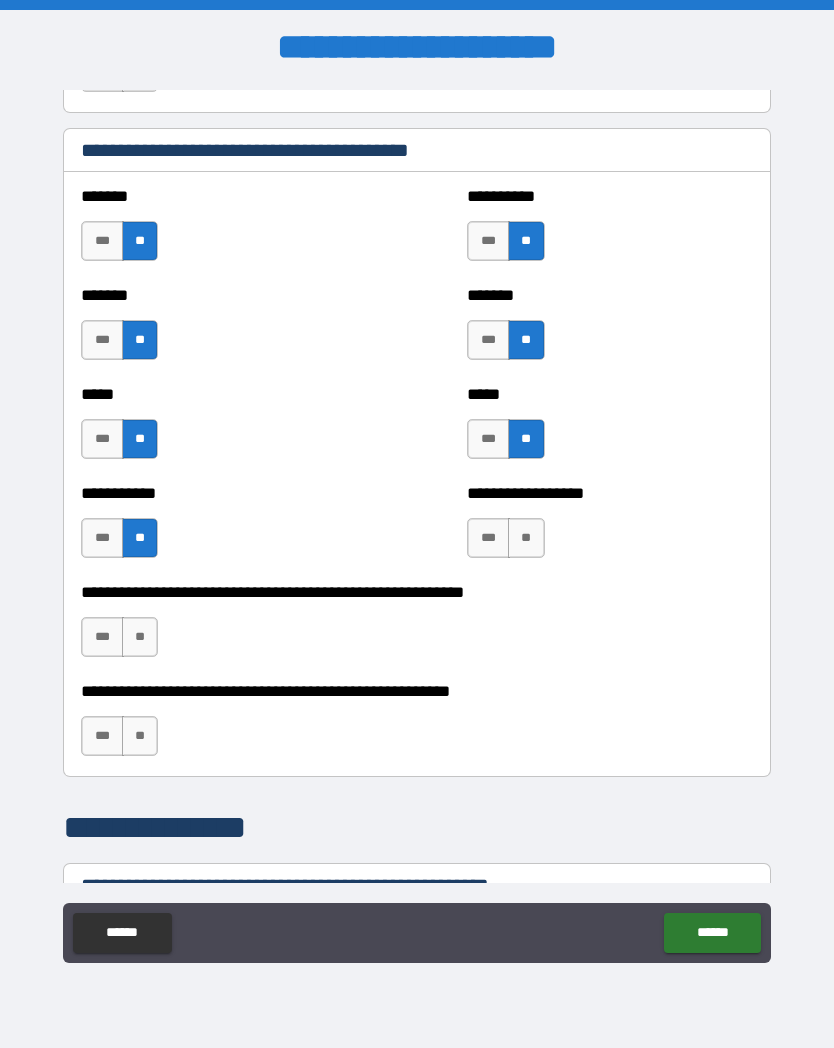 click on "**" at bounding box center [526, 538] 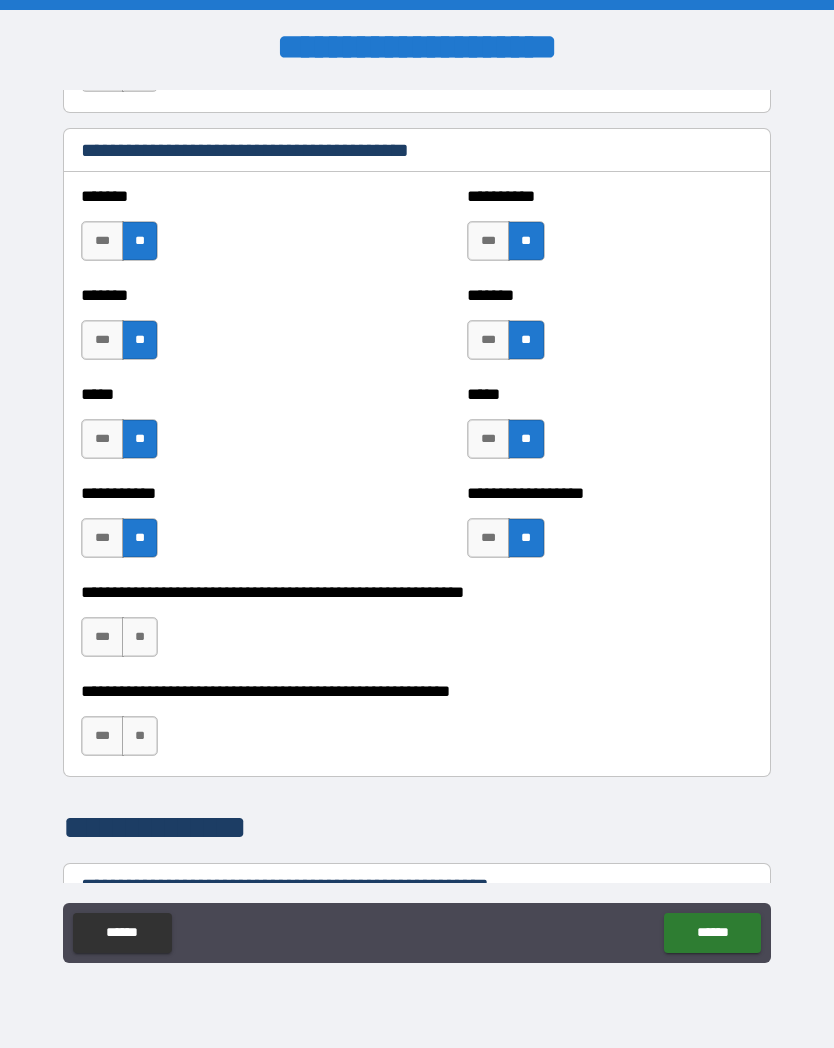 click on "**" at bounding box center (140, 637) 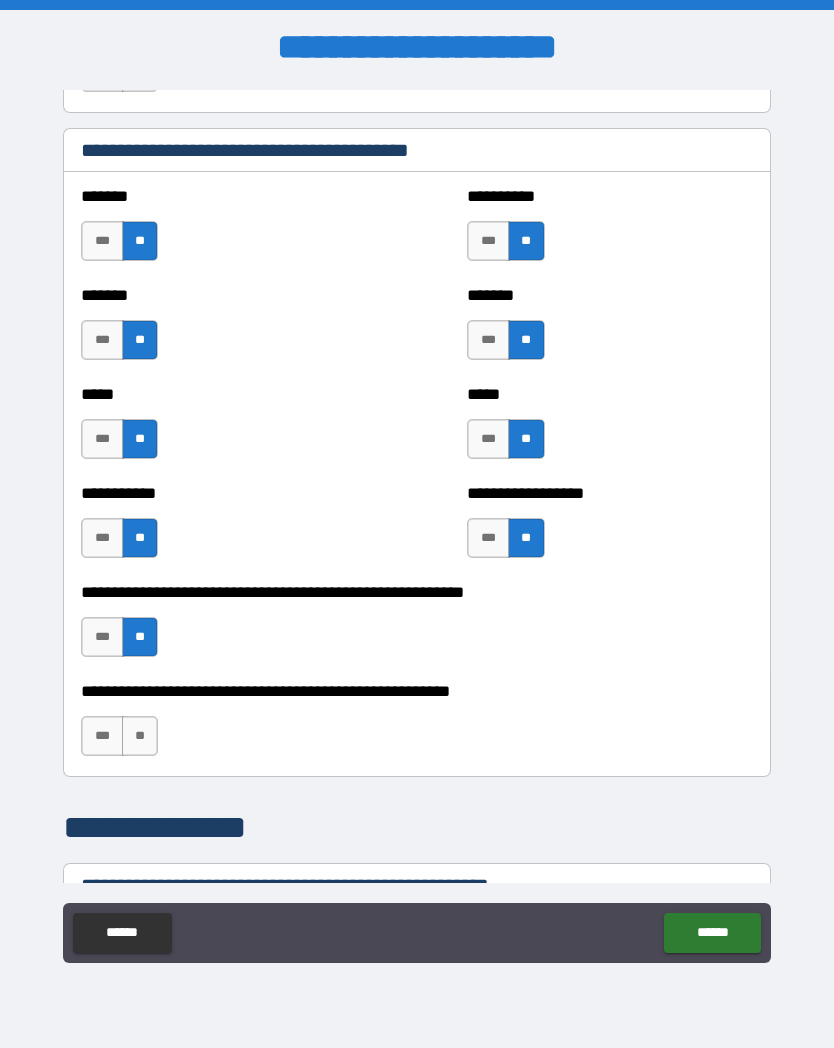 click on "**********" at bounding box center [417, 727] 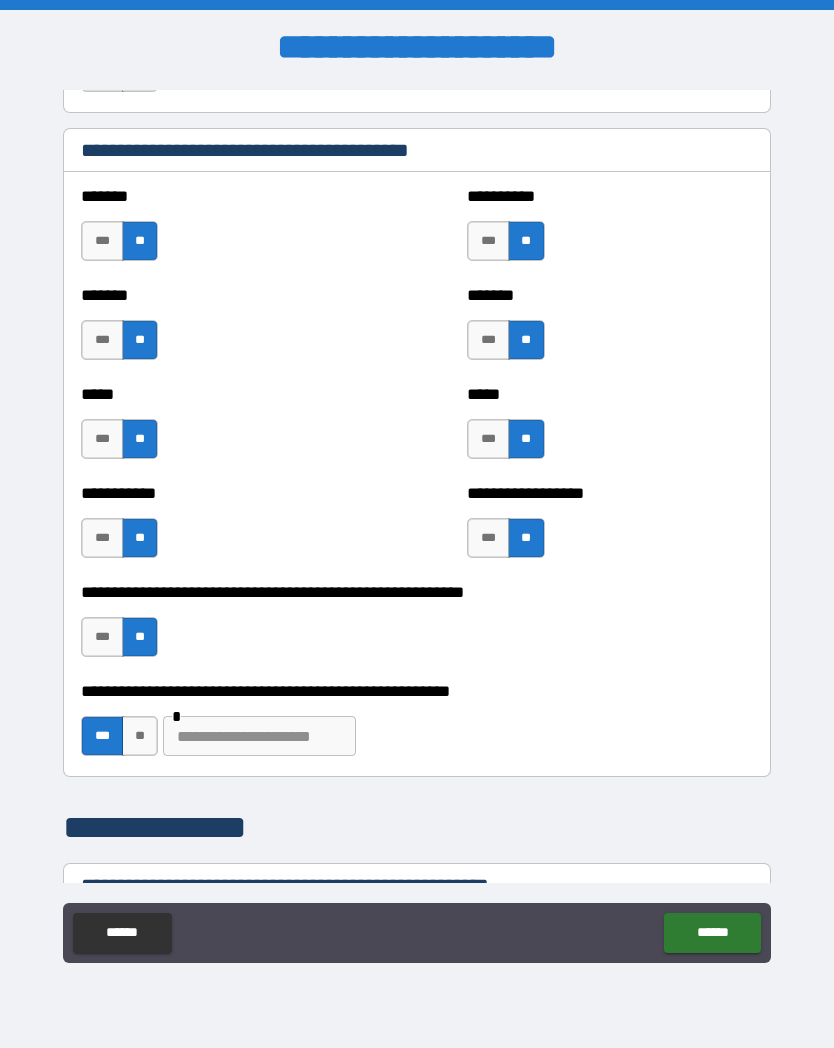 click at bounding box center [259, 736] 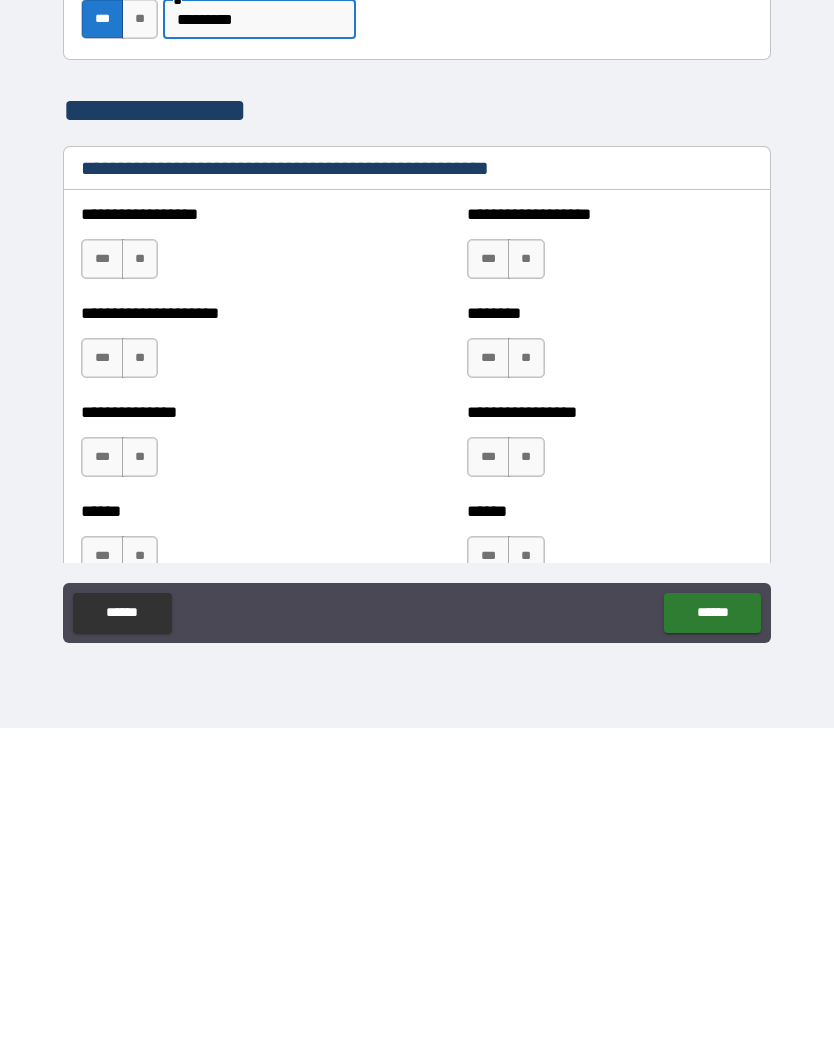scroll, scrollTop: 2437, scrollLeft: 0, axis: vertical 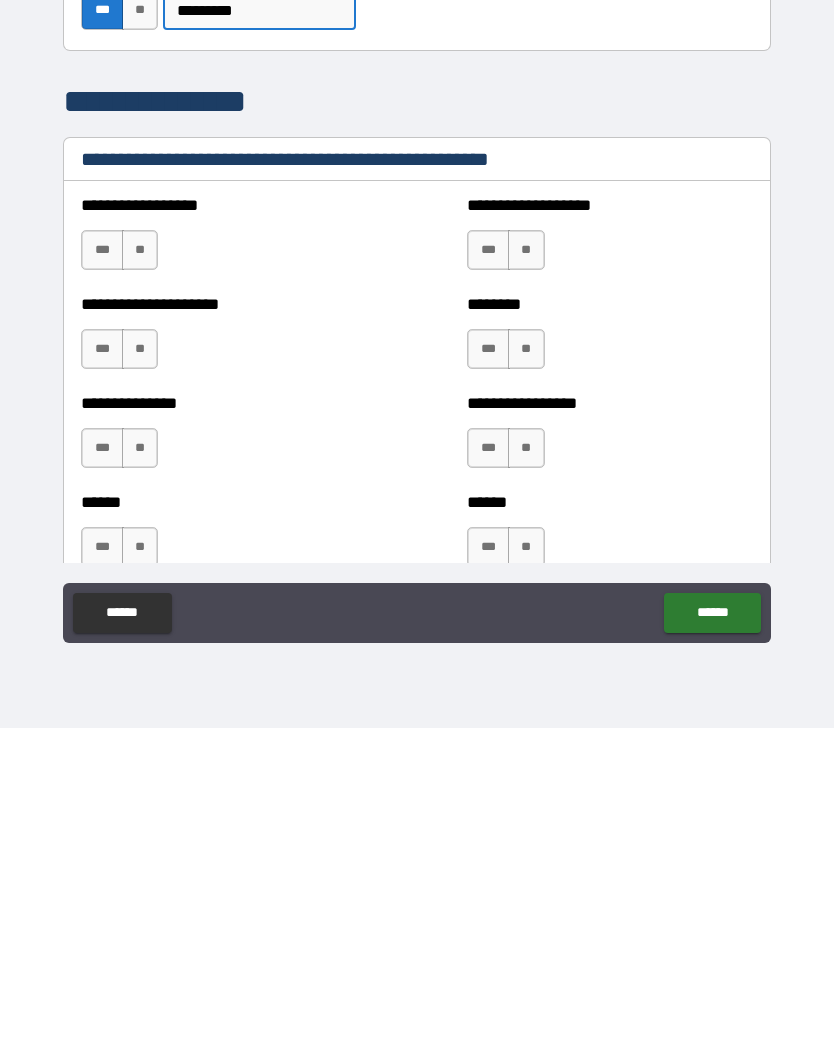 type on "*********" 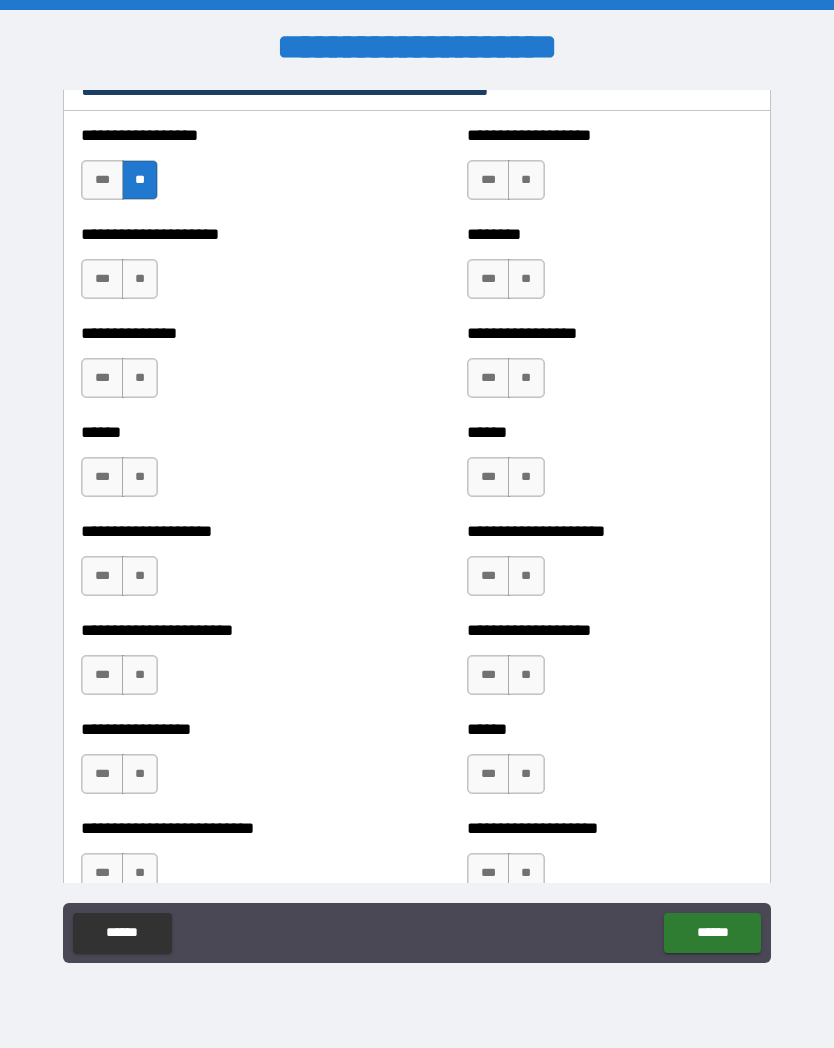 scroll, scrollTop: 2832, scrollLeft: 0, axis: vertical 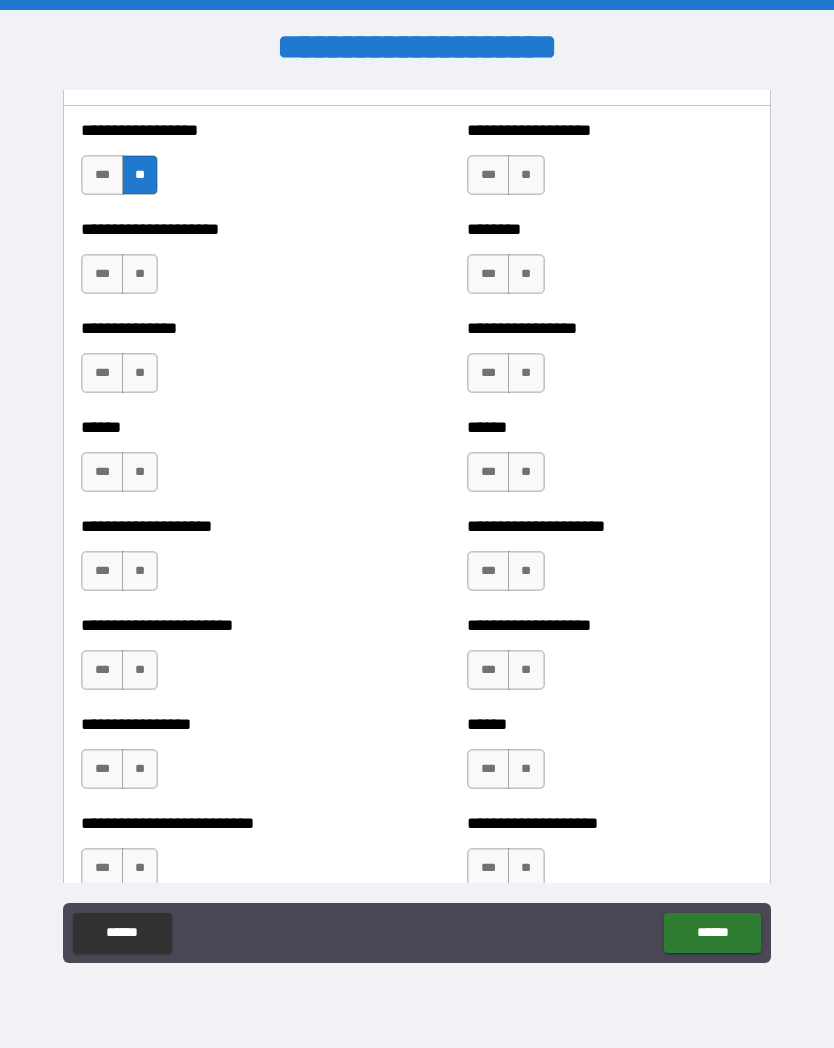 click on "**" at bounding box center (140, 274) 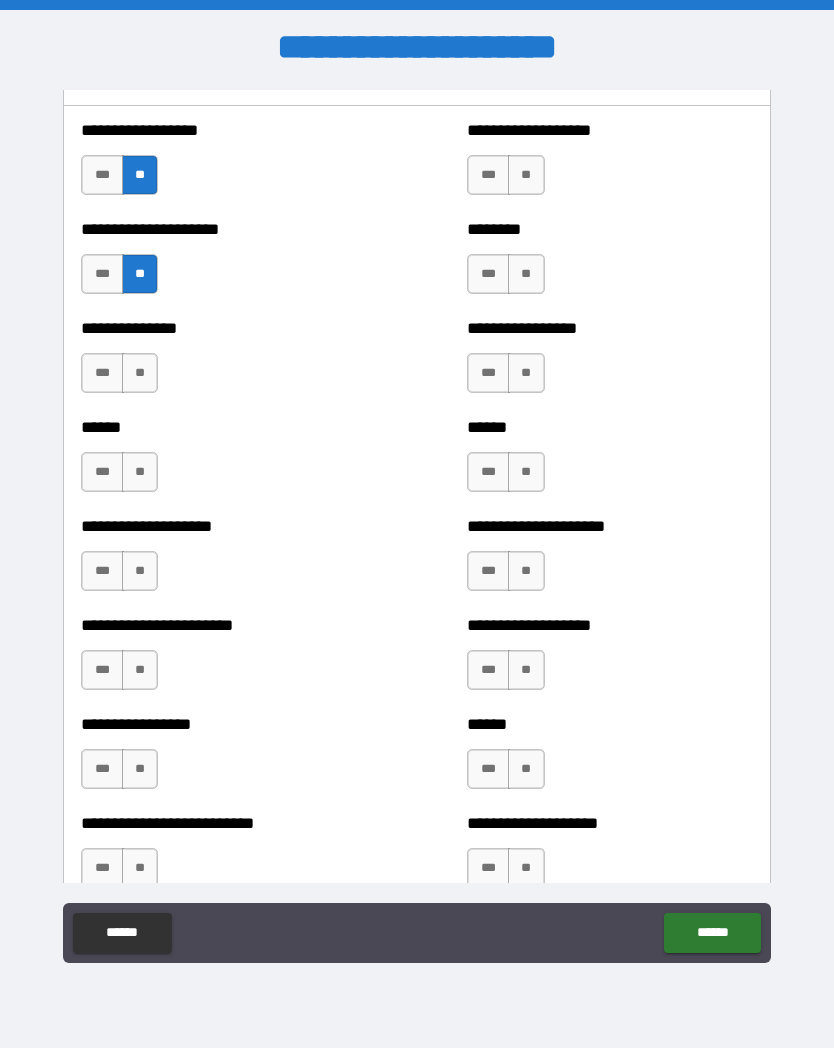 click on "**" at bounding box center (140, 373) 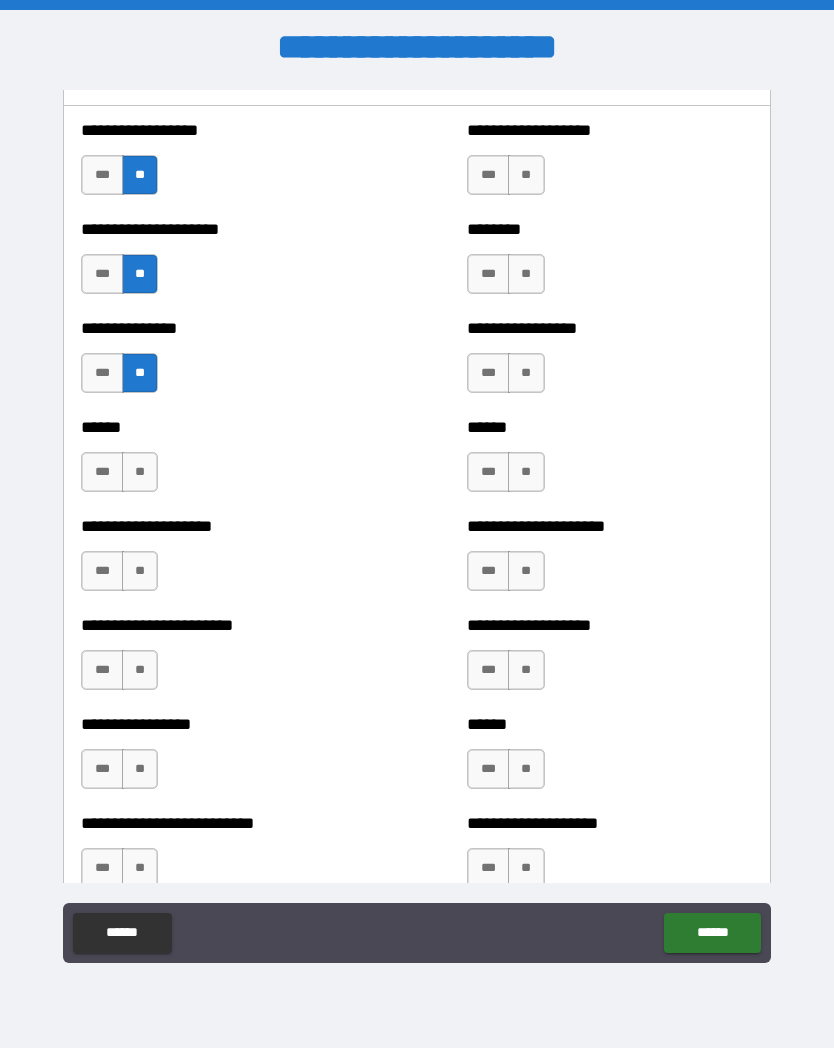 click on "**" at bounding box center [140, 472] 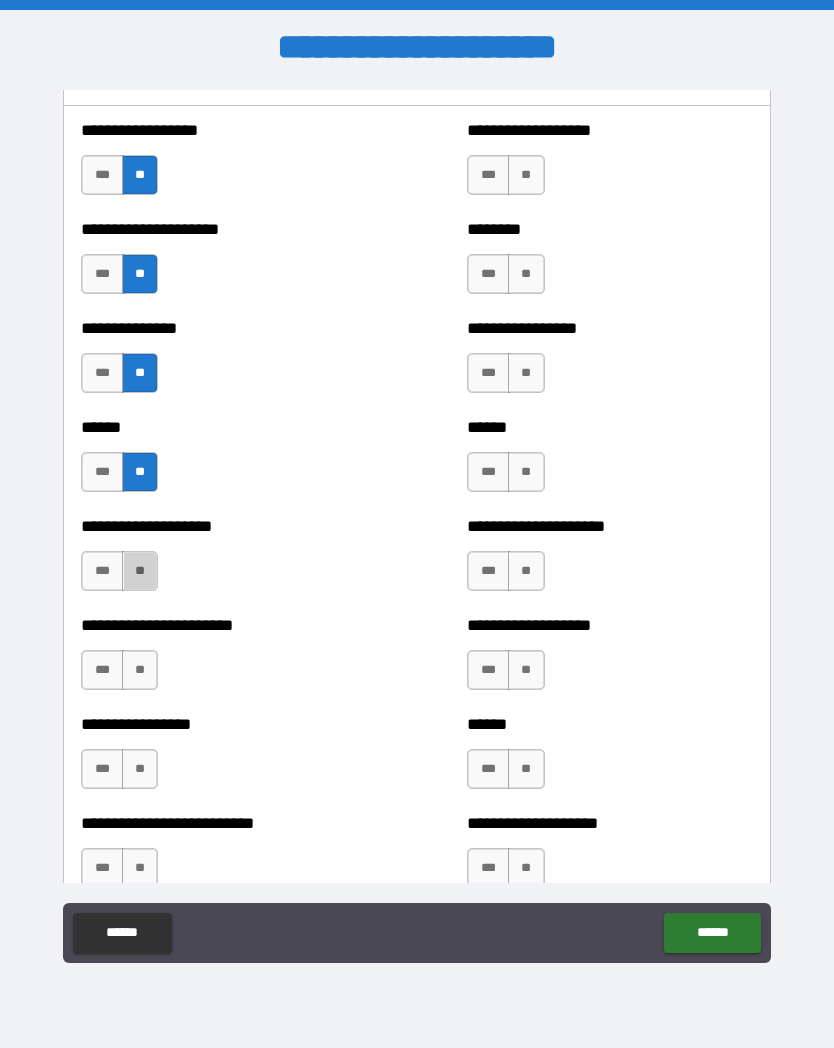 click on "**" at bounding box center [140, 571] 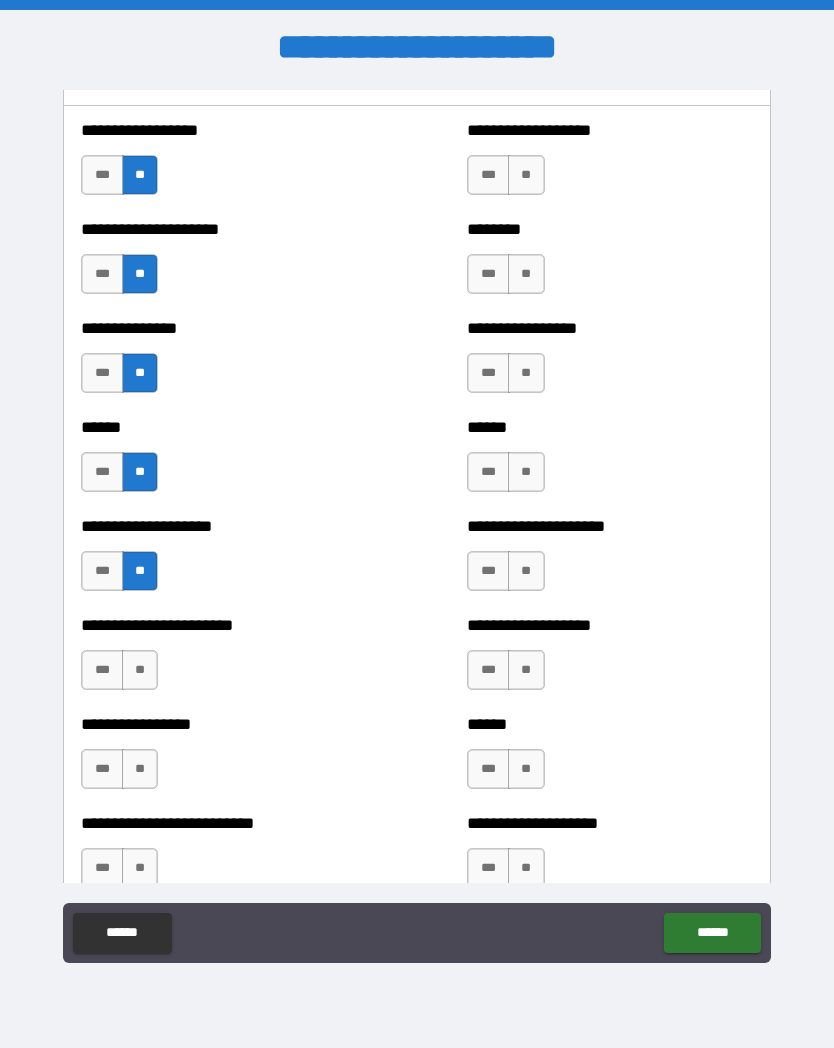 click on "**" at bounding box center (140, 670) 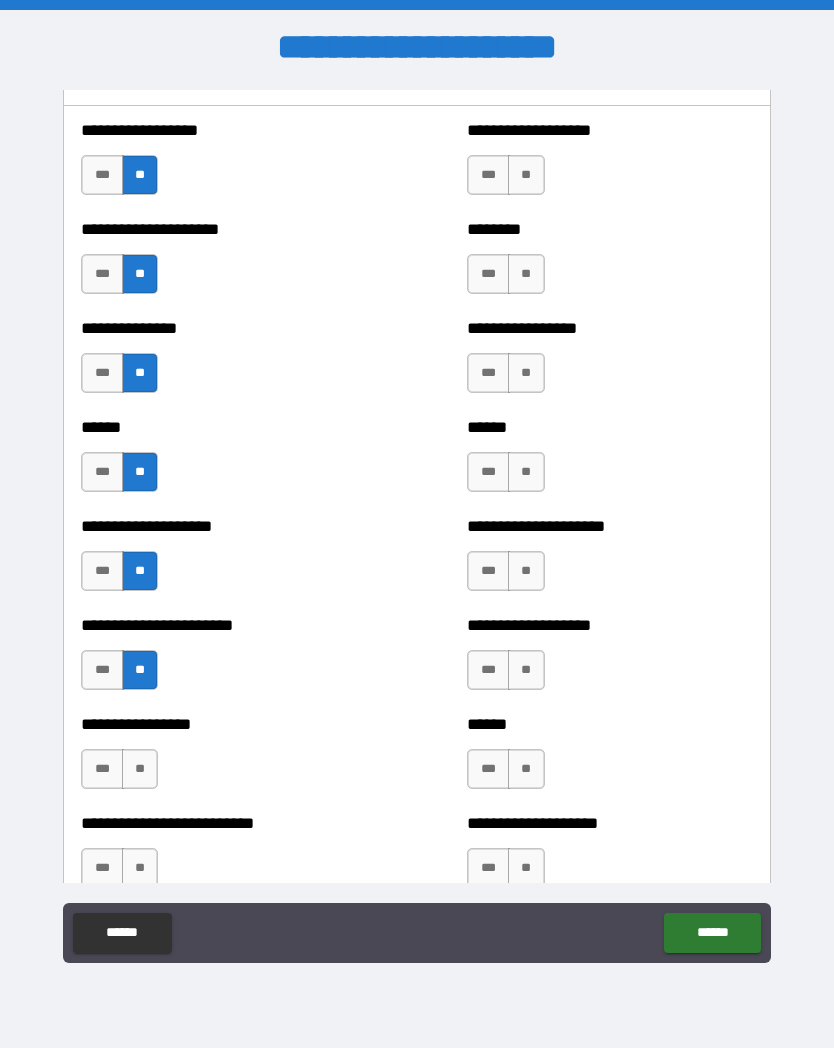 click on "**" at bounding box center [140, 769] 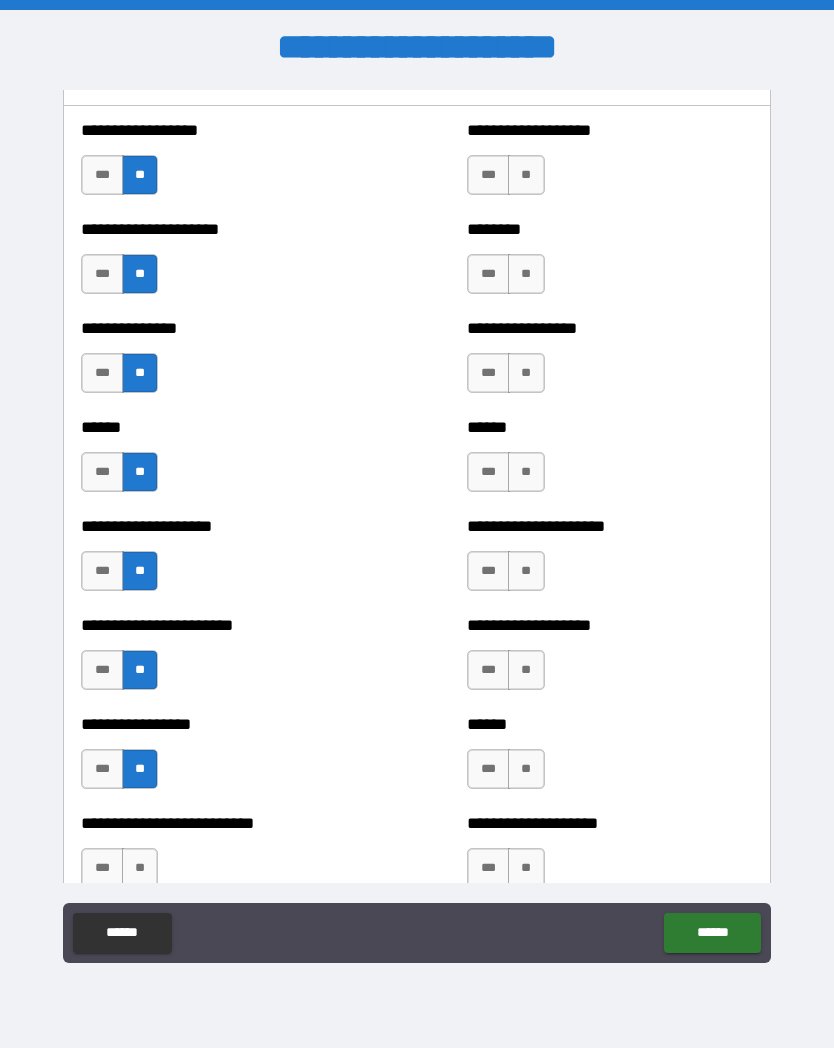 click on "**" at bounding box center (526, 175) 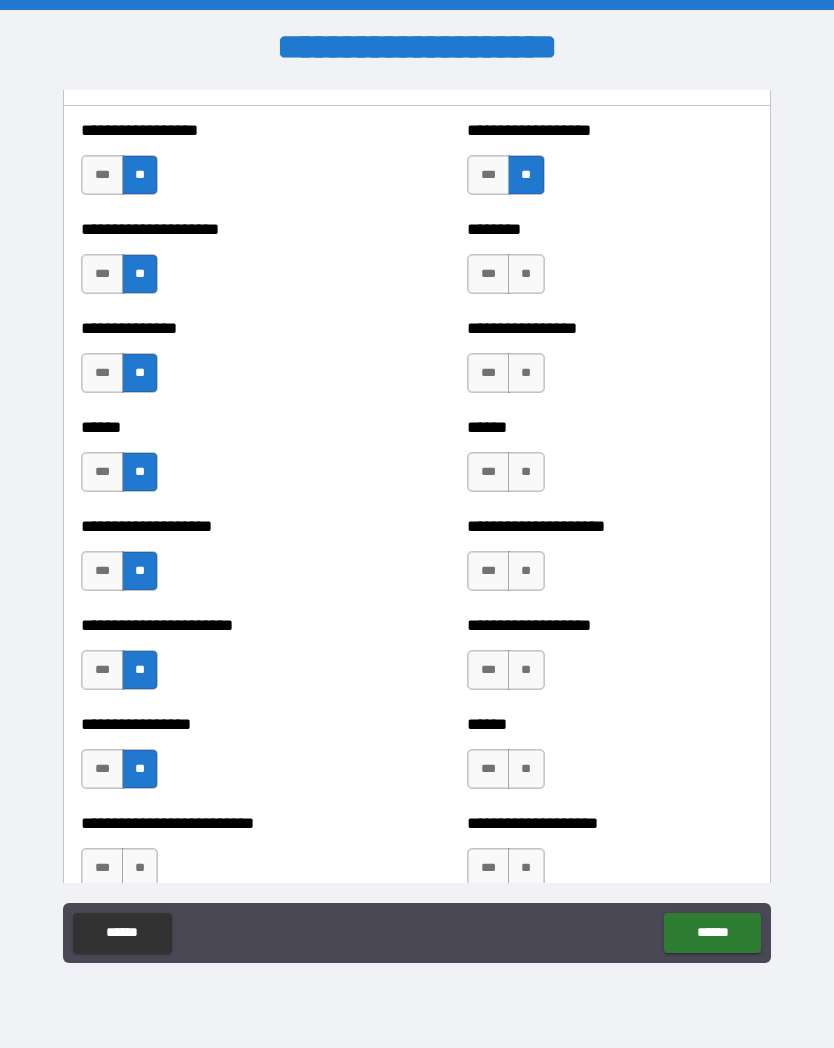 click on "**" at bounding box center (526, 274) 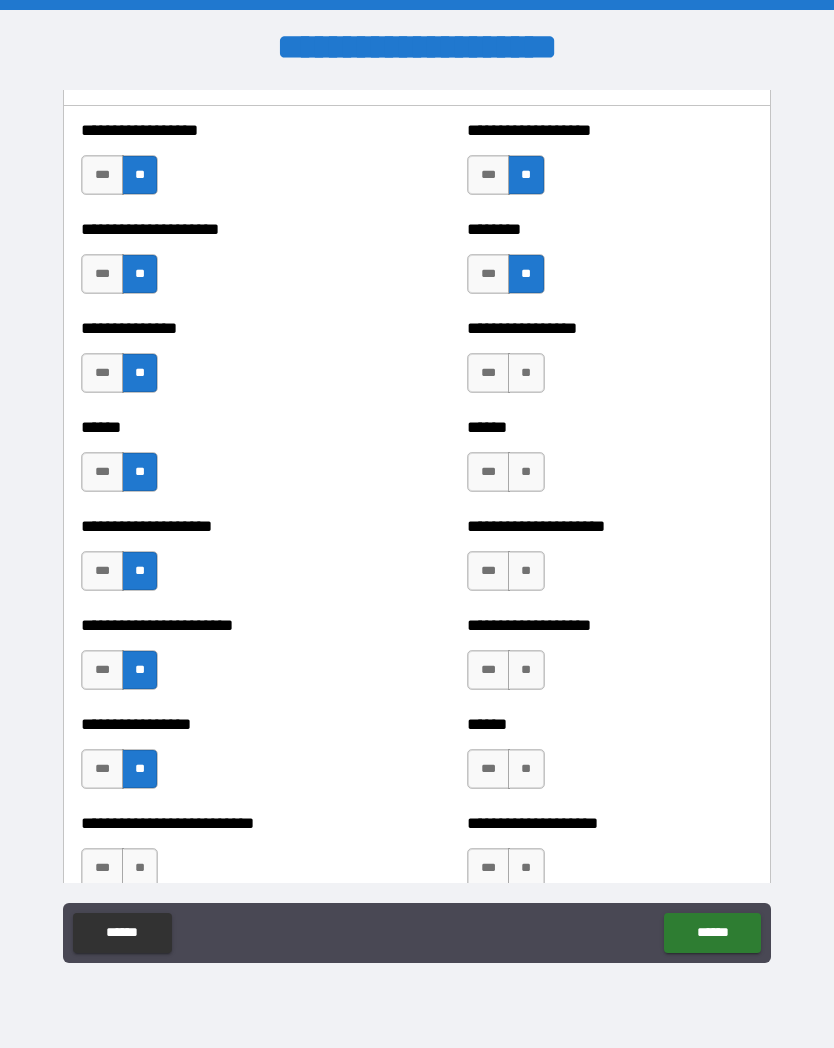 click on "**" at bounding box center (526, 373) 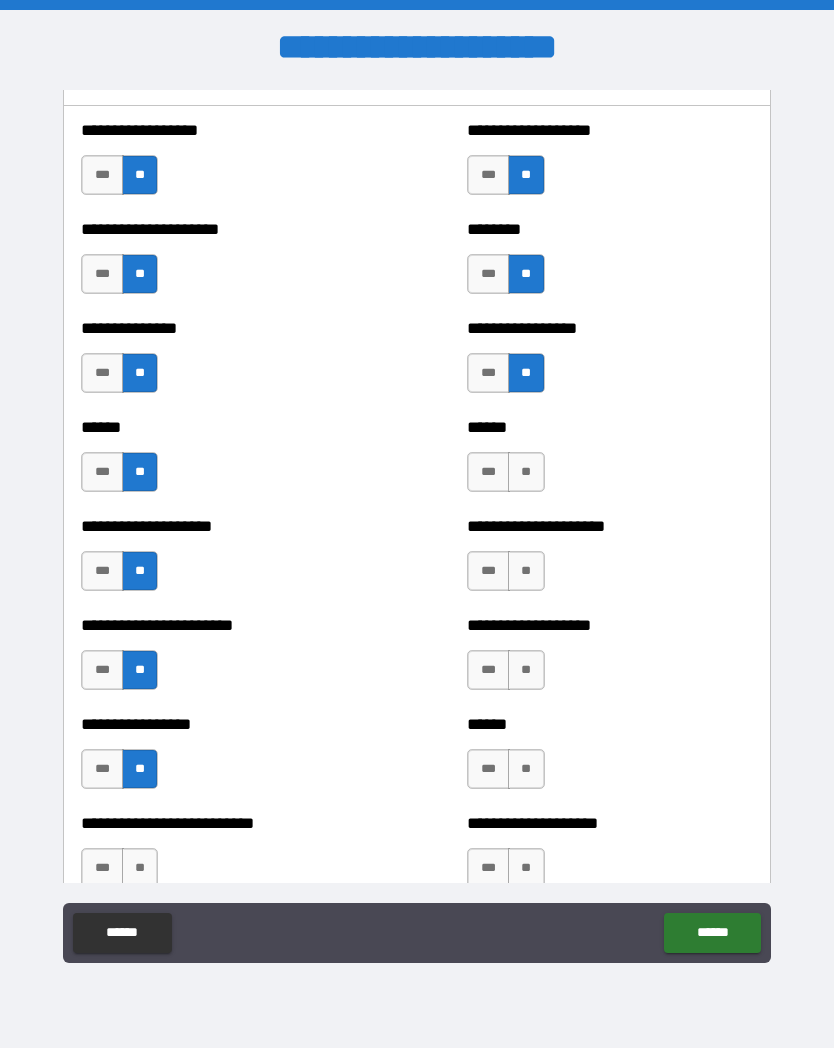 click on "**" at bounding box center (526, 472) 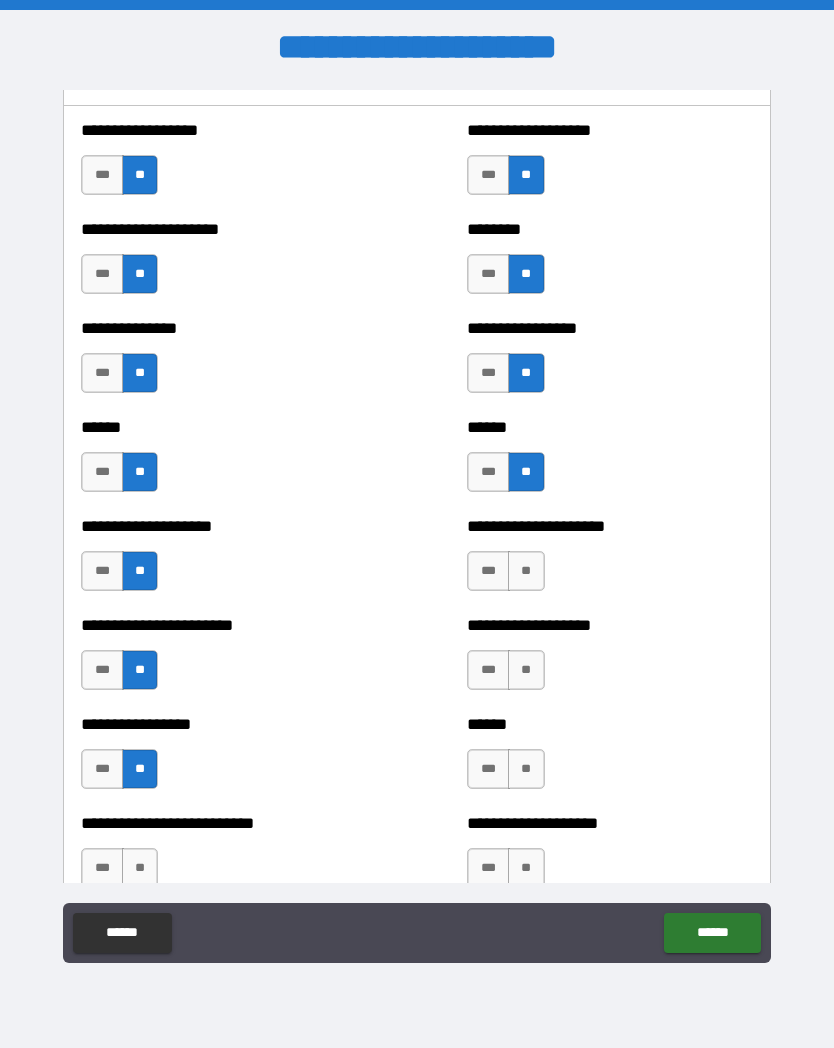 click on "**" at bounding box center [526, 571] 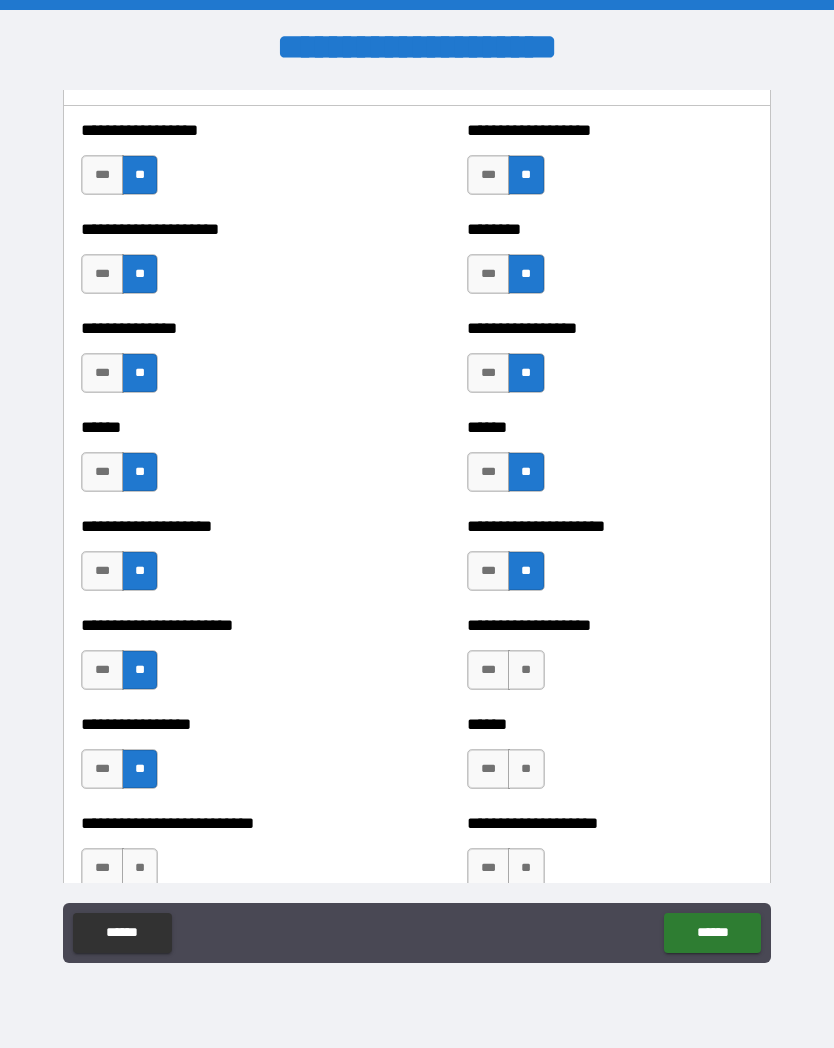 click on "**" at bounding box center [526, 670] 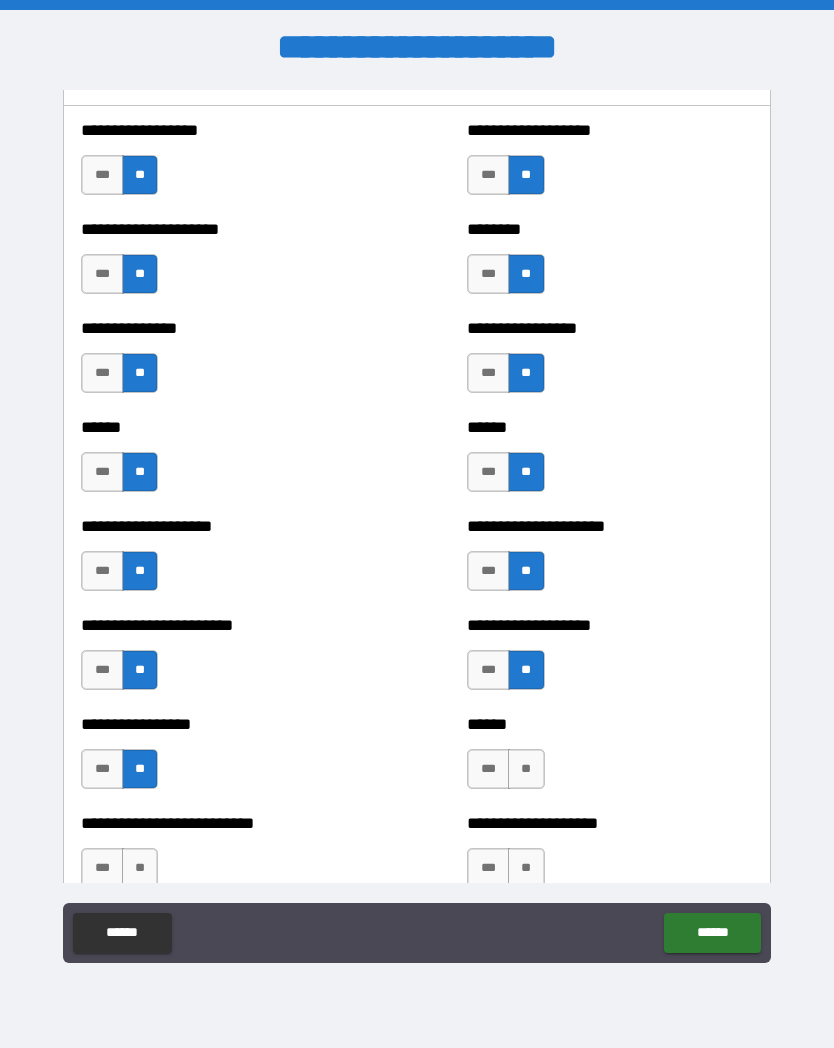 click on "***" at bounding box center [488, 769] 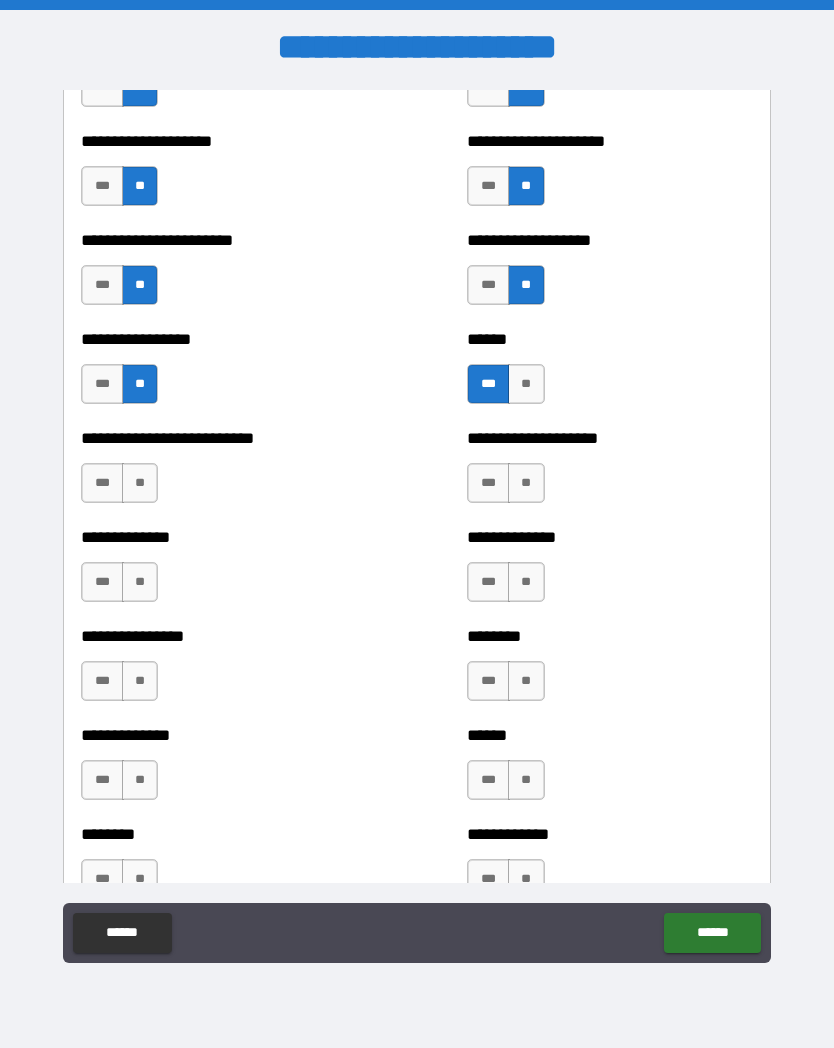 scroll, scrollTop: 3218, scrollLeft: 0, axis: vertical 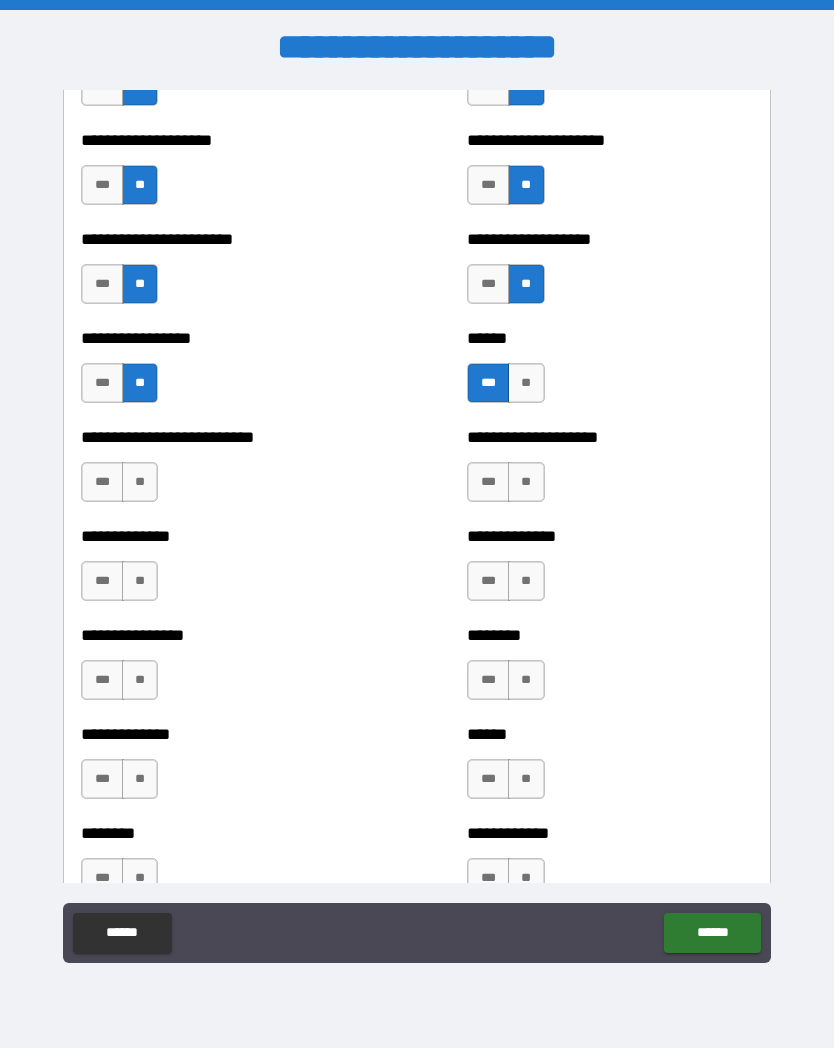 click on "**" at bounding box center (526, 482) 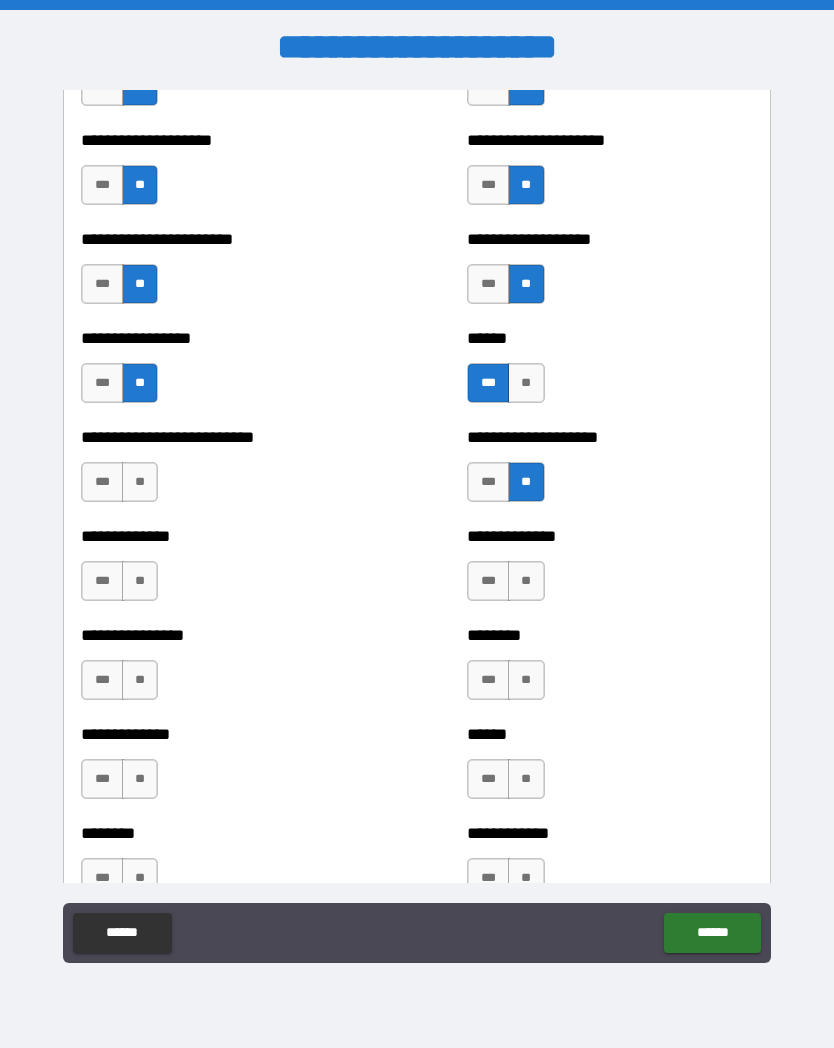 click on "**" at bounding box center [526, 581] 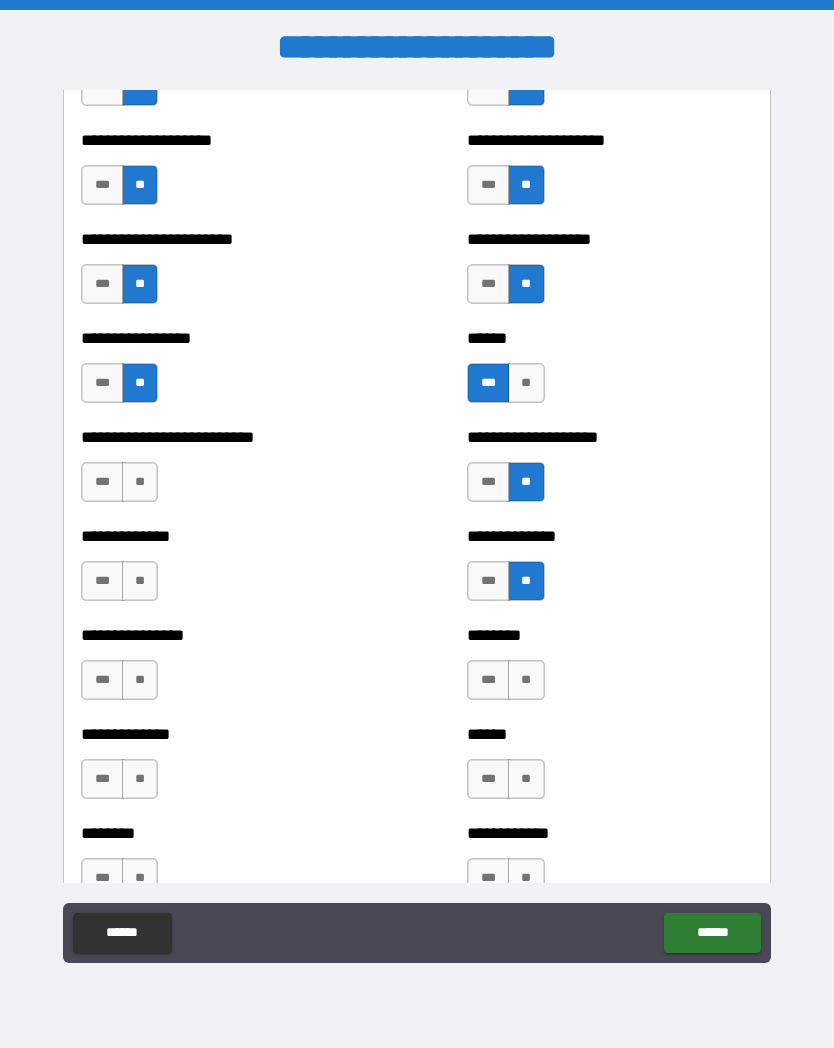 click on "**" at bounding box center (526, 680) 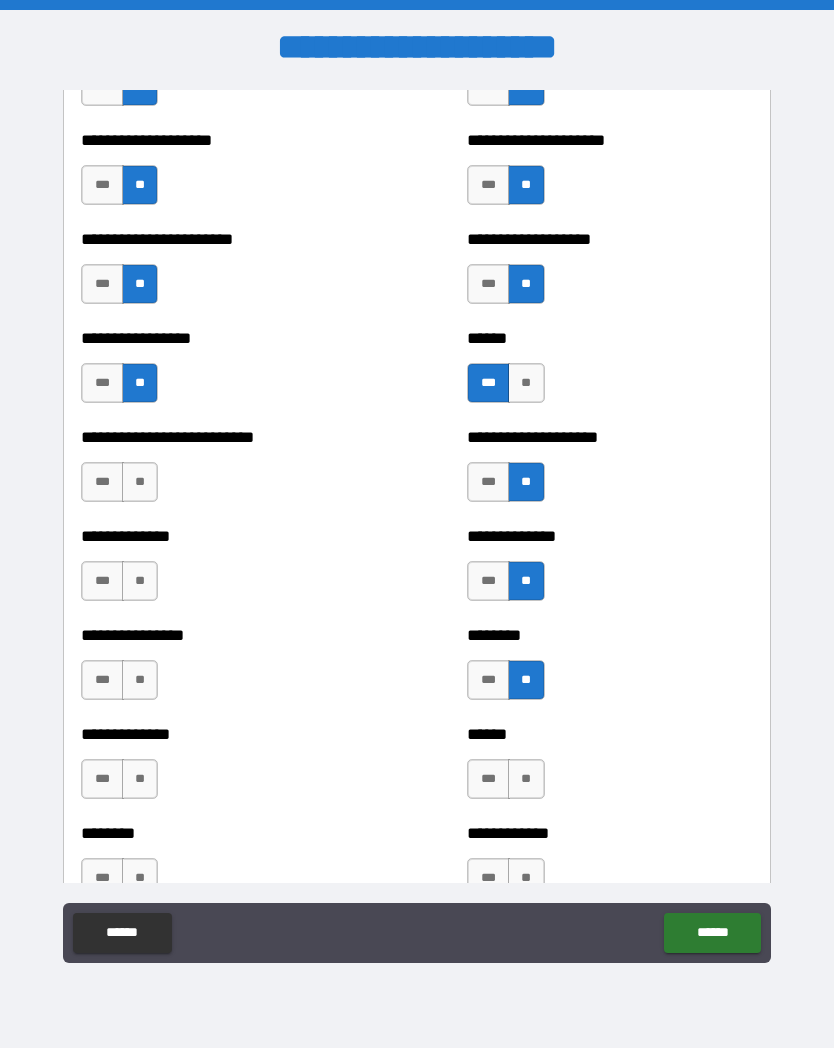 click on "**" at bounding box center (526, 779) 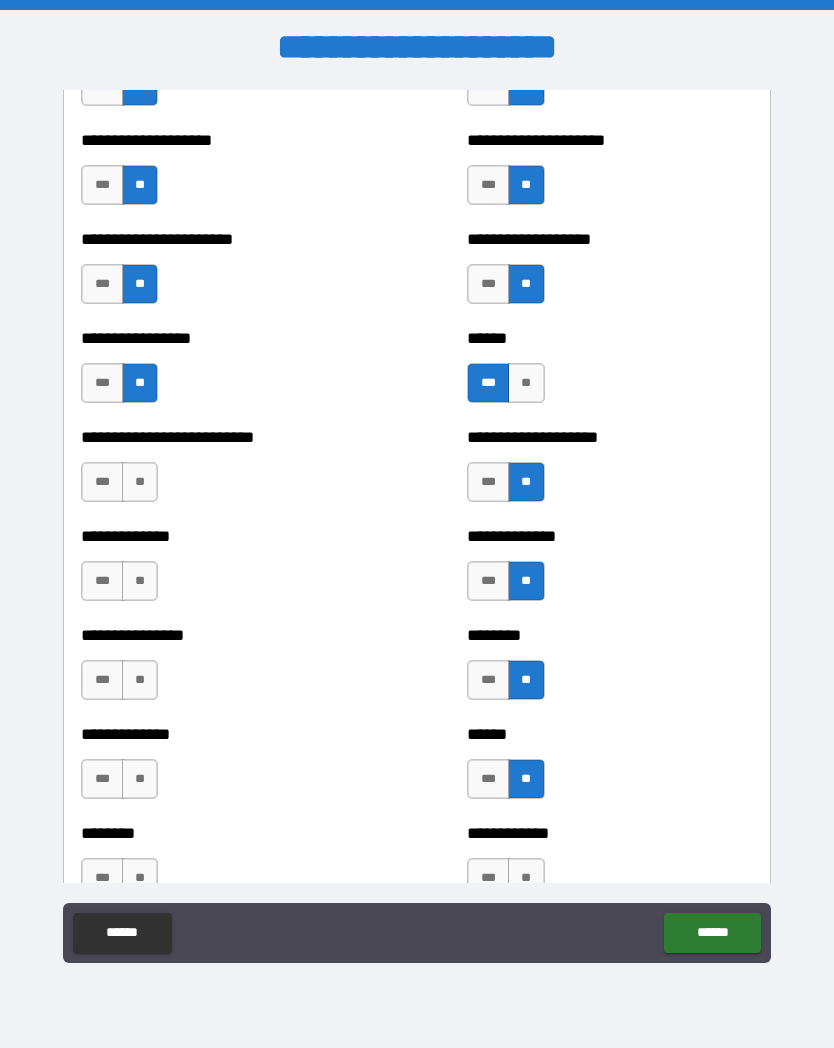 click on "**" at bounding box center [526, 878] 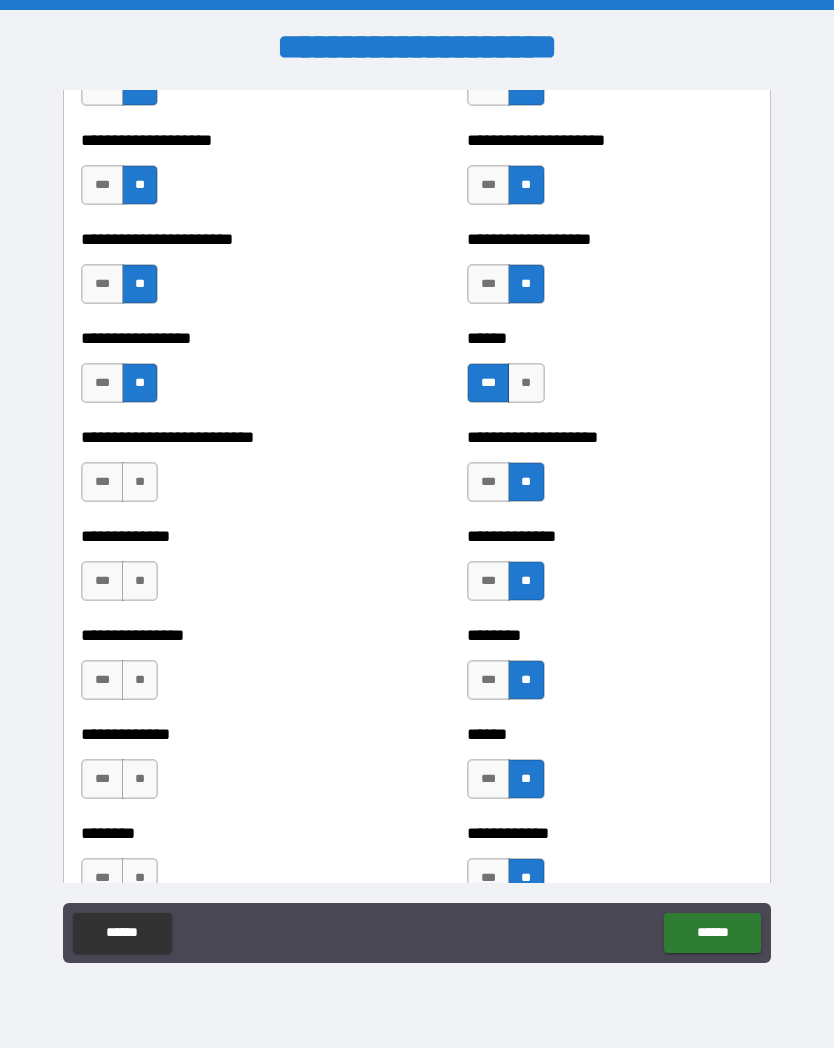 click on "**" at bounding box center [140, 482] 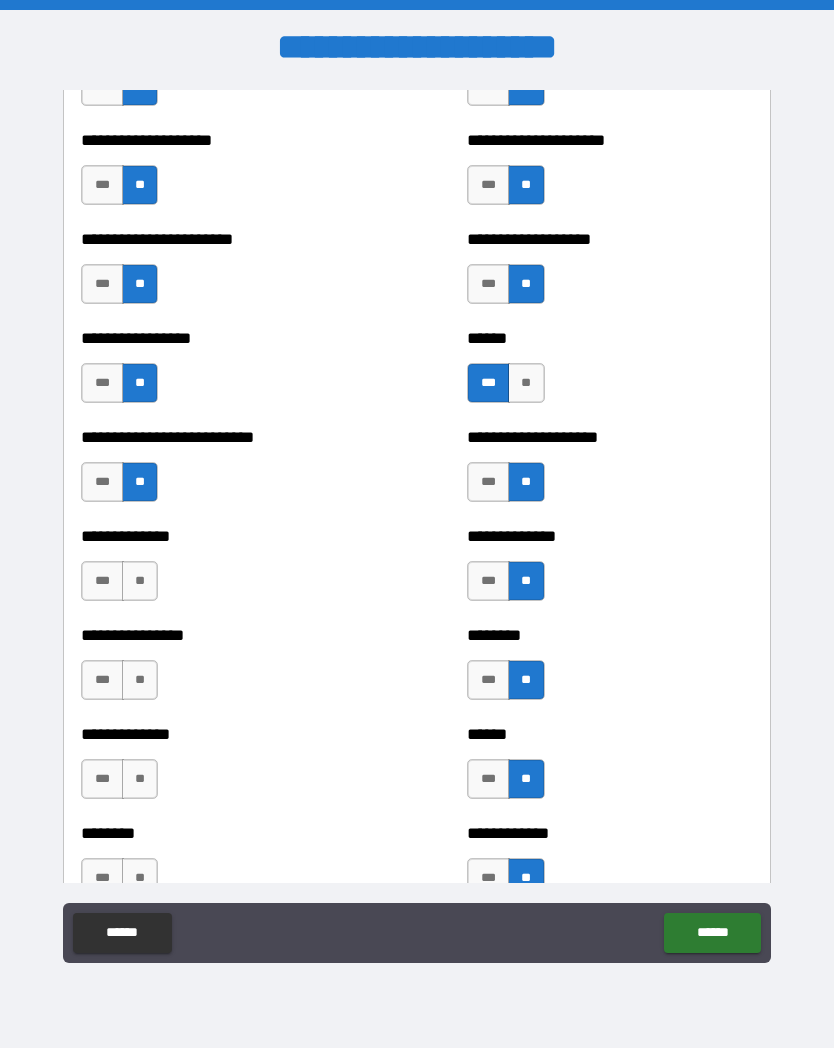 click on "**" at bounding box center [140, 581] 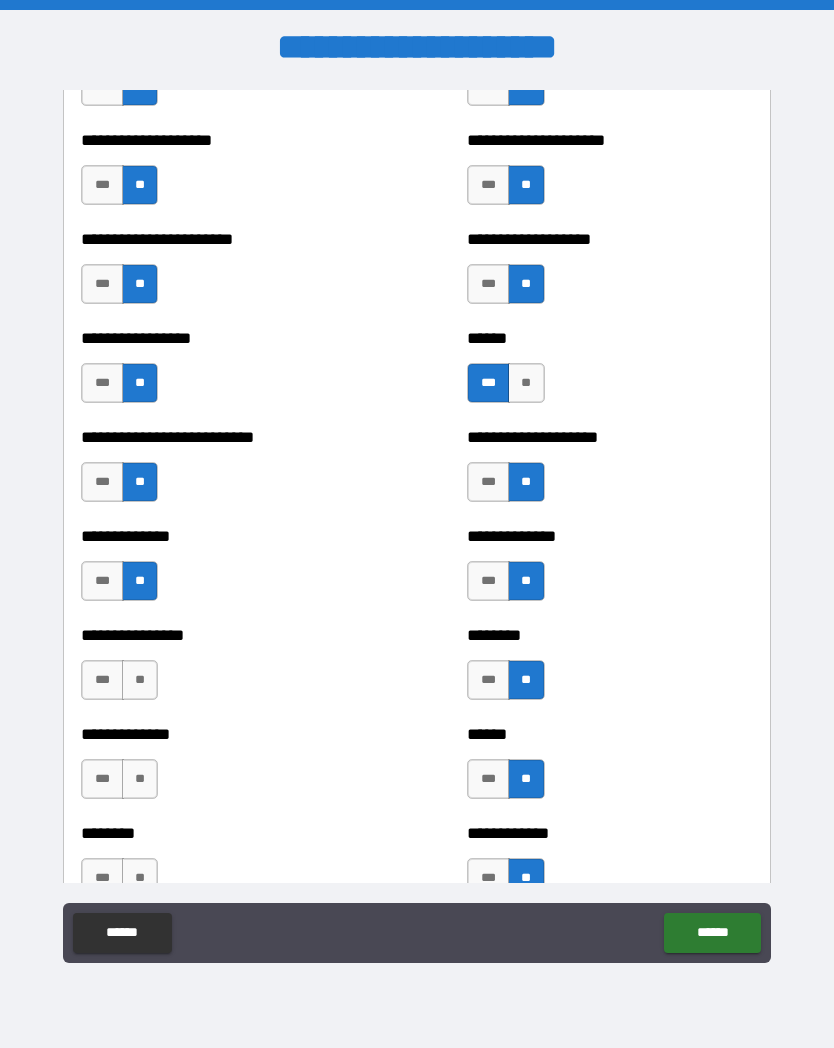 click on "**" at bounding box center [140, 680] 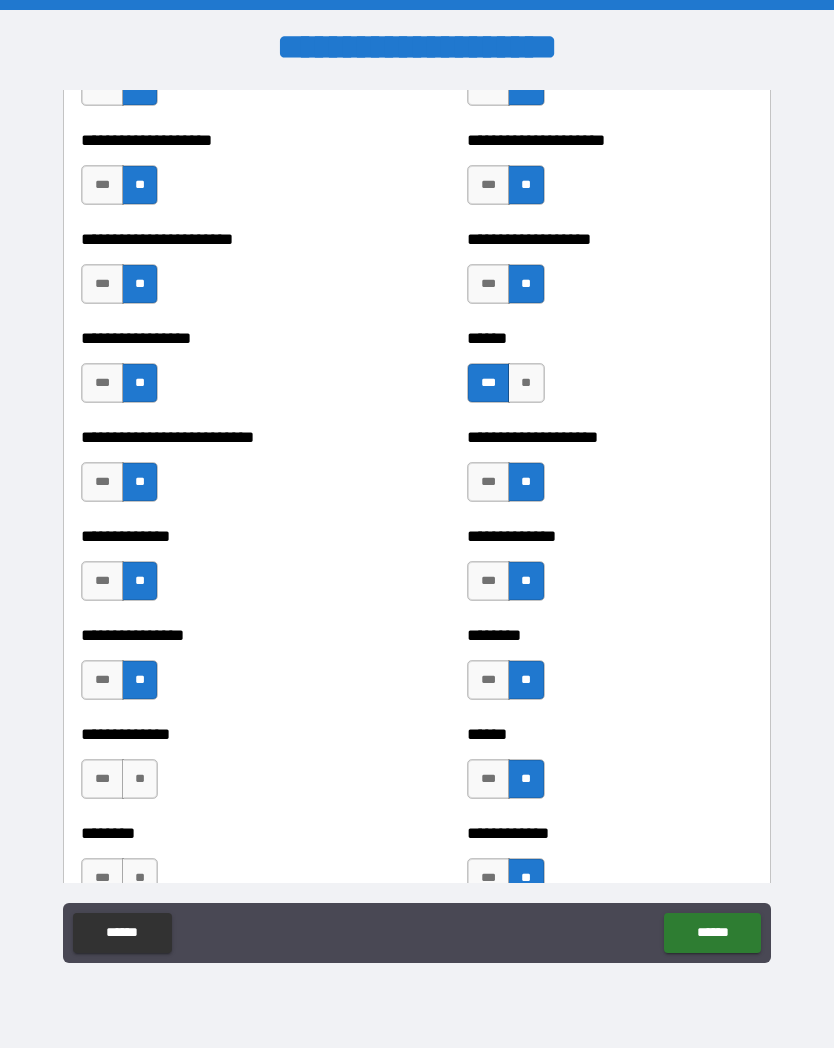 click on "**" at bounding box center [140, 779] 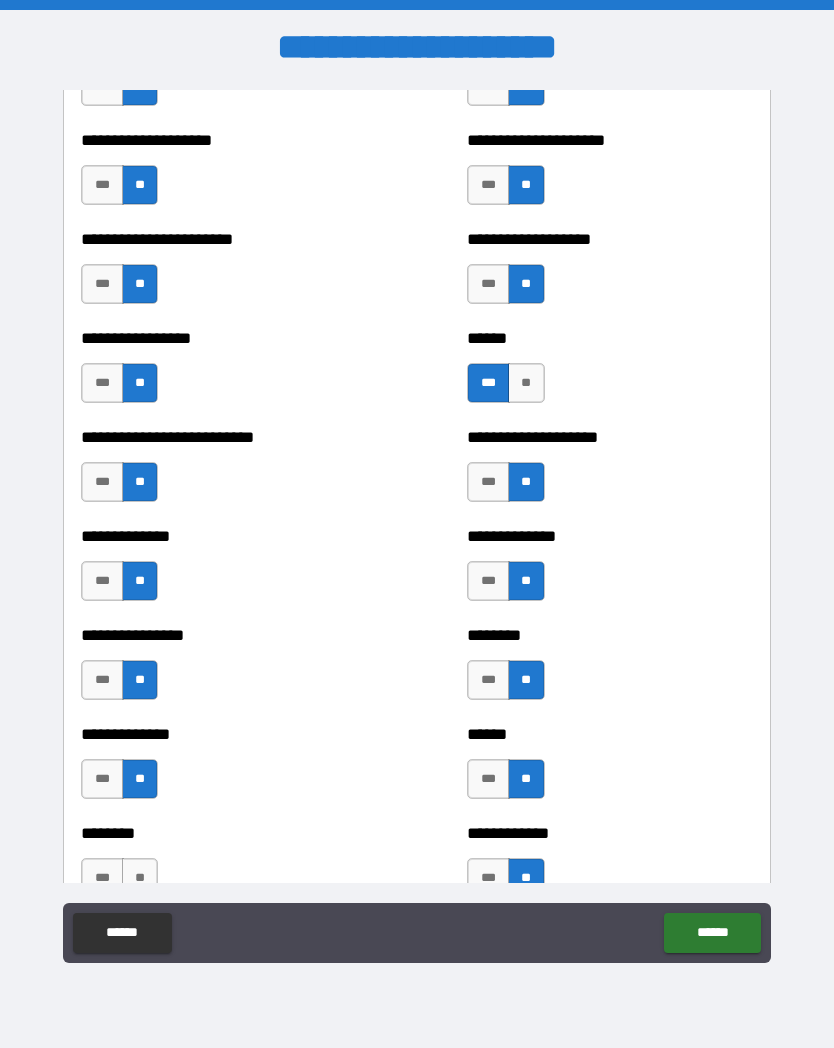 click on "**" at bounding box center [140, 878] 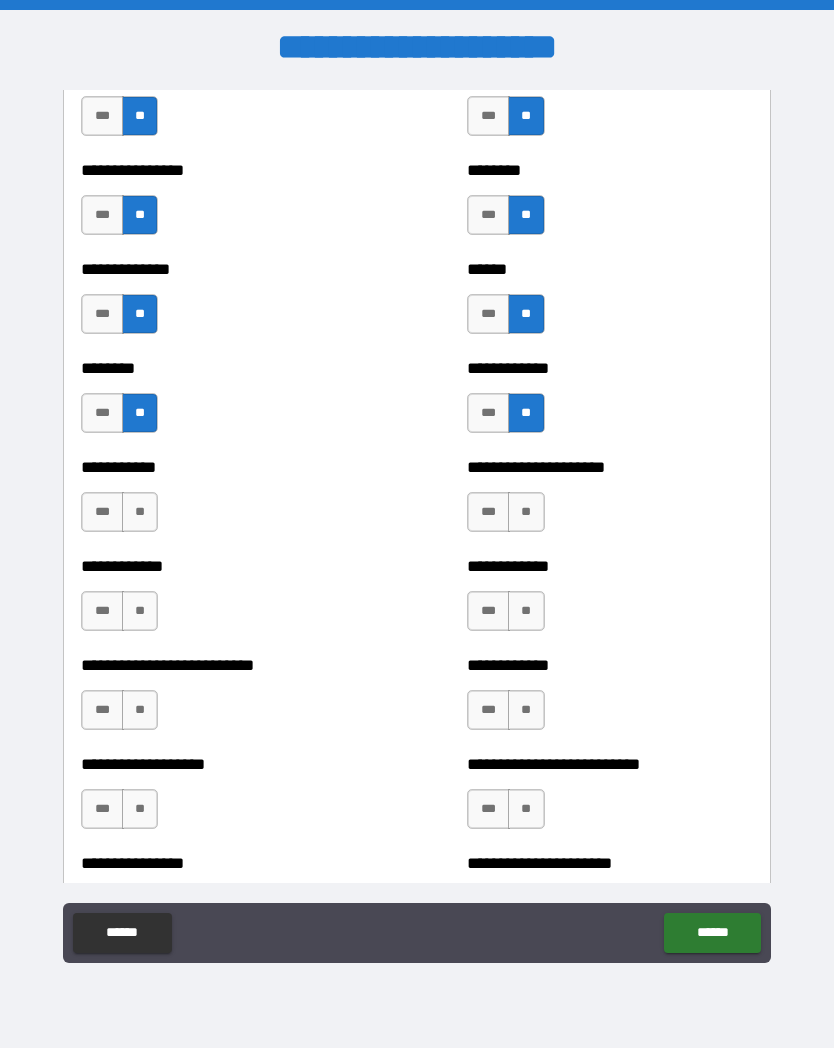 scroll, scrollTop: 3717, scrollLeft: 0, axis: vertical 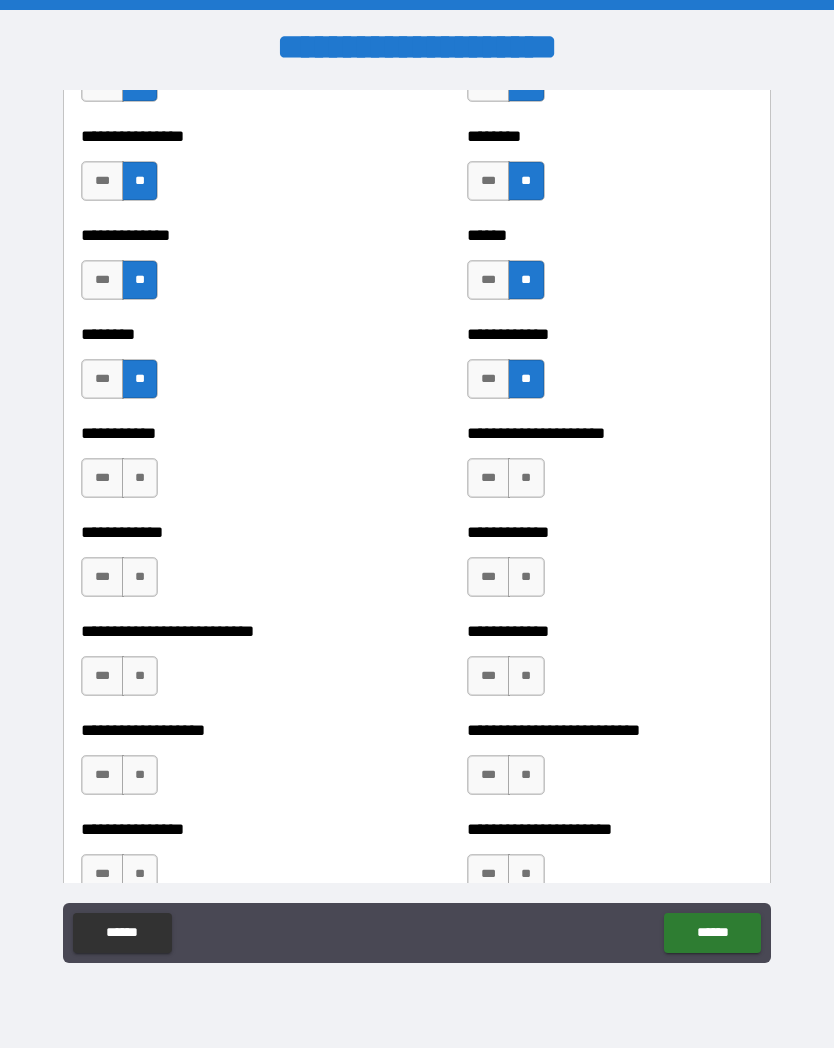 click on "**" at bounding box center (140, 478) 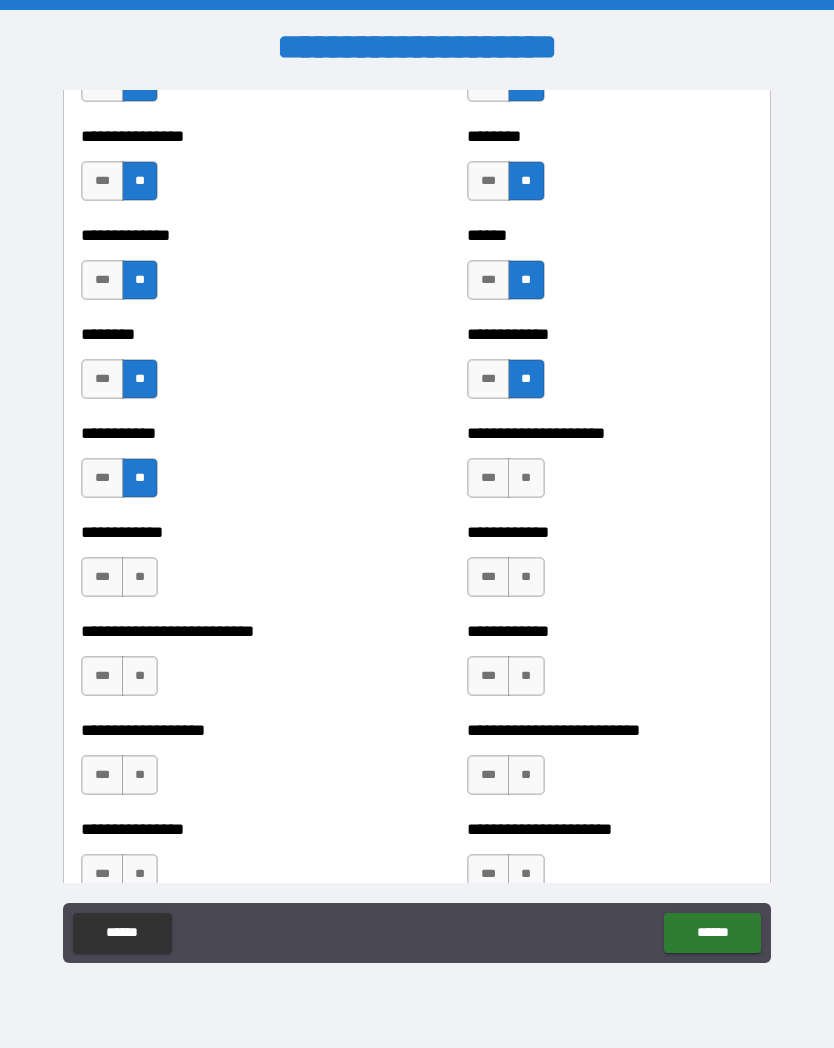 click on "**********" at bounding box center [223, 567] 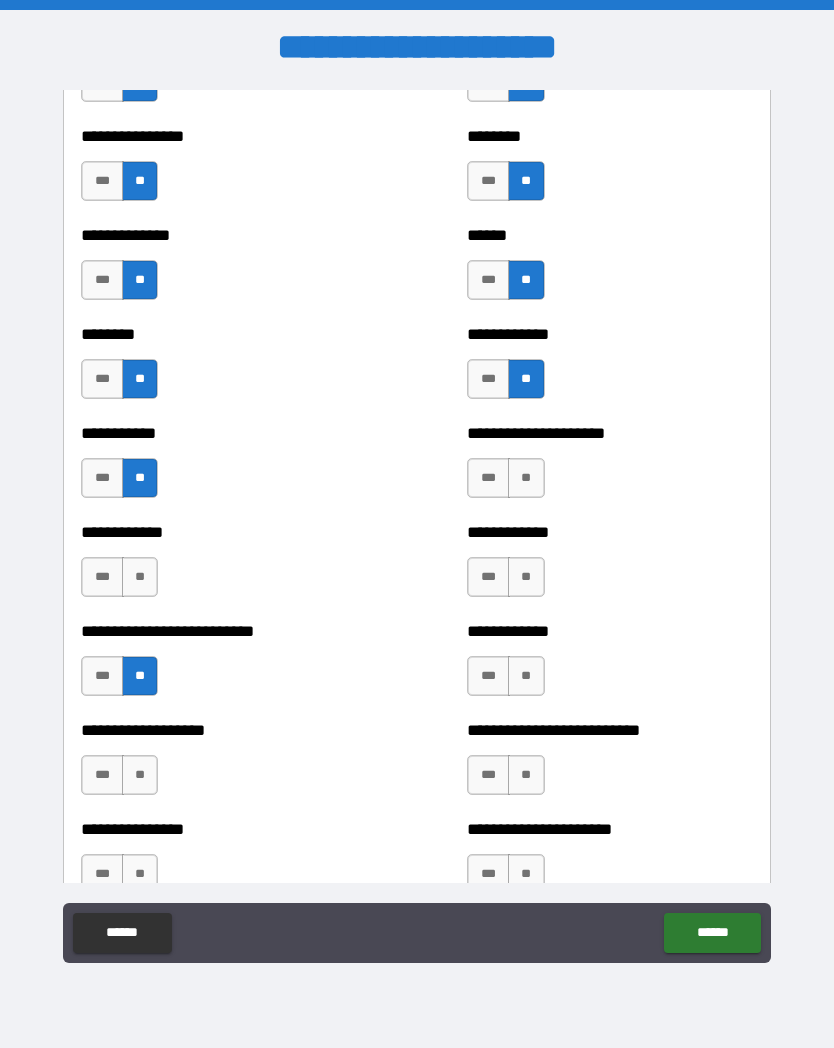 click on "**" at bounding box center [140, 775] 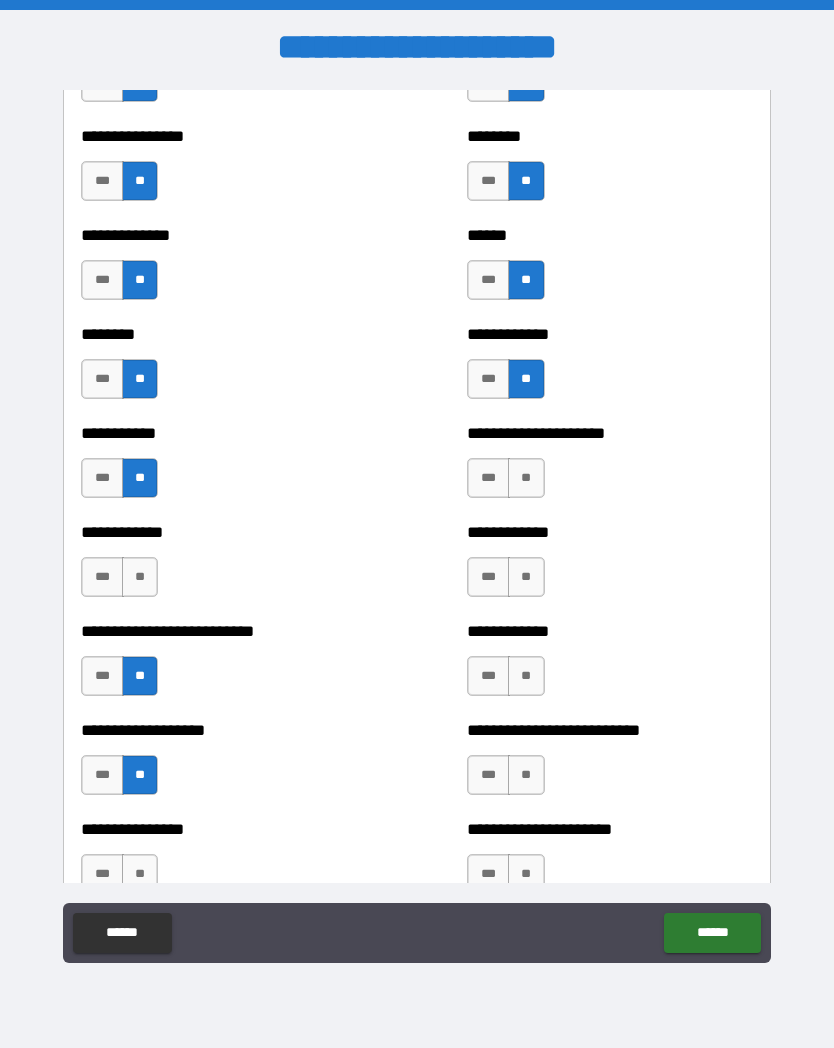 click on "**" at bounding box center [140, 874] 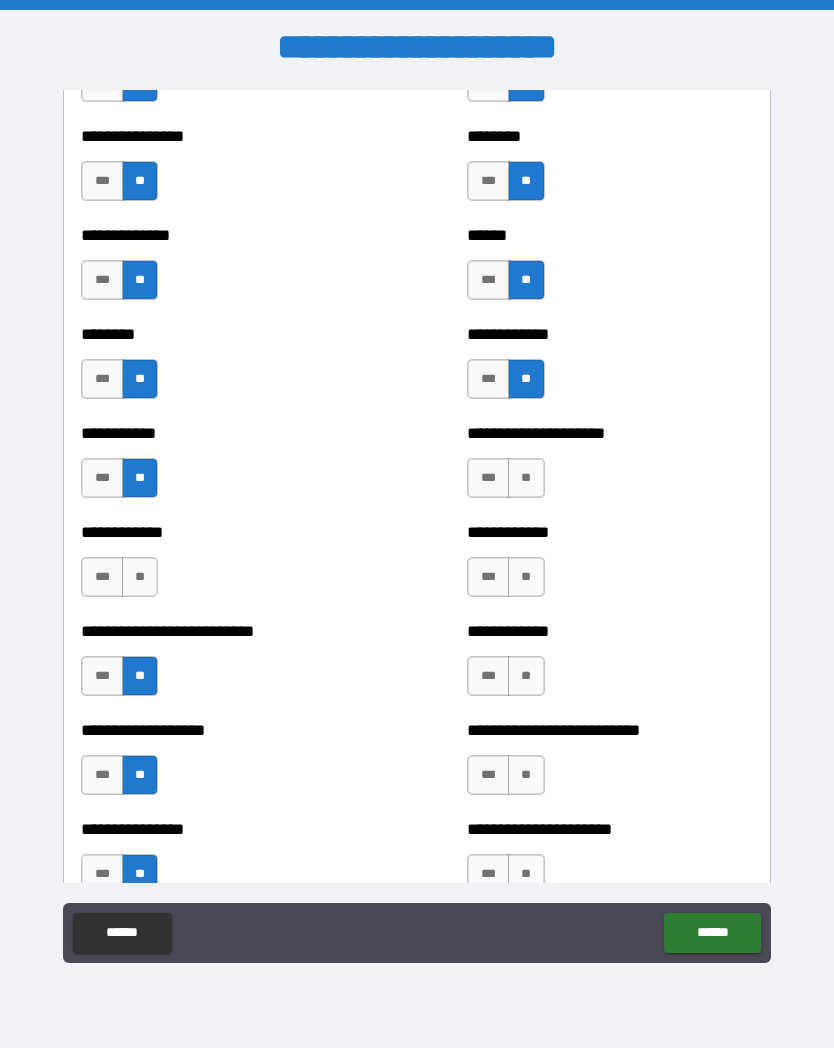 click on "**" at bounding box center (526, 478) 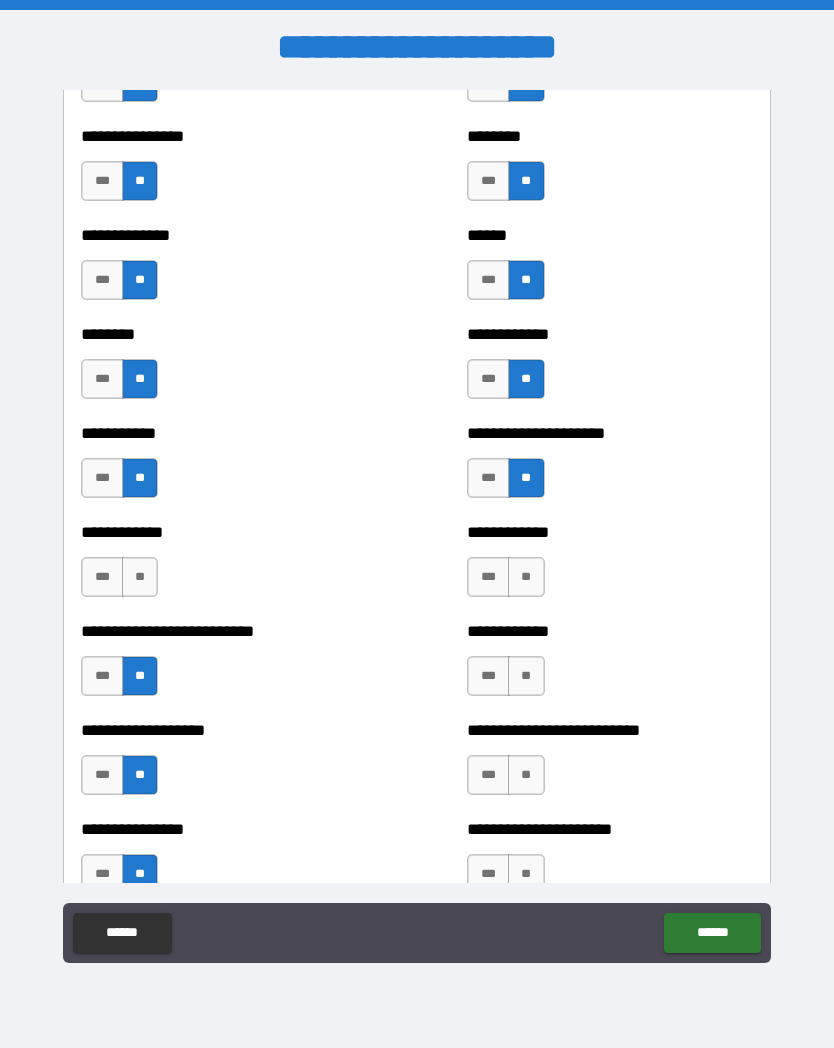 click on "**" at bounding box center [526, 577] 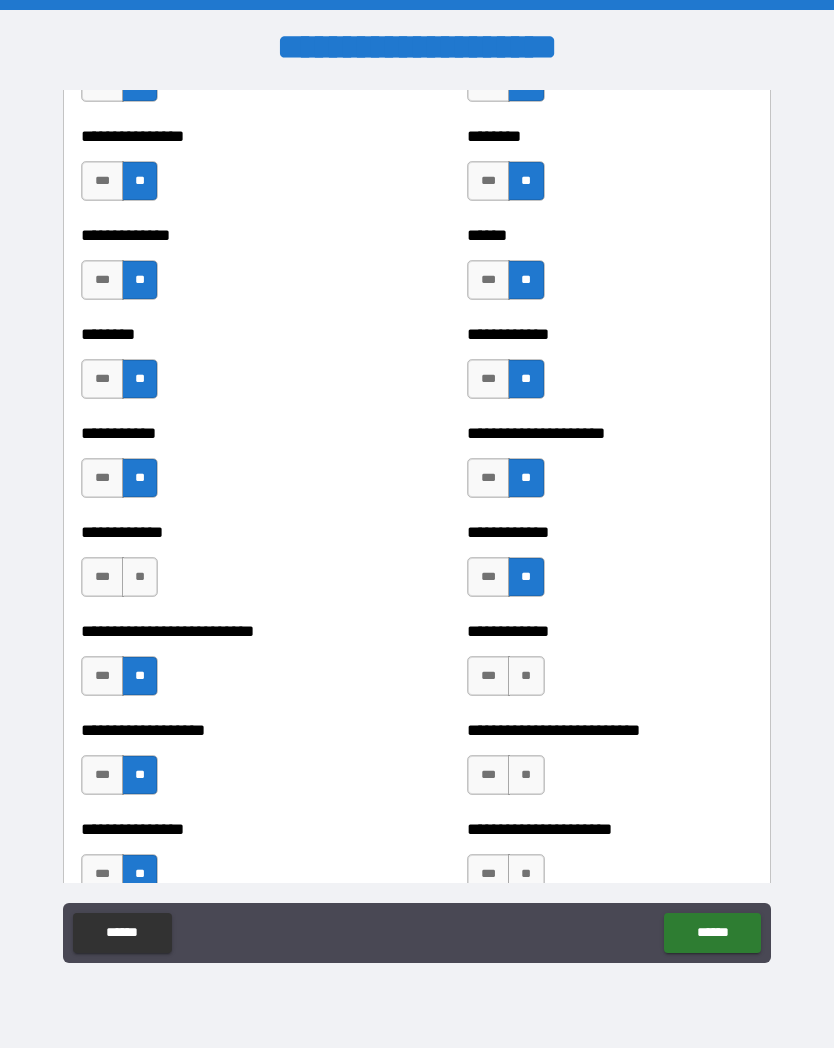 click on "**" at bounding box center (526, 676) 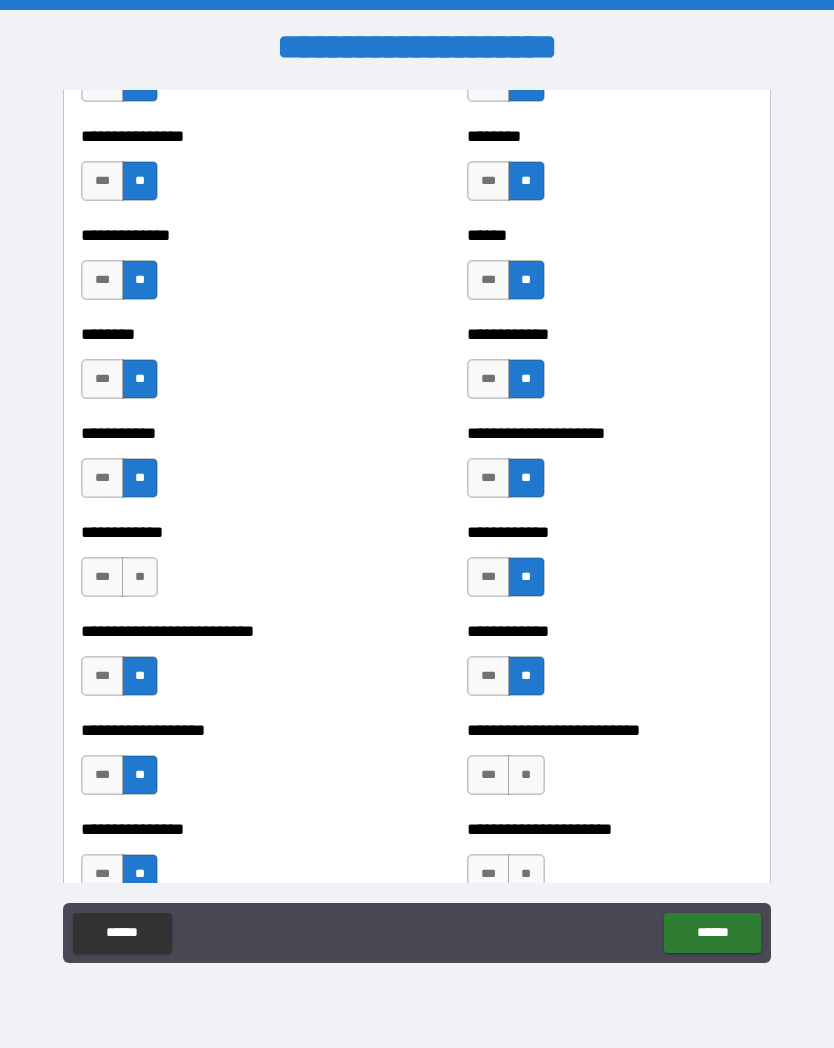 click on "**" at bounding box center [526, 775] 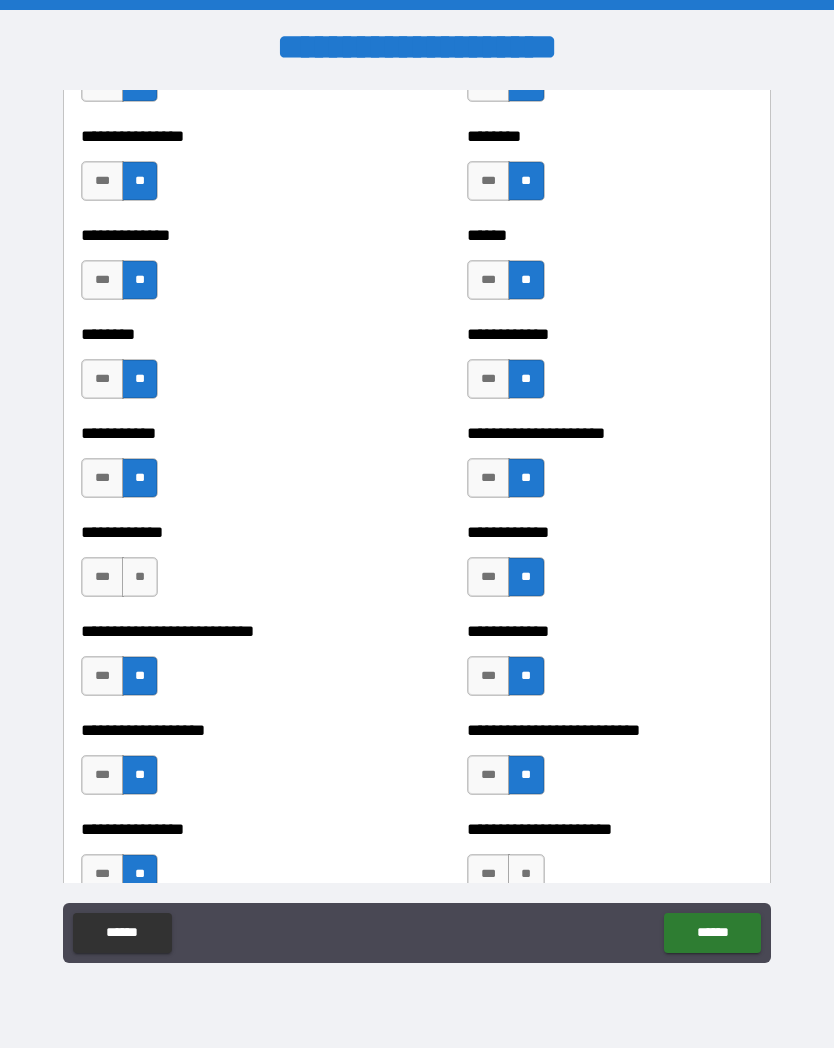 click on "**" at bounding box center [526, 874] 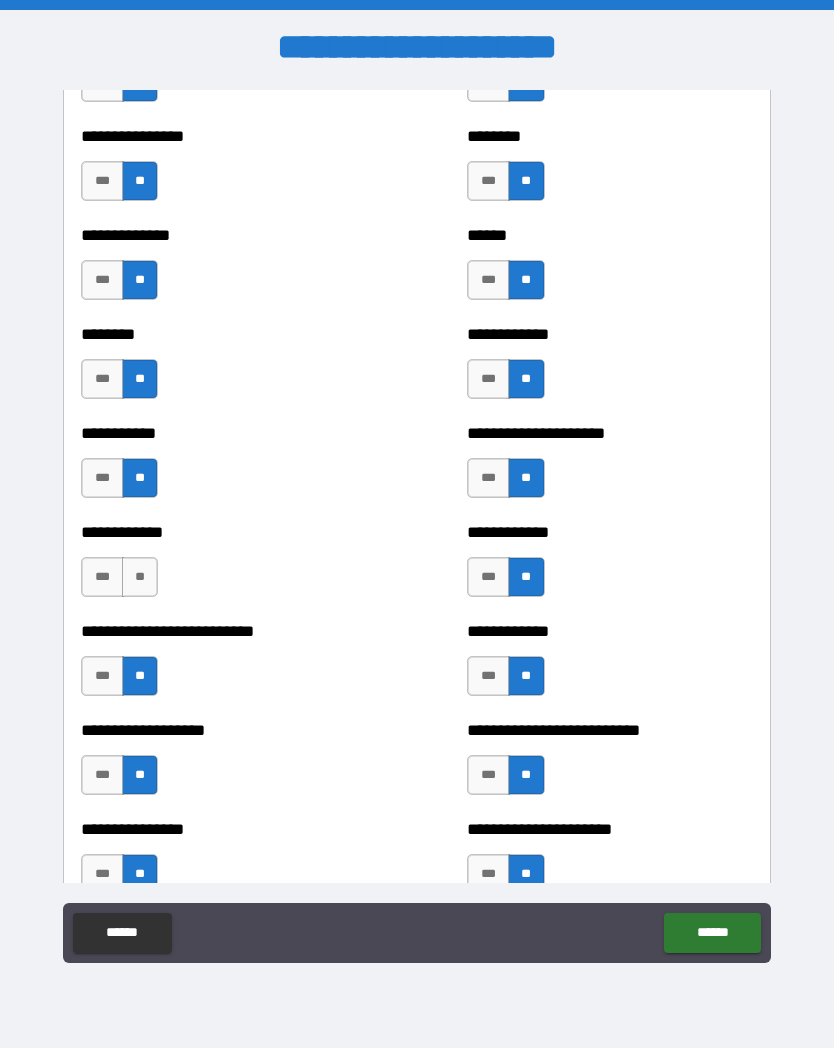 click on "**" at bounding box center [140, 577] 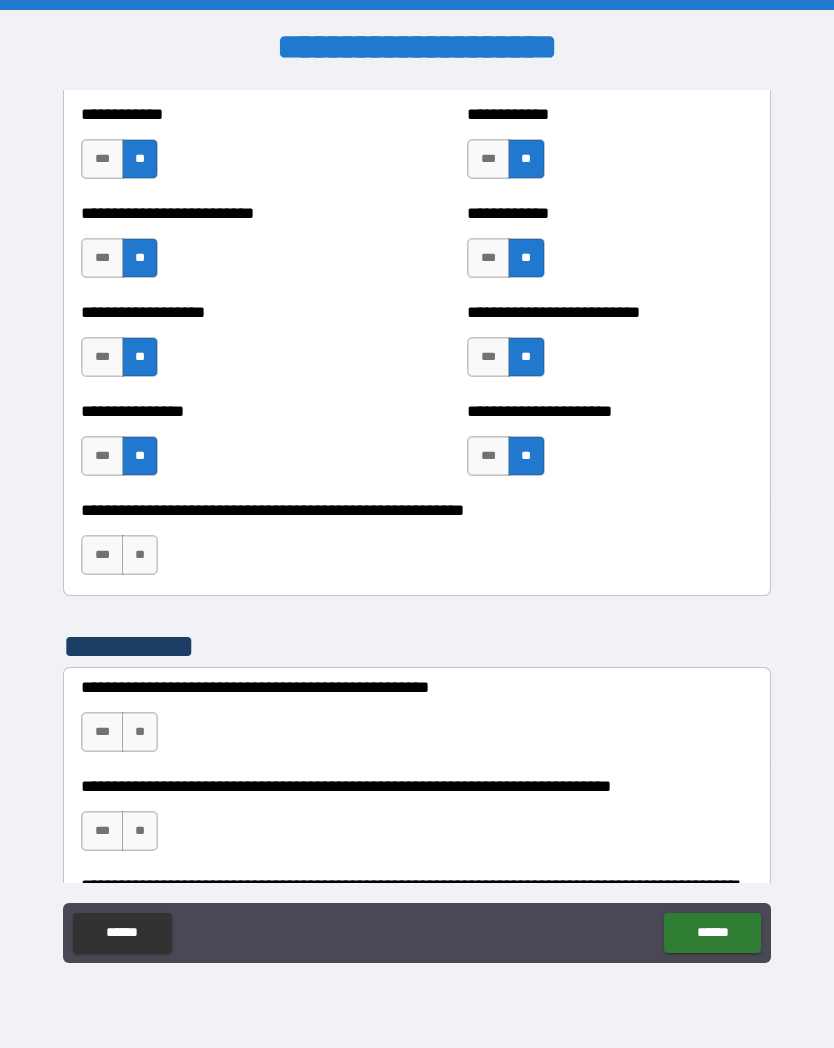 scroll, scrollTop: 4146, scrollLeft: 0, axis: vertical 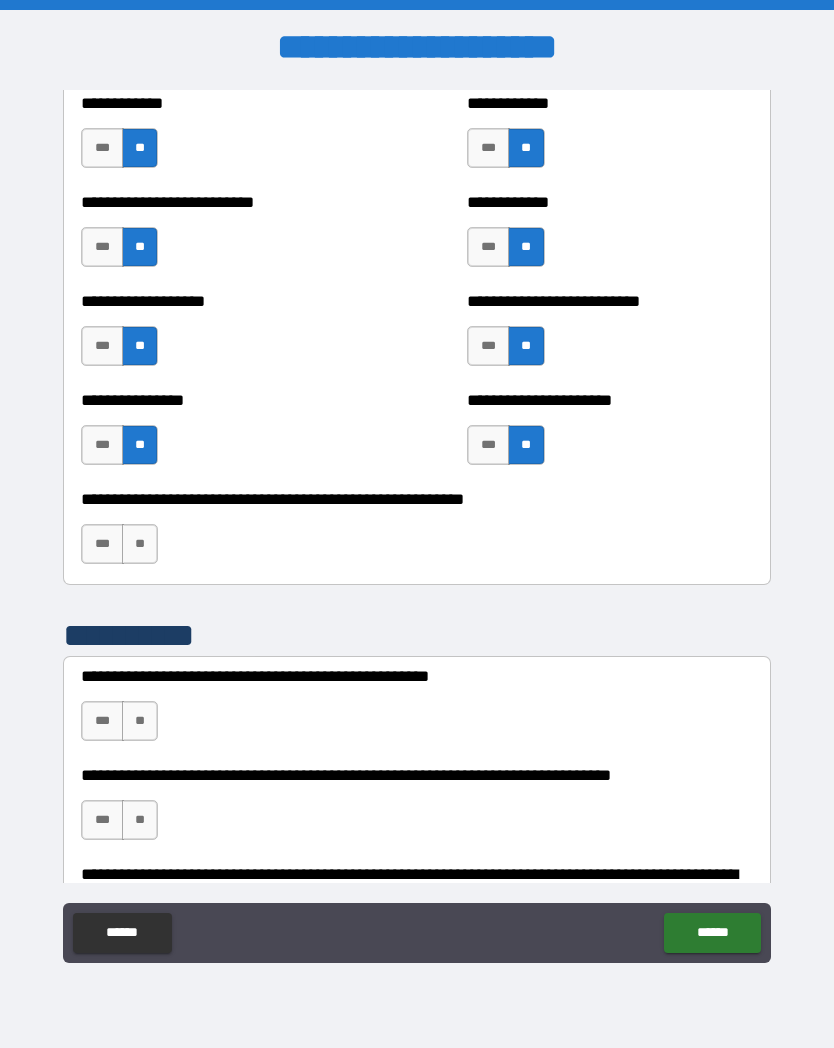 click on "**" at bounding box center [140, 544] 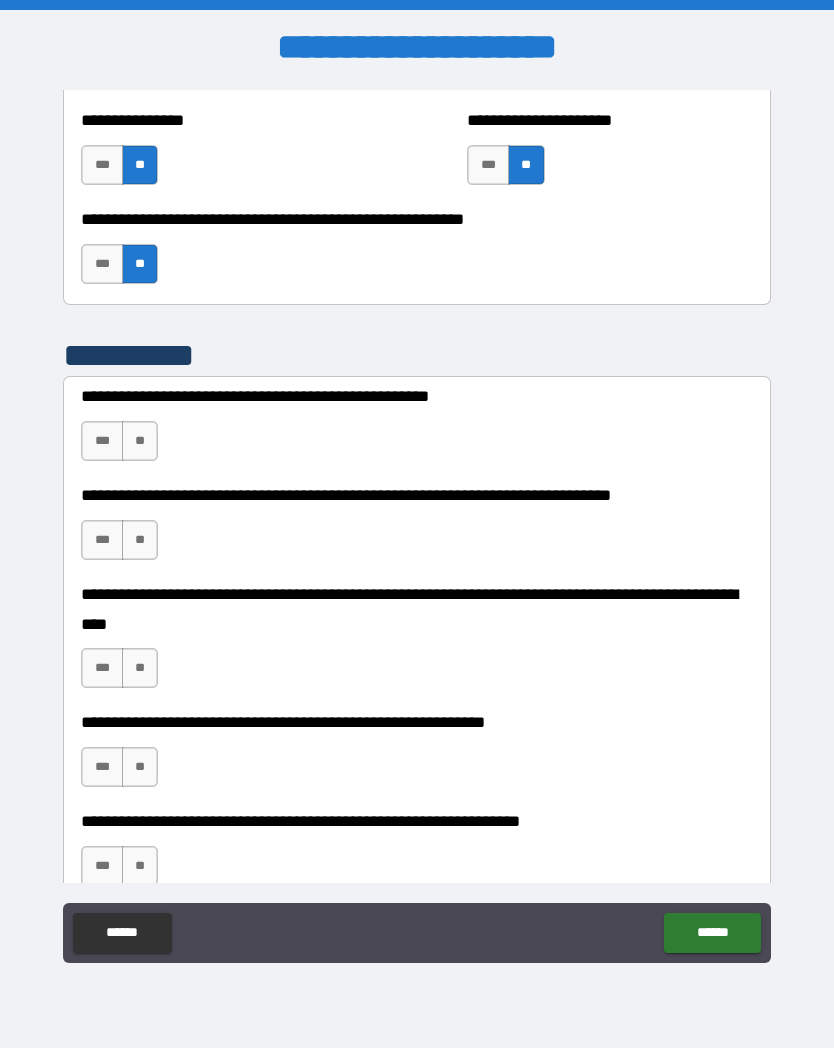 scroll, scrollTop: 4440, scrollLeft: 0, axis: vertical 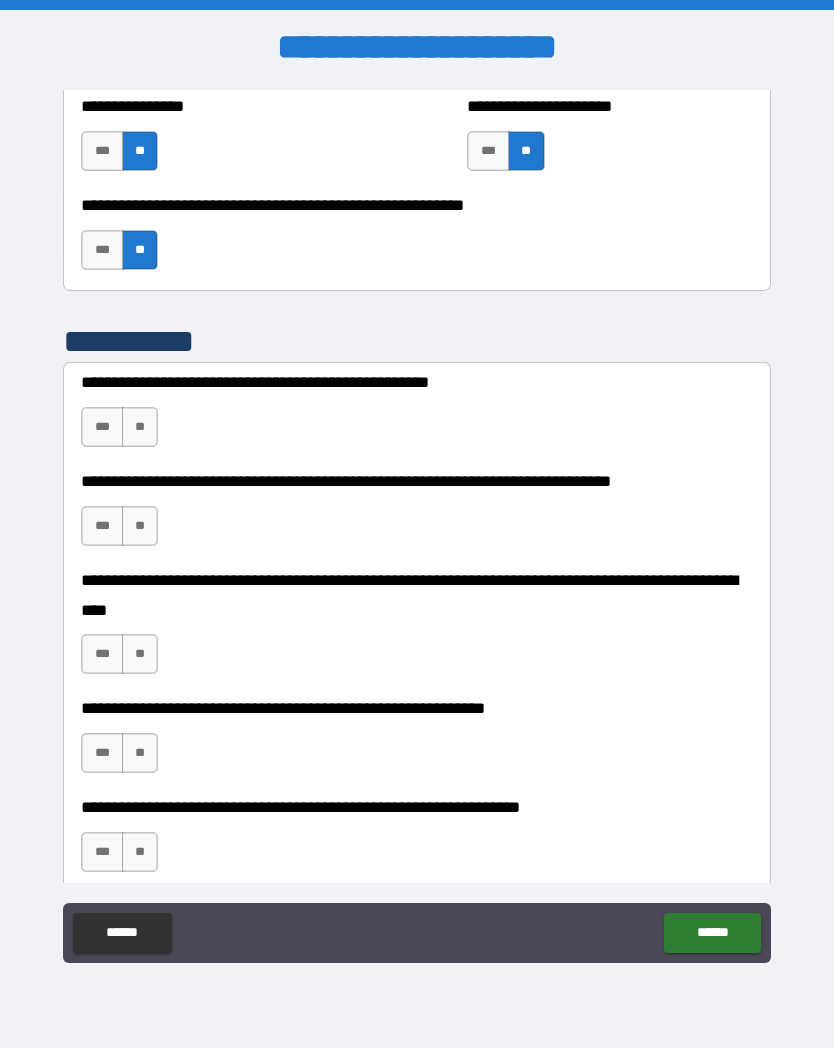 click on "**" at bounding box center [140, 427] 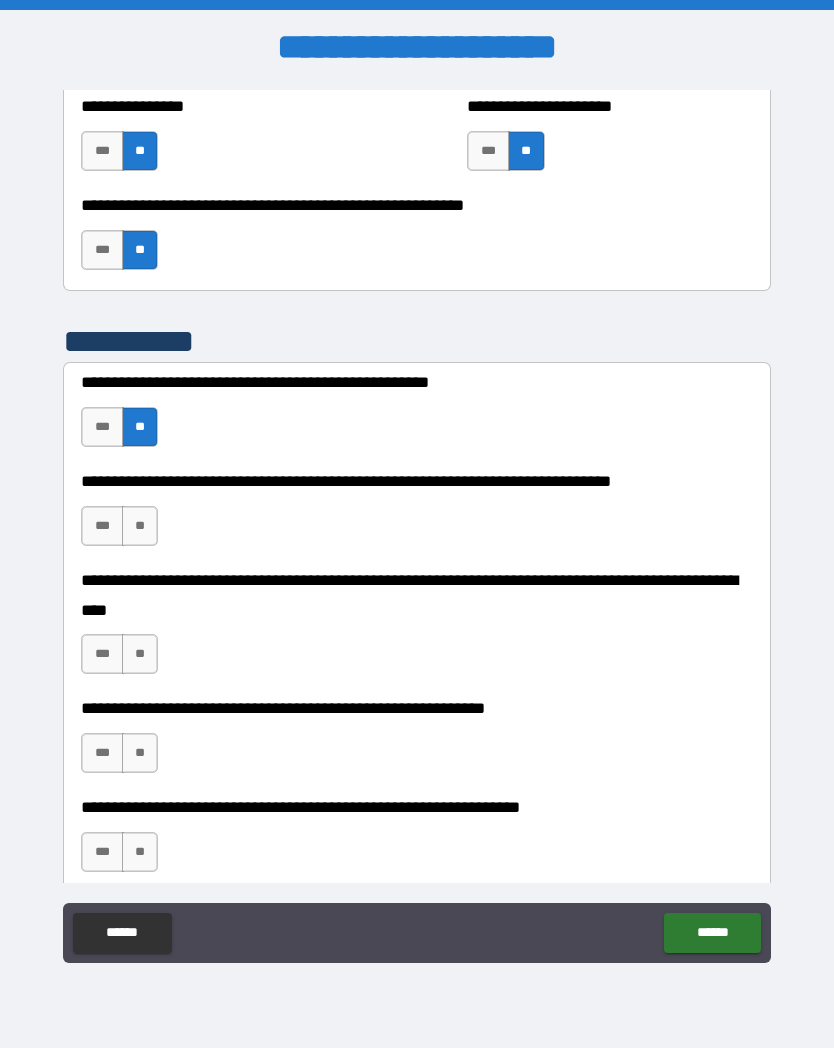 click on "**" at bounding box center (140, 526) 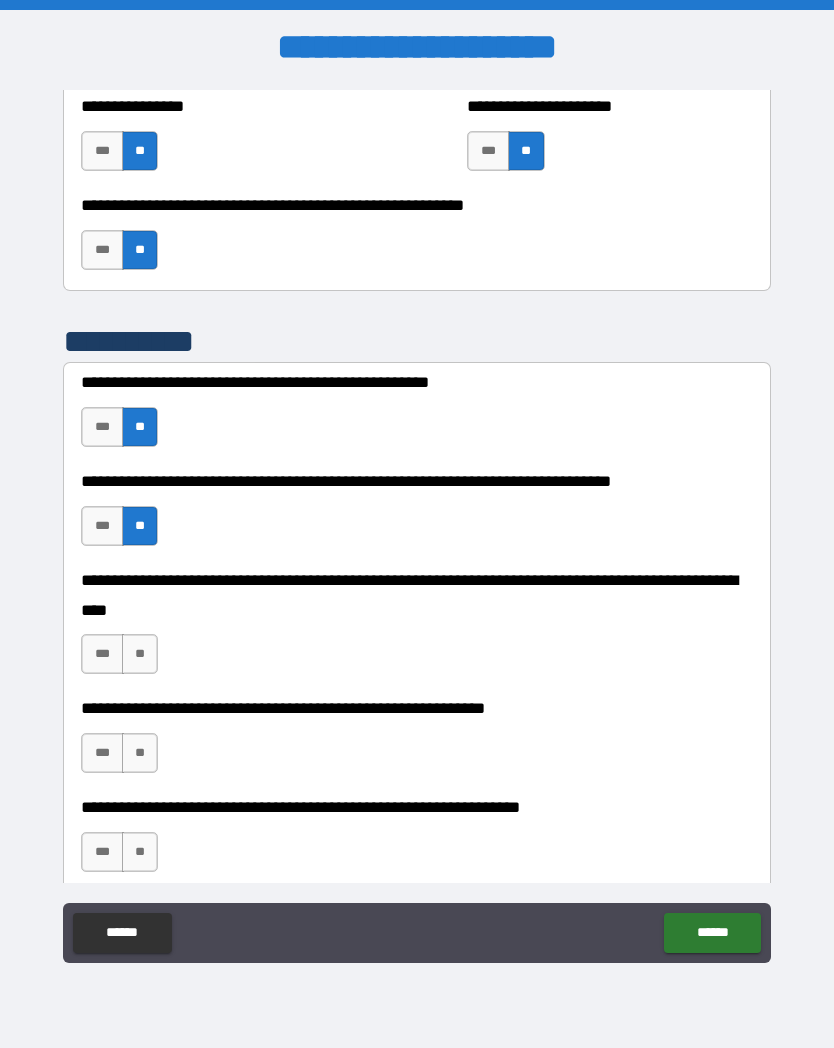 click on "***" at bounding box center [102, 654] 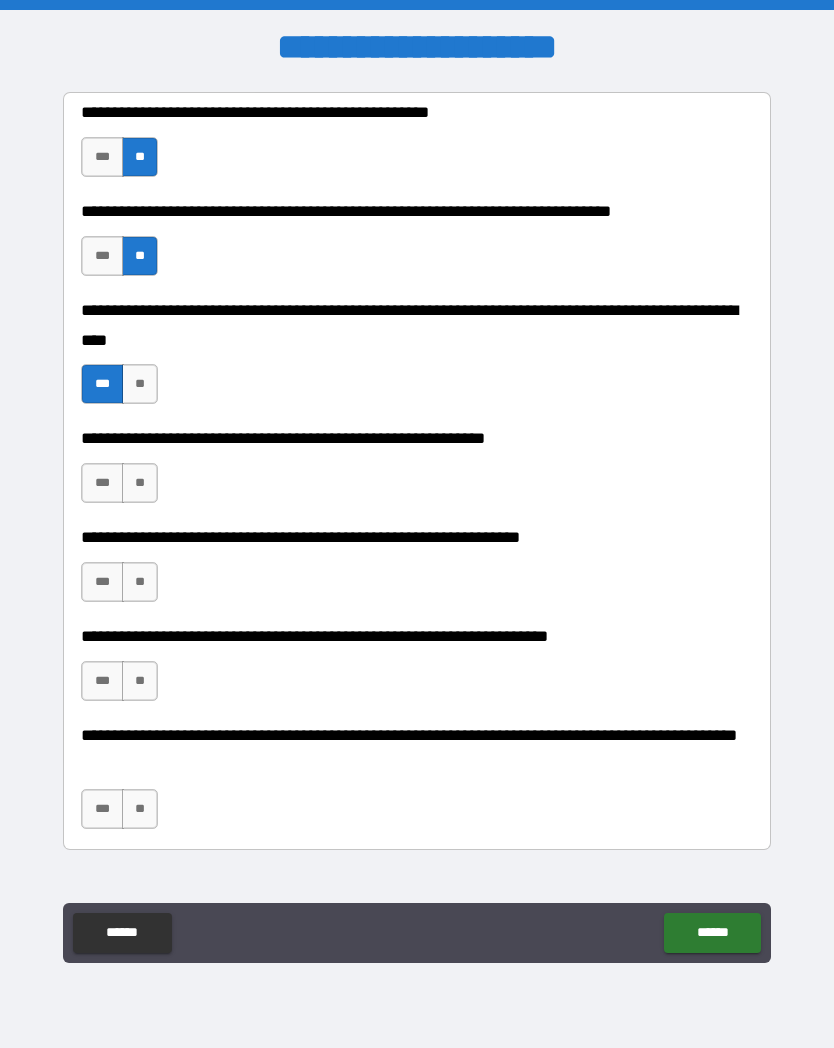 scroll, scrollTop: 4761, scrollLeft: 0, axis: vertical 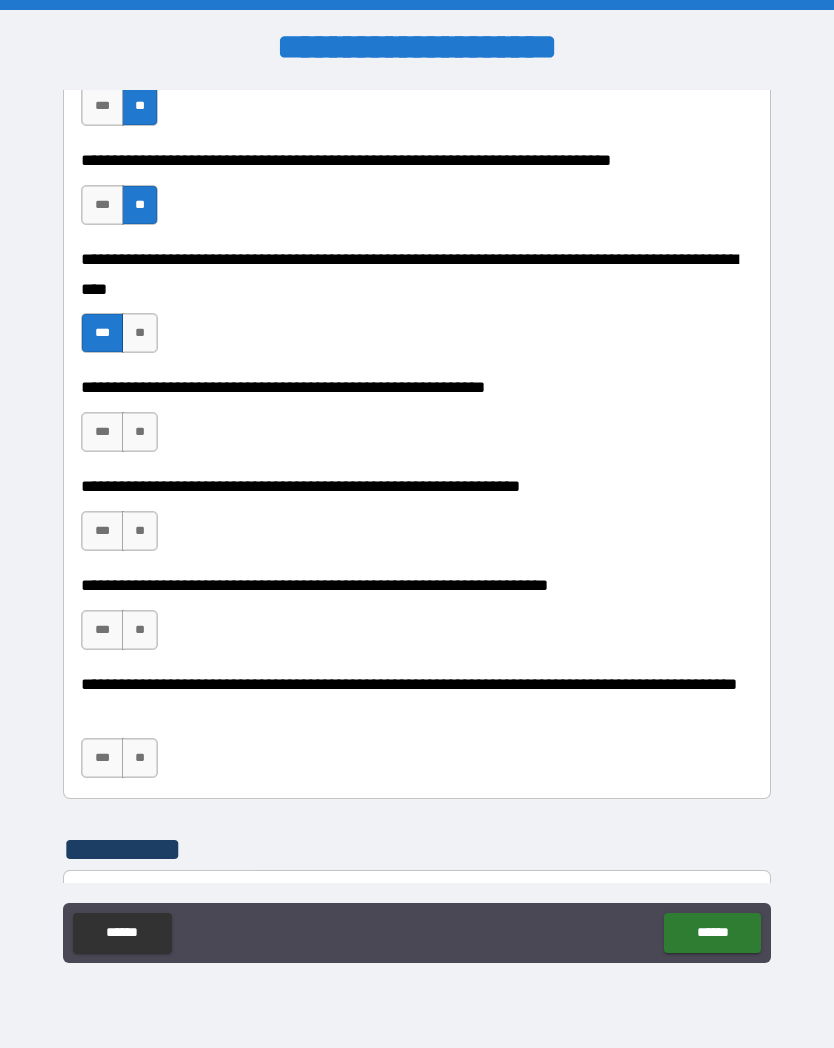 click on "**" at bounding box center [140, 432] 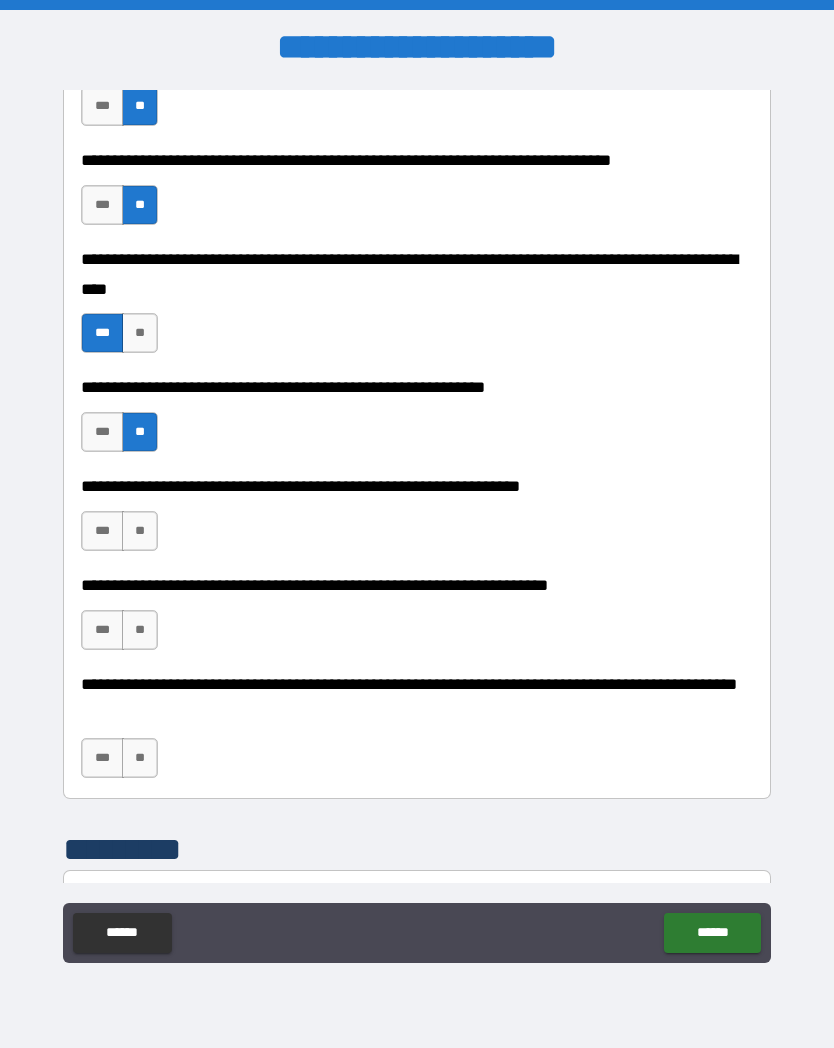 click on "**" at bounding box center (140, 531) 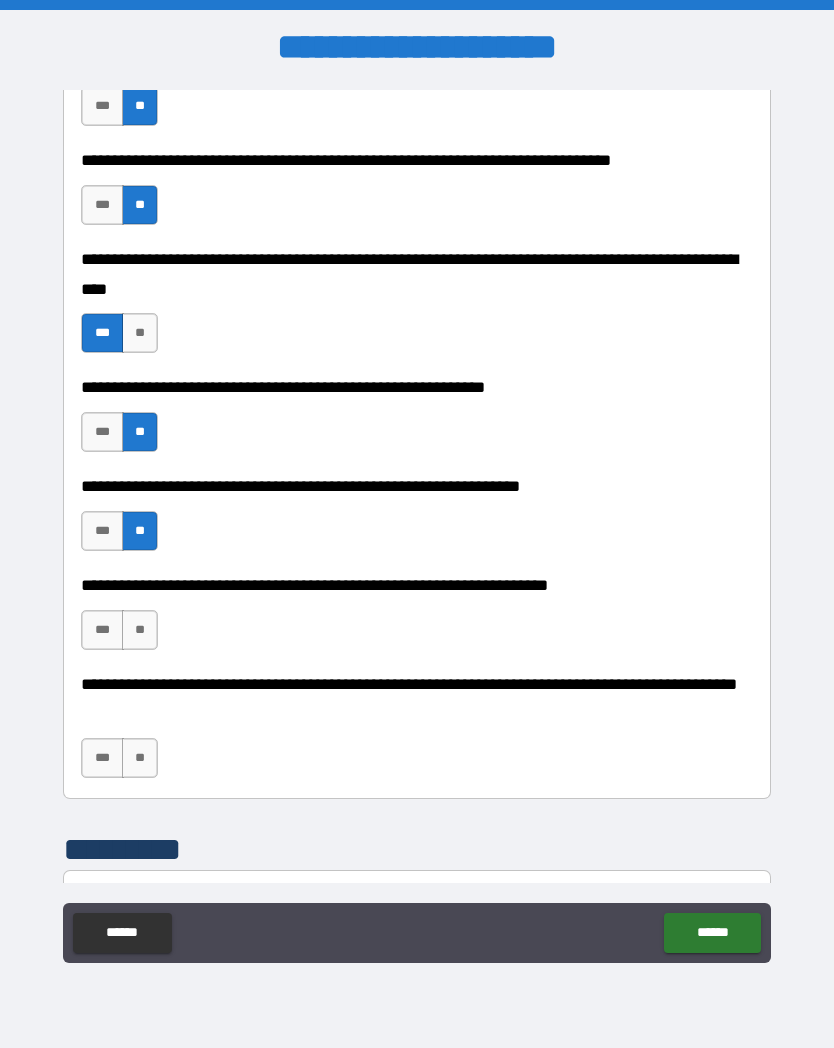 click on "**" at bounding box center [140, 630] 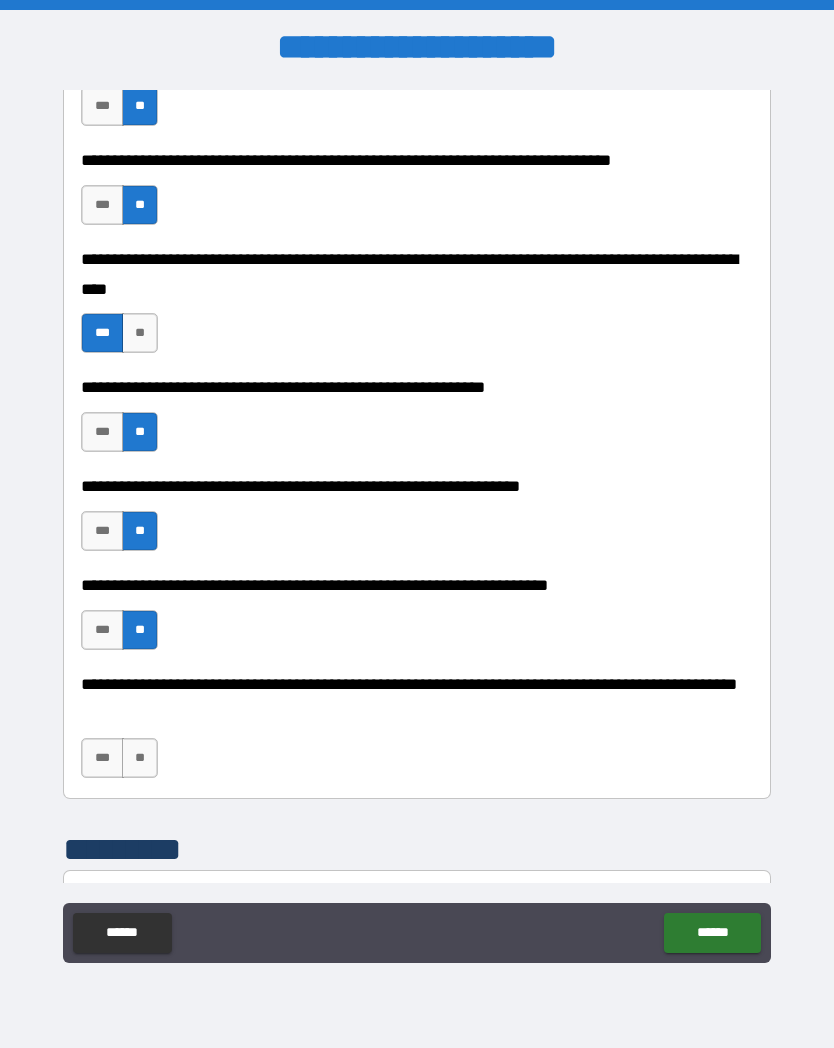 click on "**" at bounding box center (140, 758) 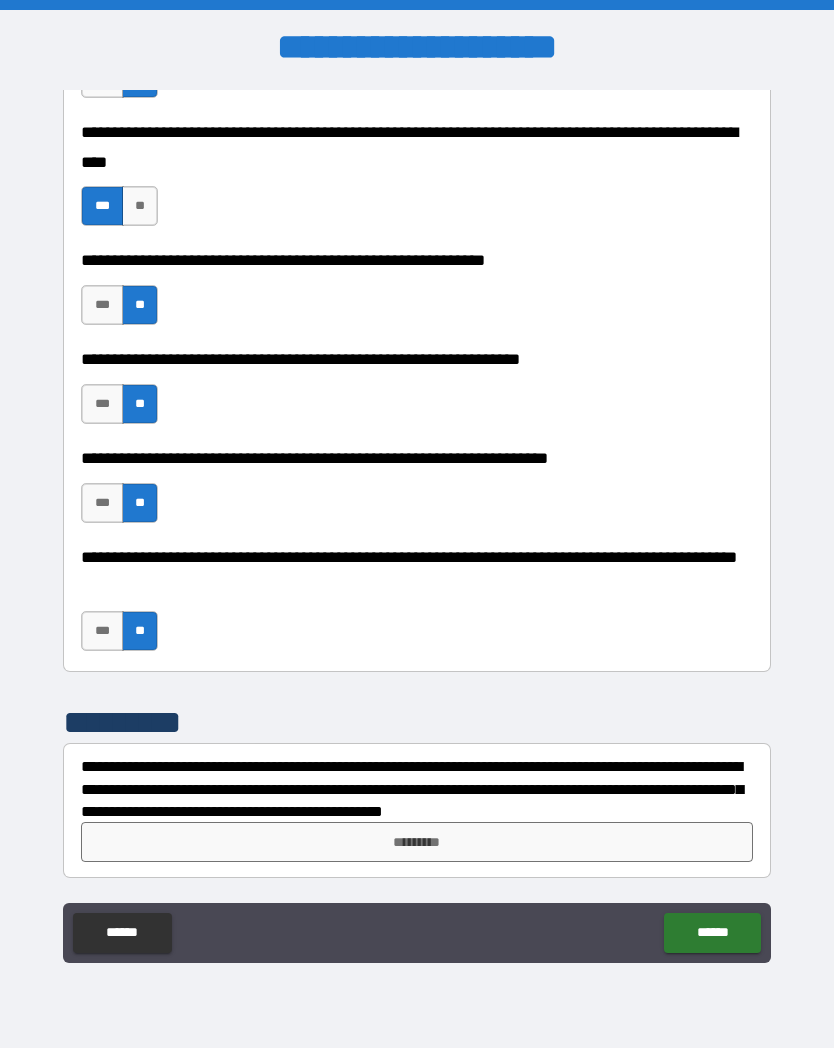 scroll, scrollTop: 4888, scrollLeft: 0, axis: vertical 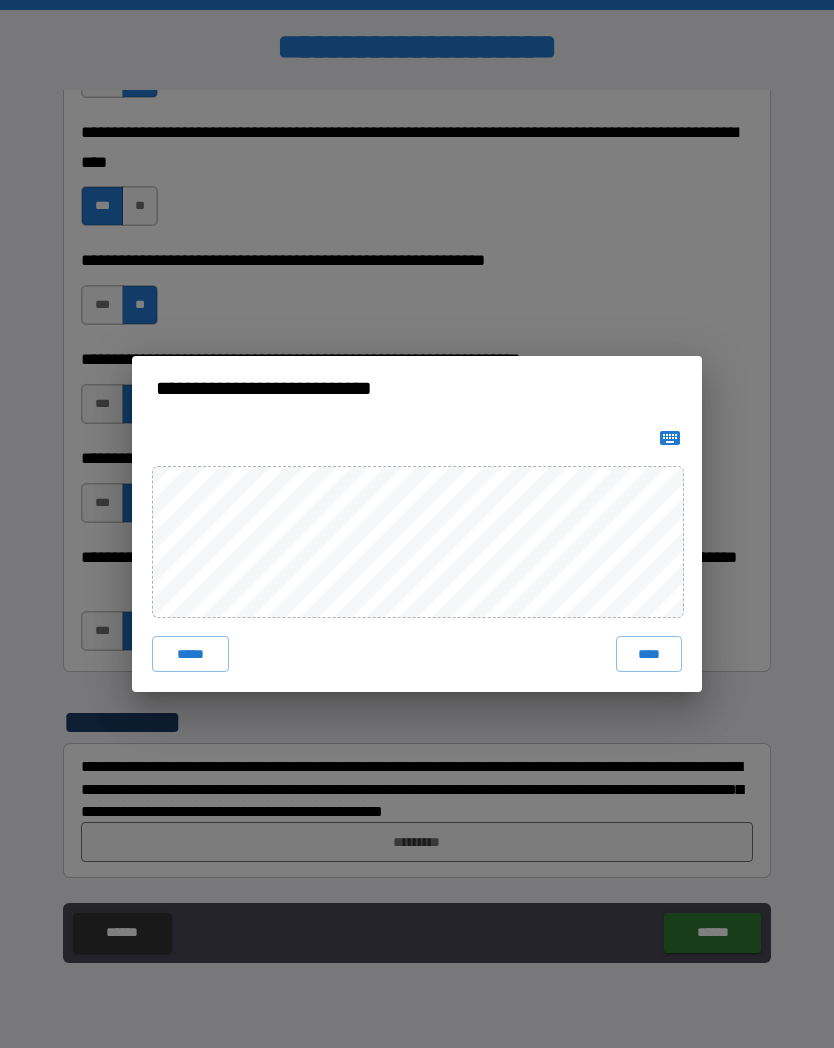 click on "****" at bounding box center (649, 654) 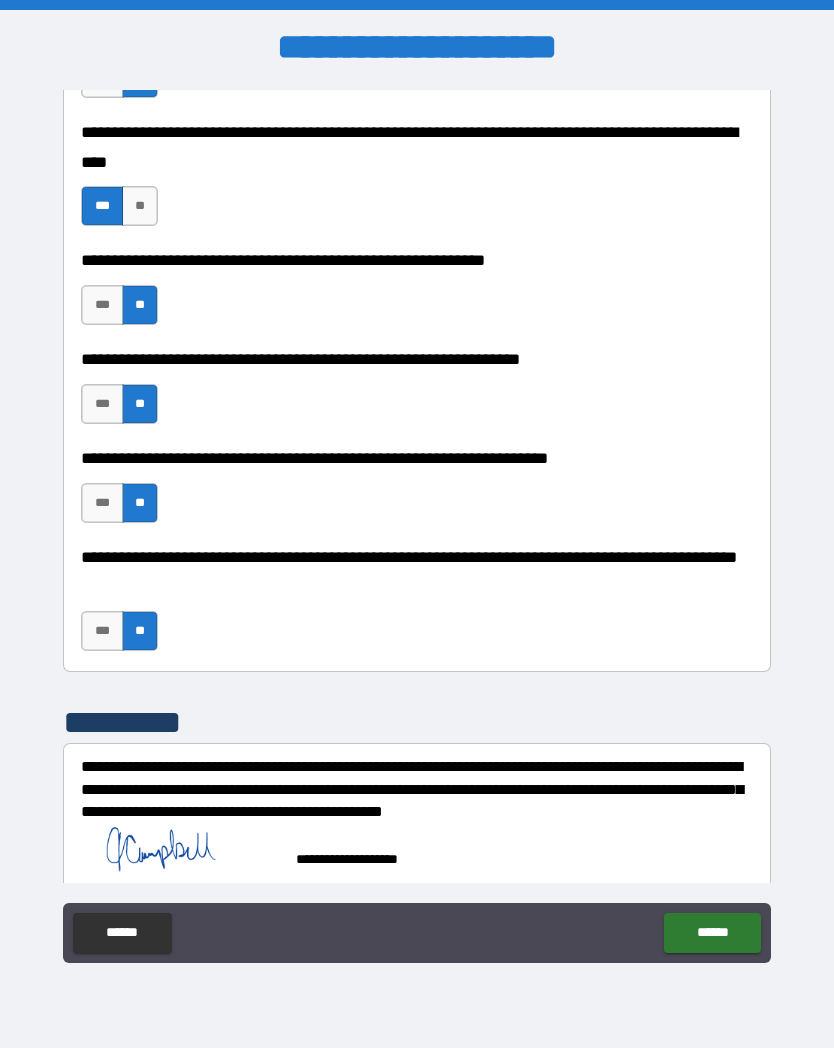 click on "******" at bounding box center [712, 933] 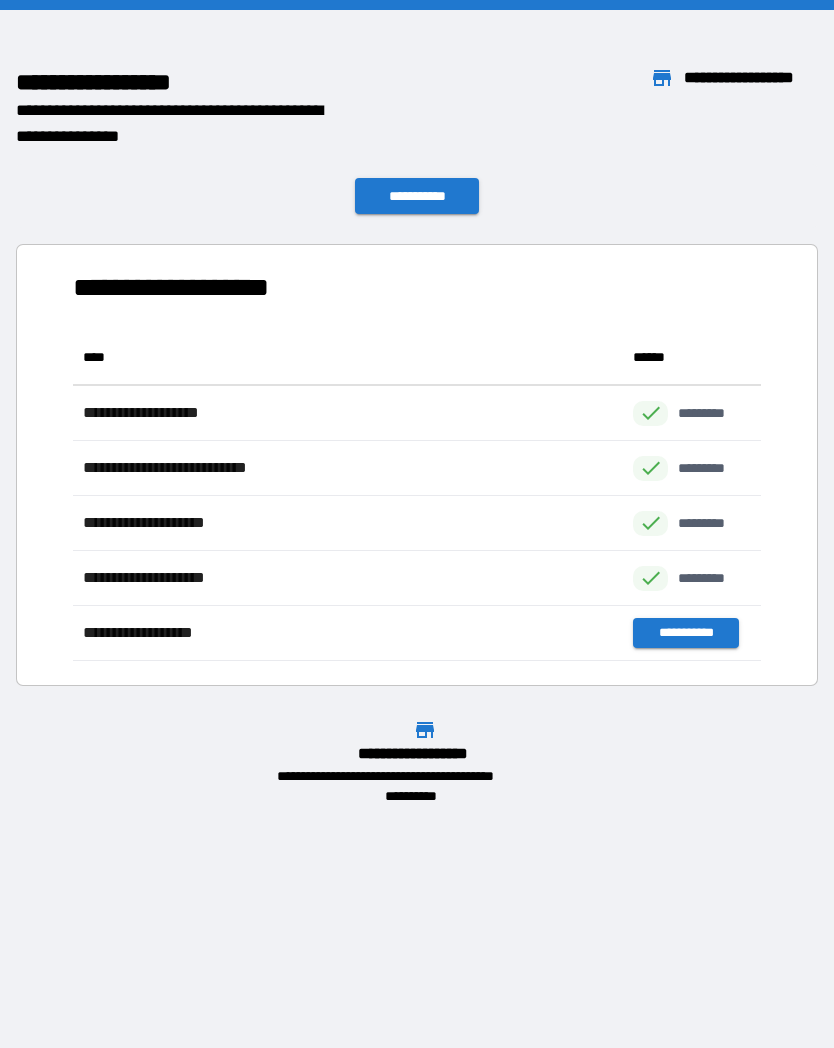 scroll, scrollTop: 1, scrollLeft: 1, axis: both 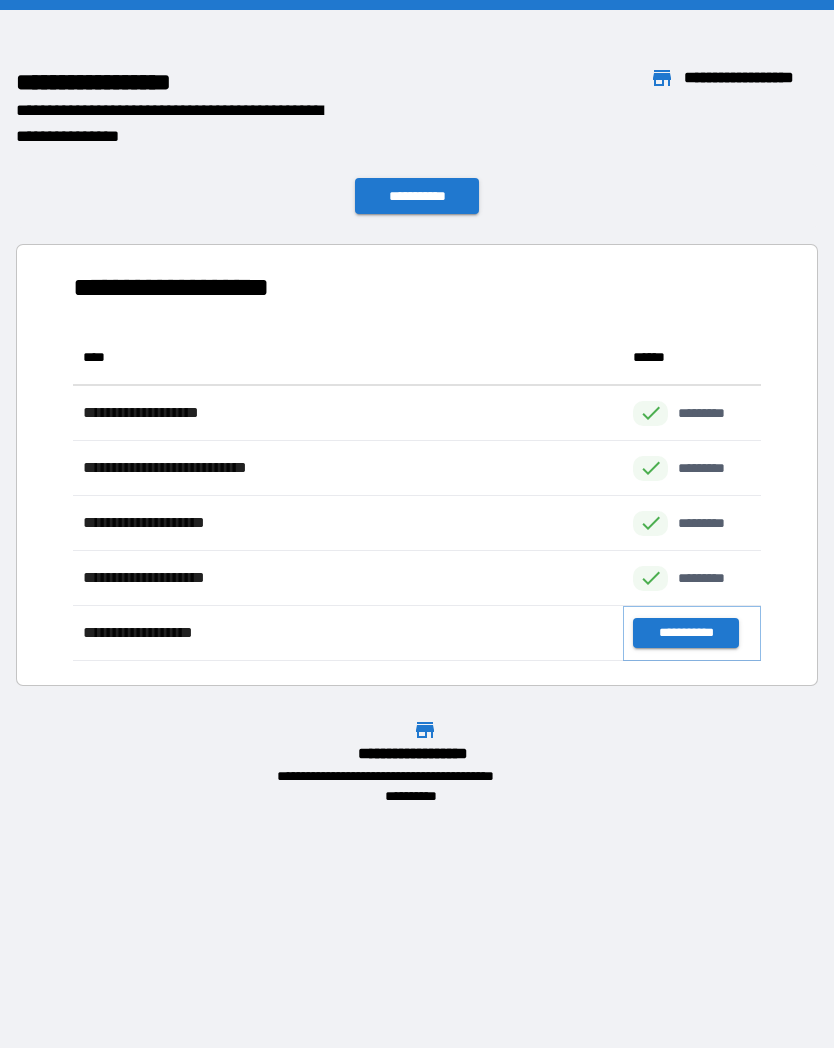 click on "**********" at bounding box center (685, 633) 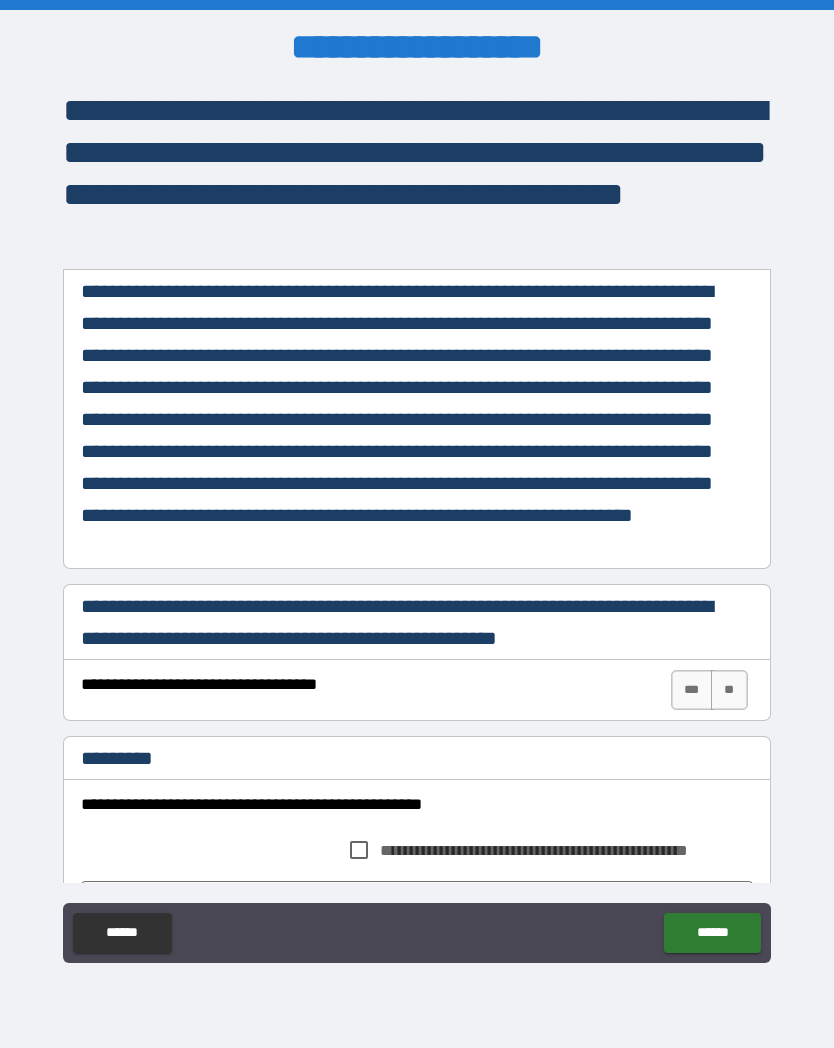 click on "***" at bounding box center (692, 690) 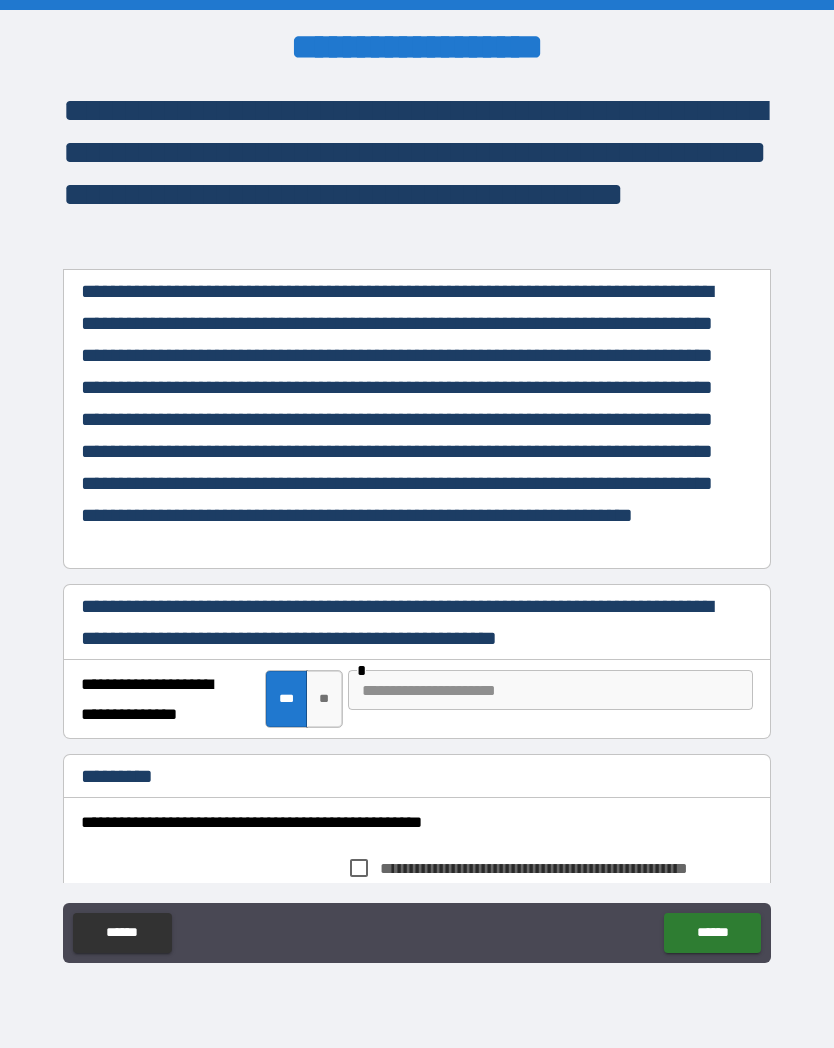 click at bounding box center [550, 690] 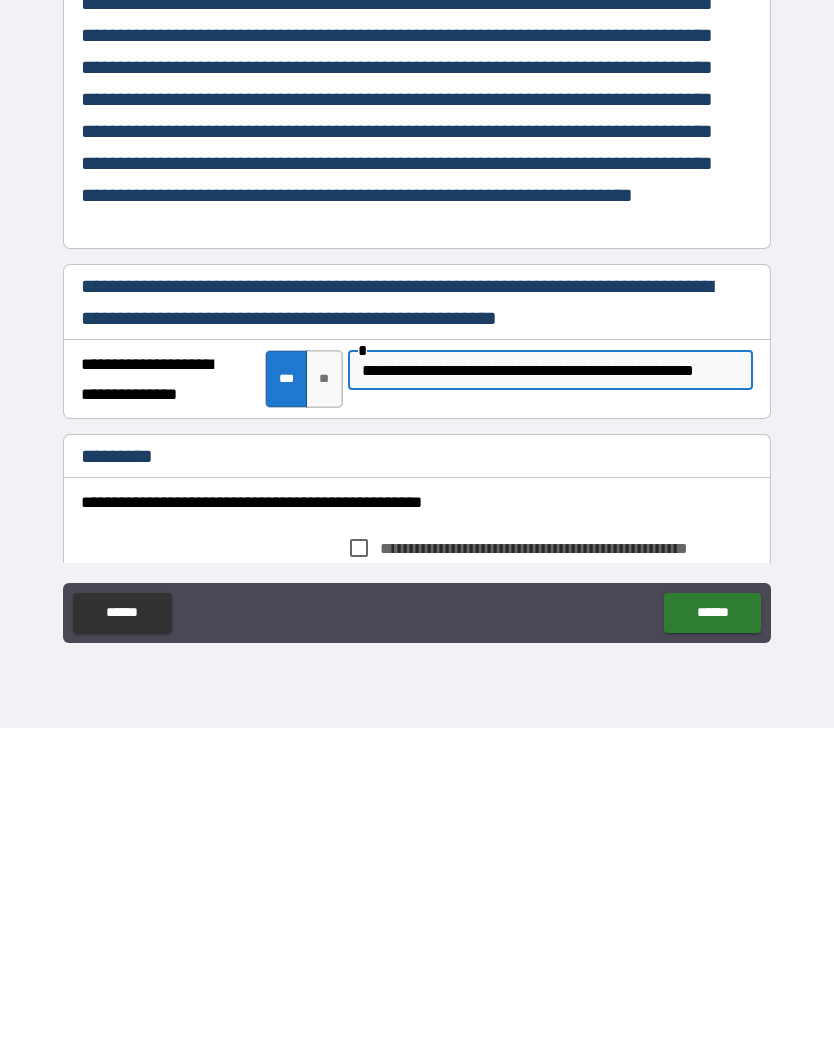 type on "**********" 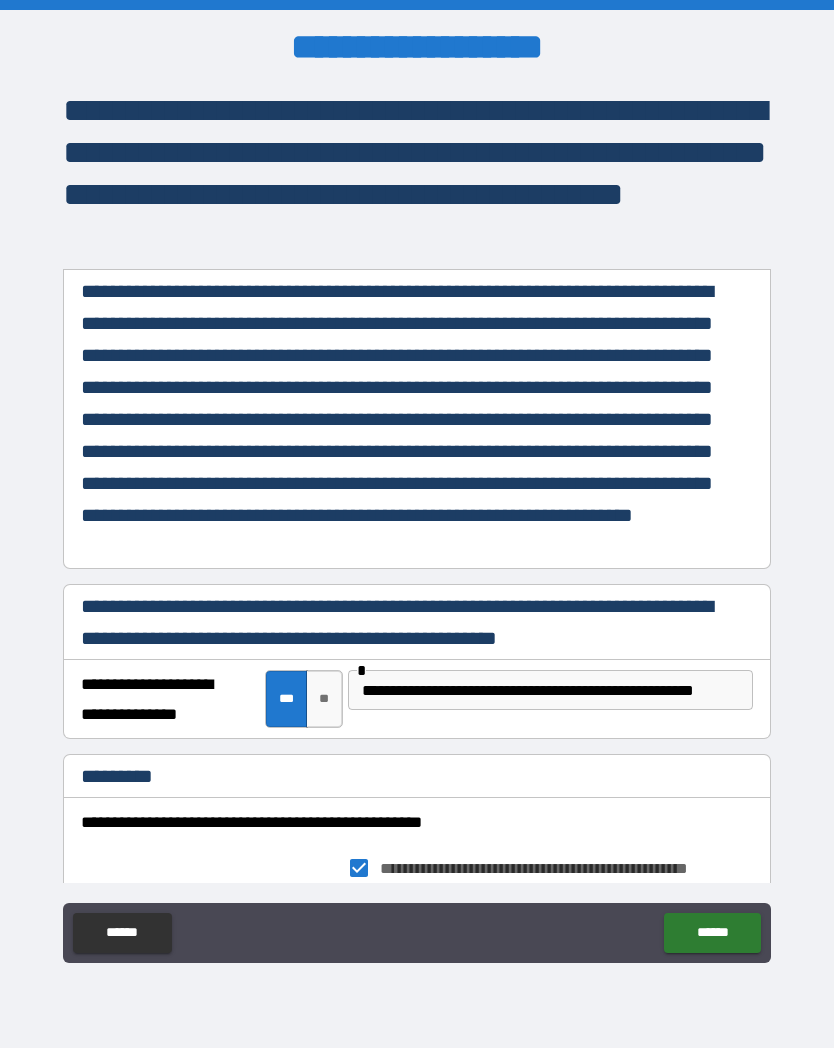 click on "******" at bounding box center (712, 933) 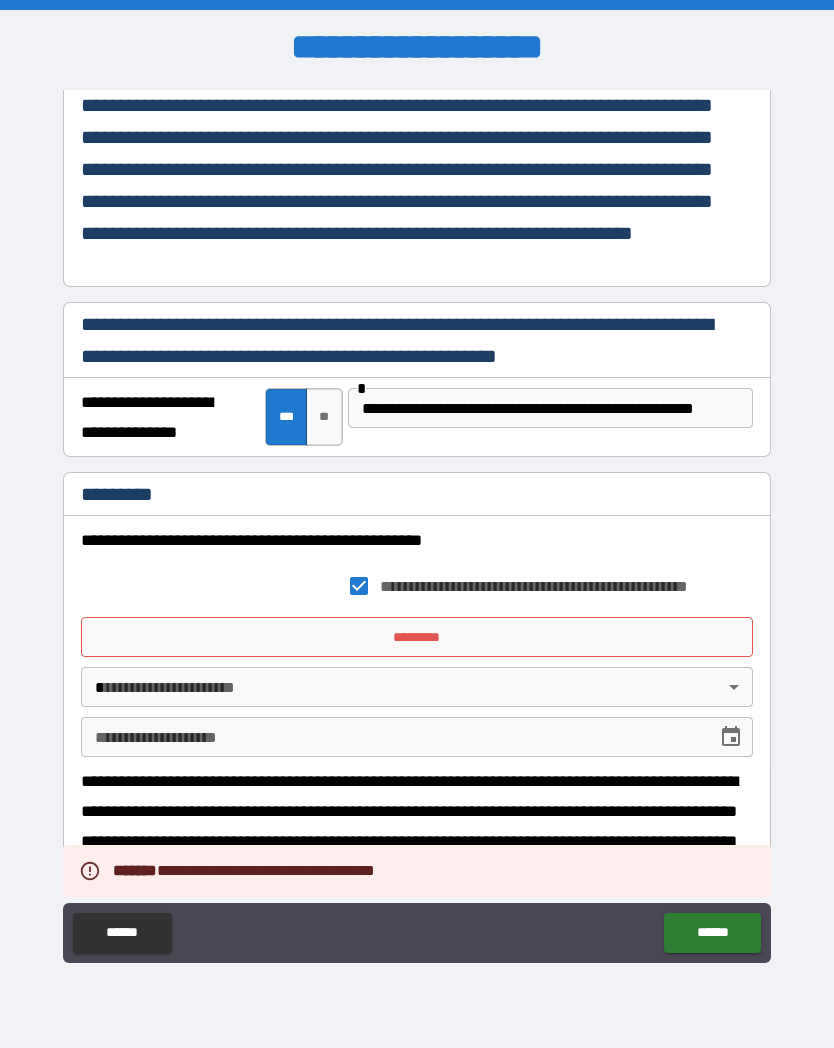 scroll, scrollTop: 284, scrollLeft: 0, axis: vertical 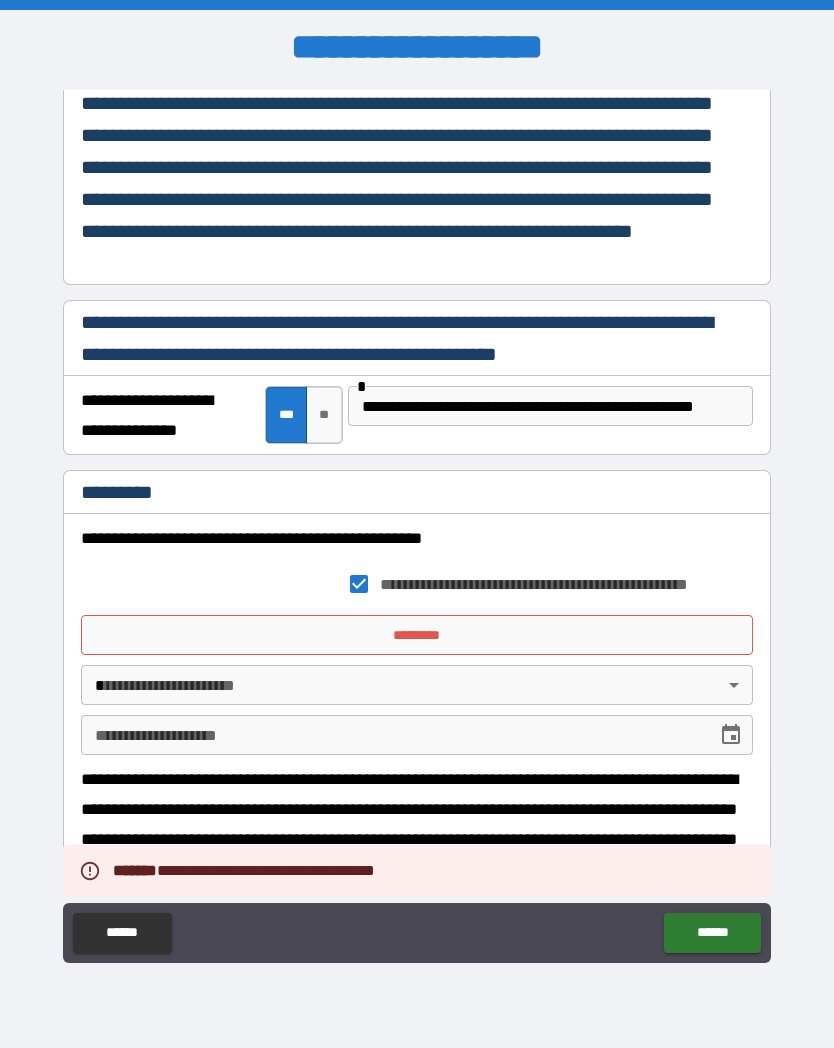 click on "*********" at bounding box center (417, 635) 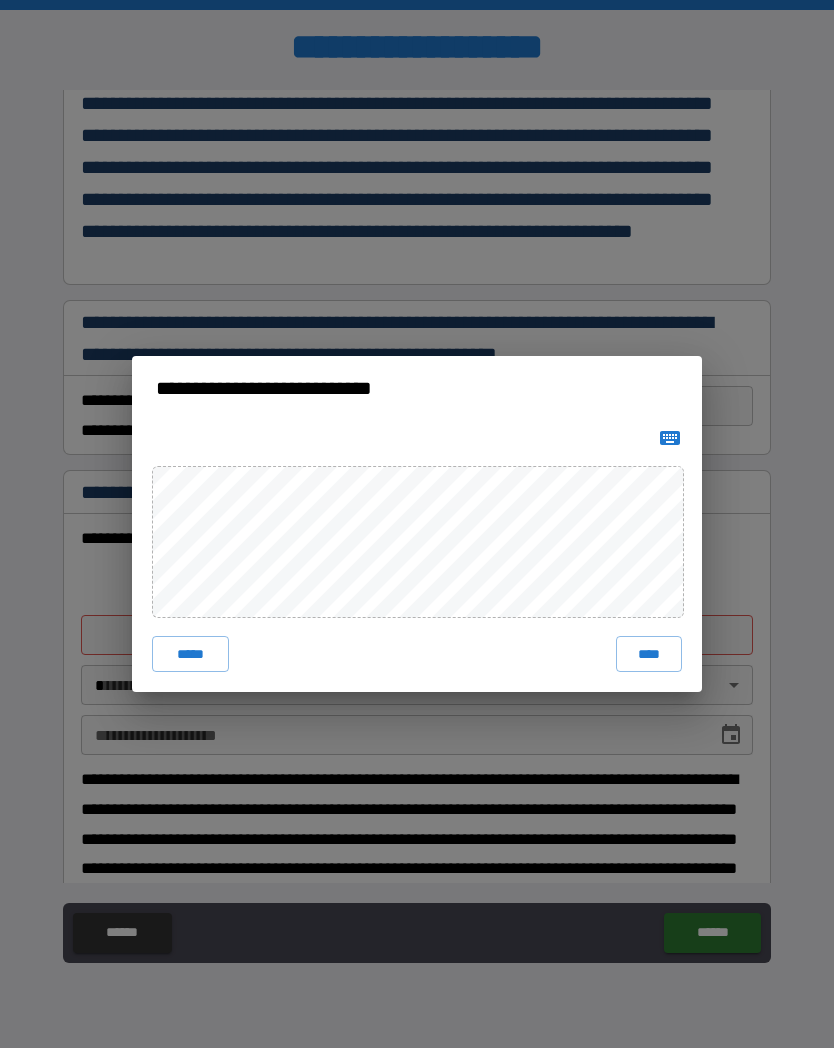 click on "****" at bounding box center (649, 654) 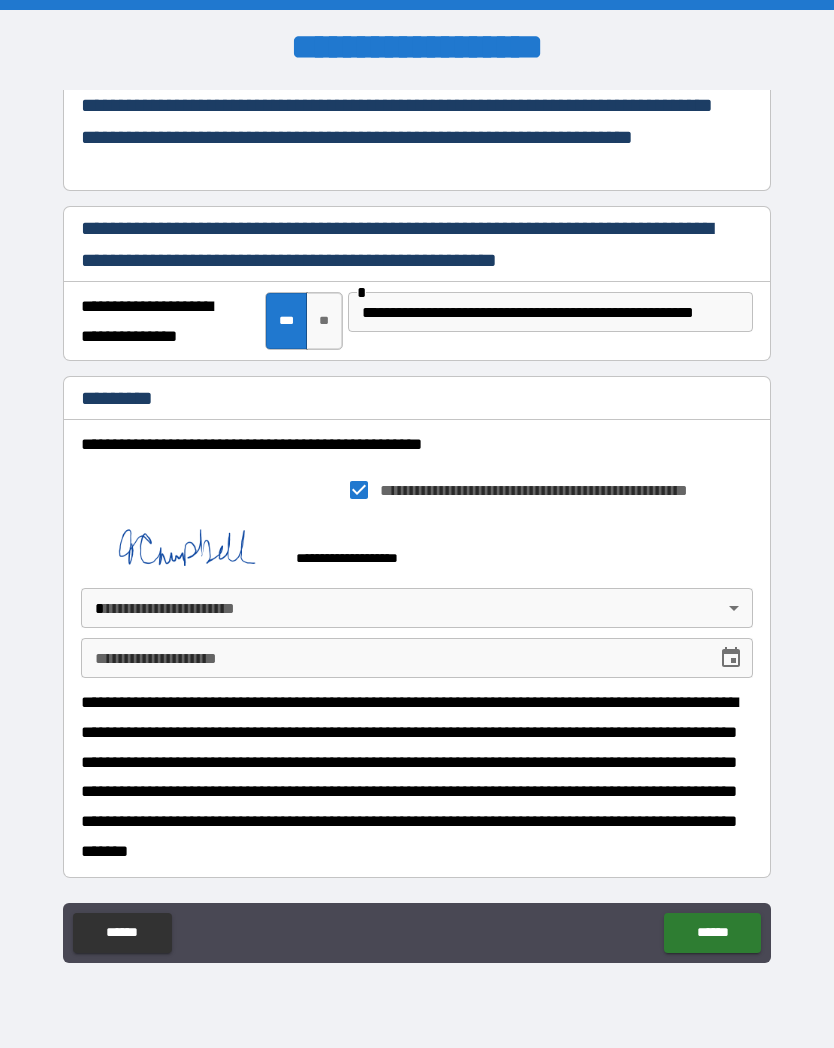 scroll, scrollTop: 378, scrollLeft: 0, axis: vertical 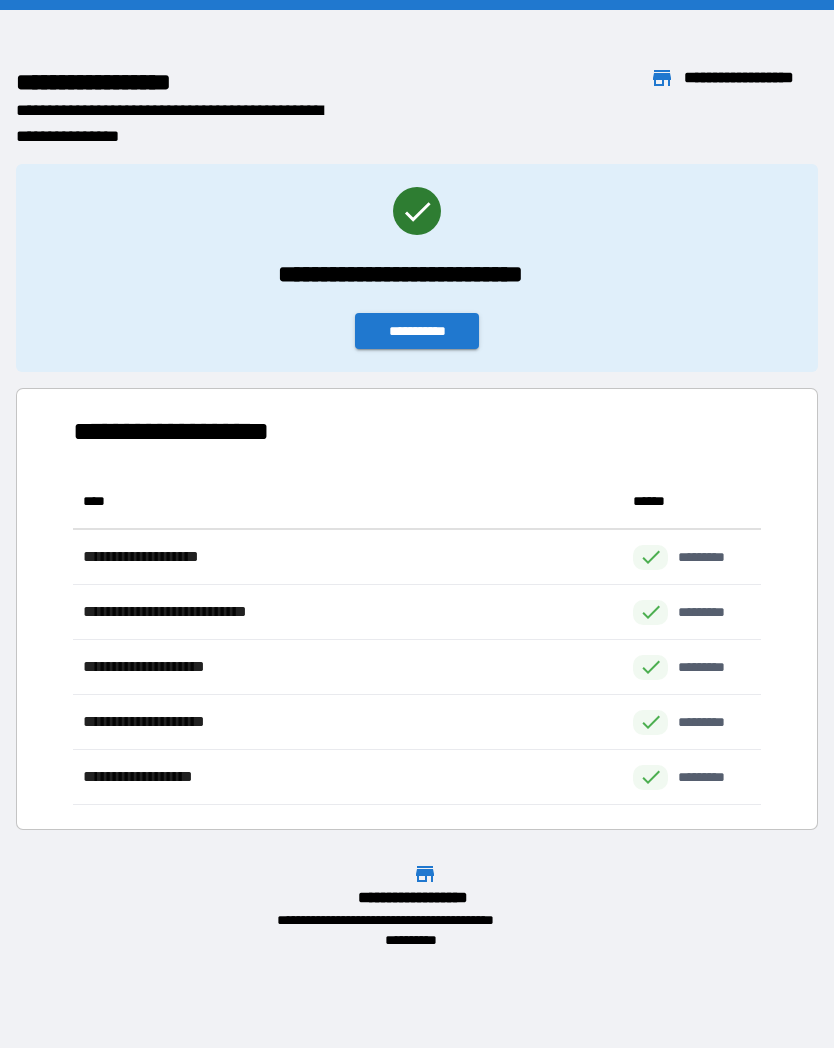 click on "**********" at bounding box center [417, 331] 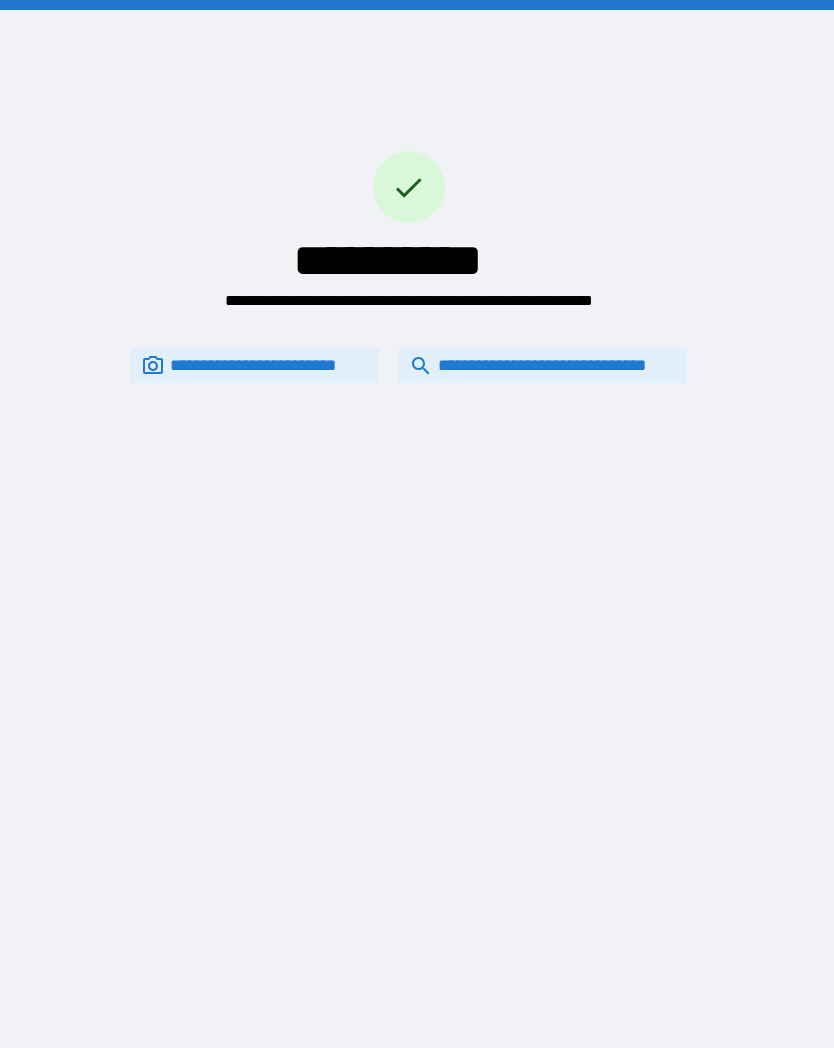 click on "**********" at bounding box center (417, 524) 